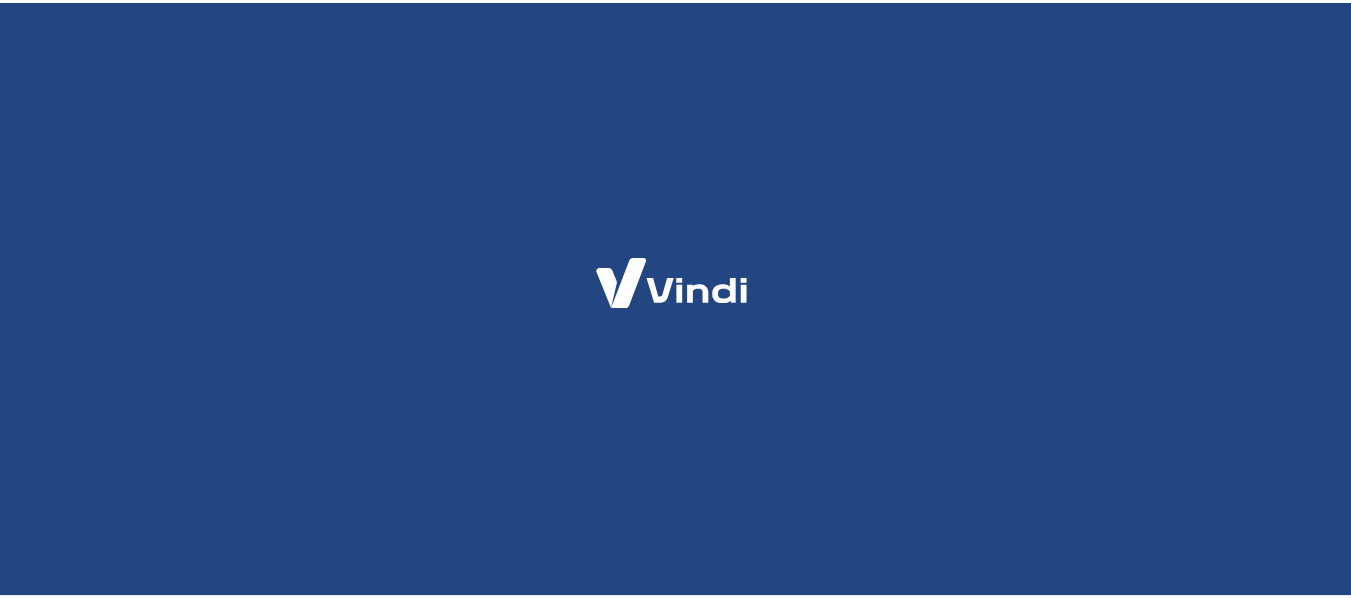 scroll, scrollTop: 0, scrollLeft: 0, axis: both 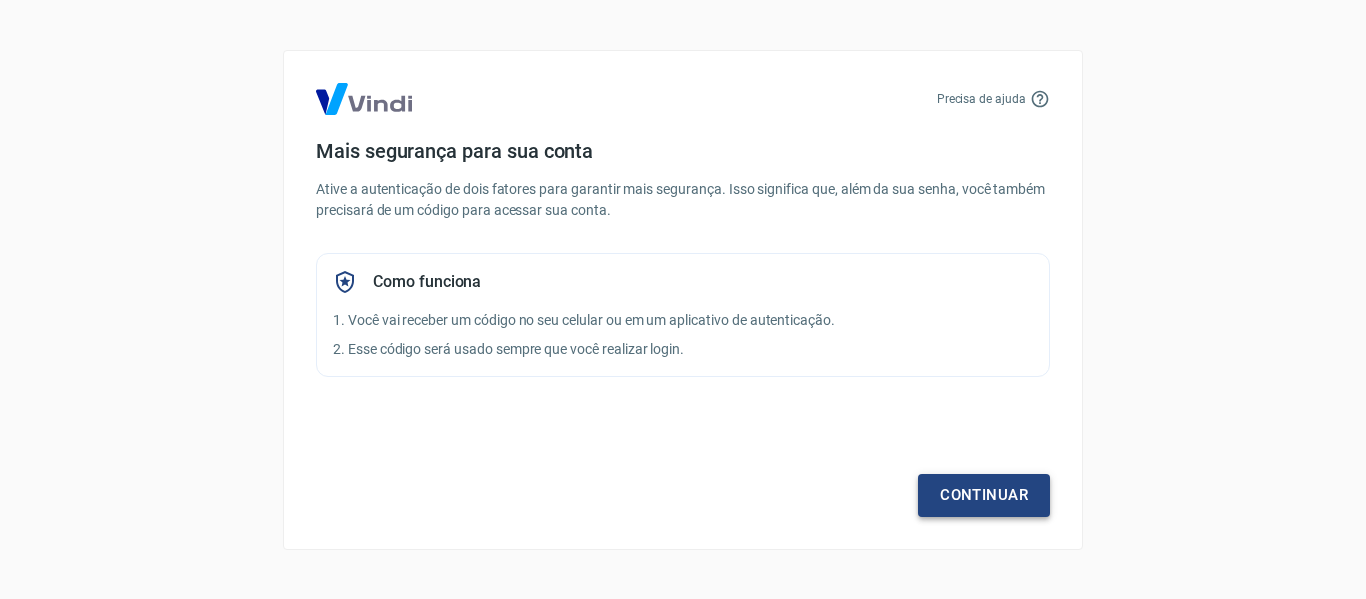 click on "Continuar" at bounding box center [984, 495] 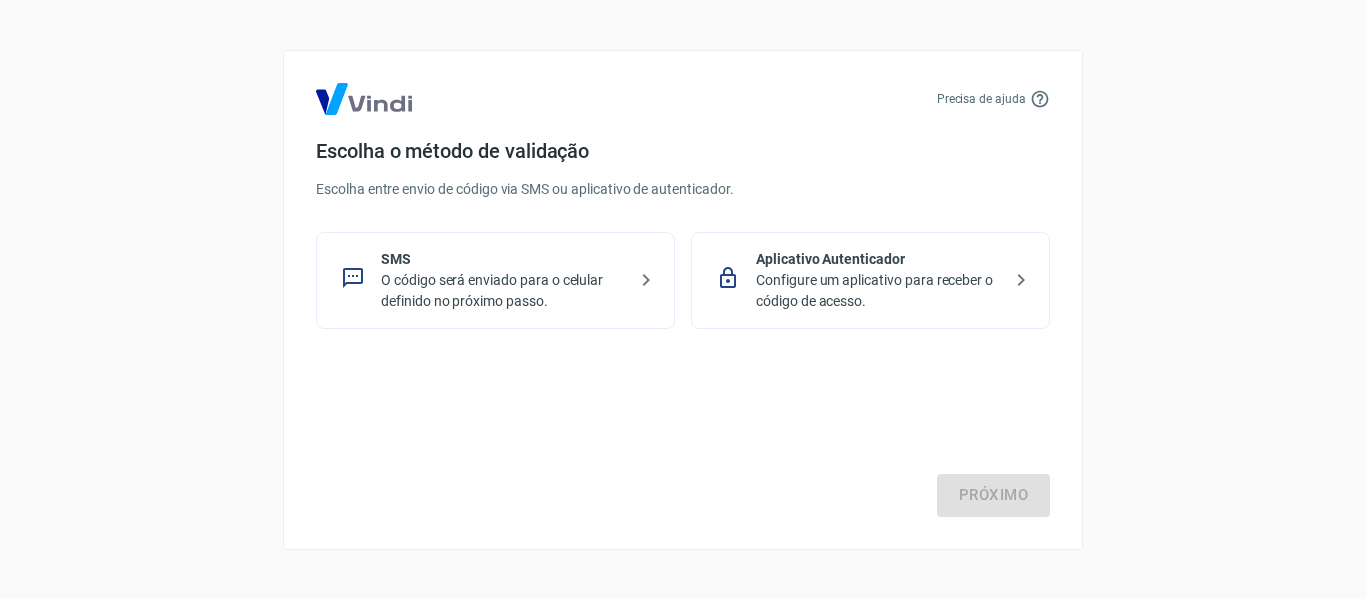 click on "Configure um aplicativo para receber o código de acesso." at bounding box center [878, 291] 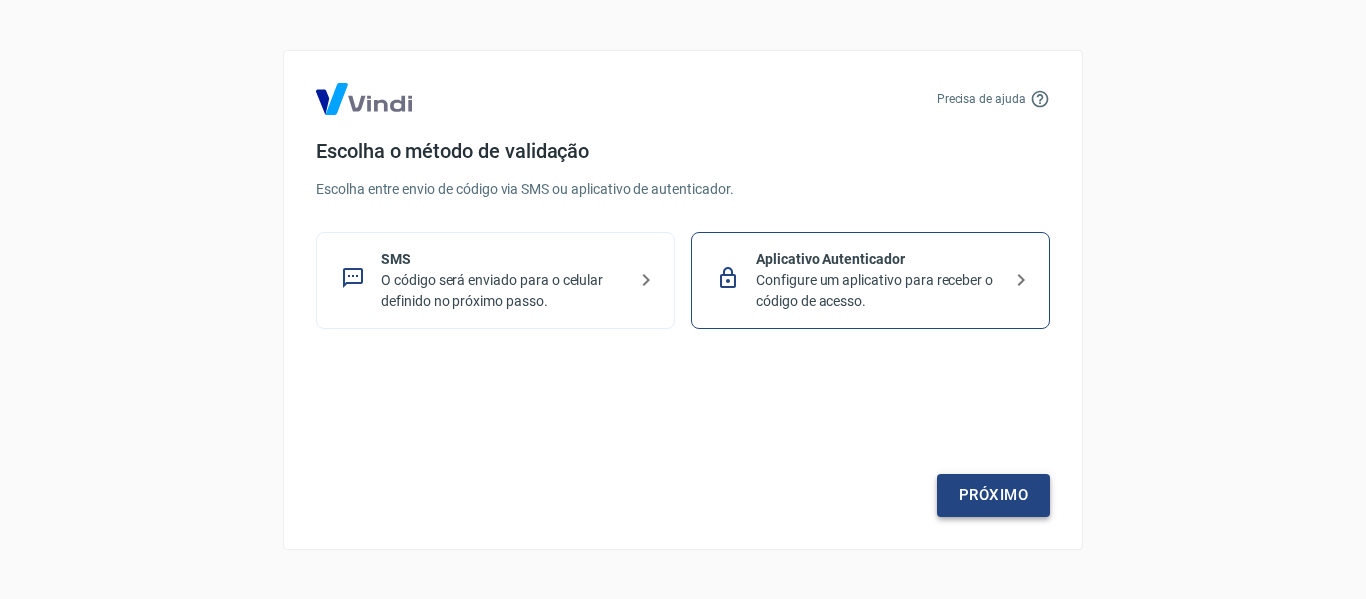 click on "Próximo" at bounding box center [993, 495] 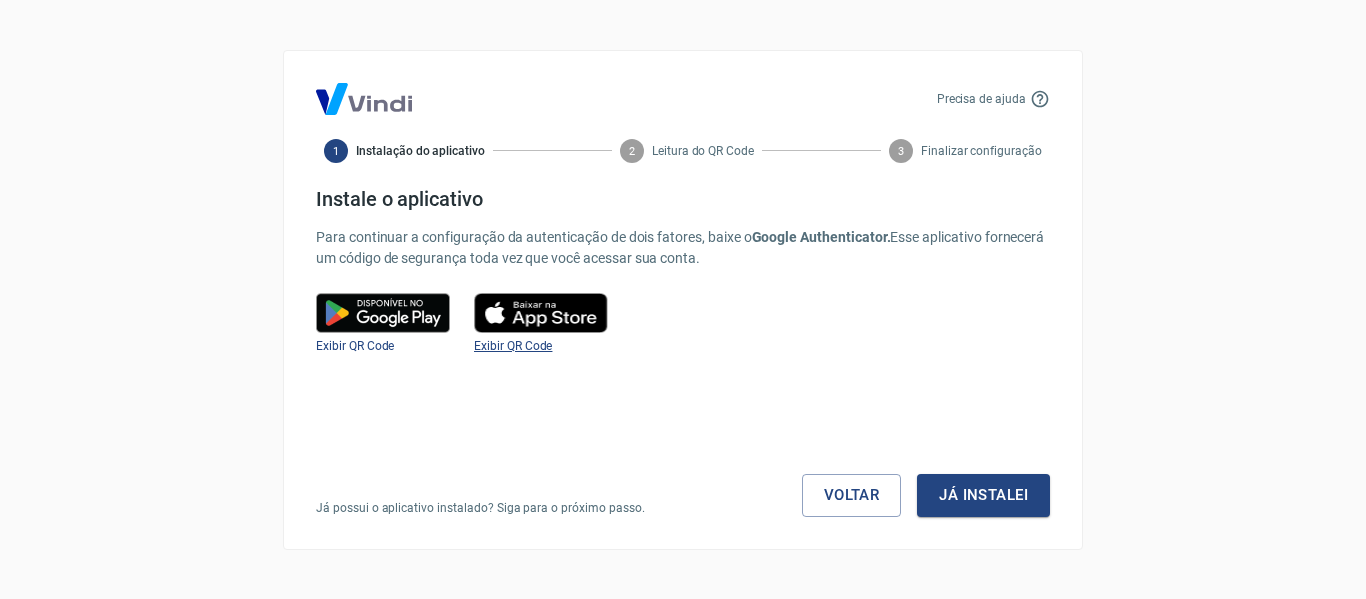 click on "Exibir QR Code" at bounding box center (513, 346) 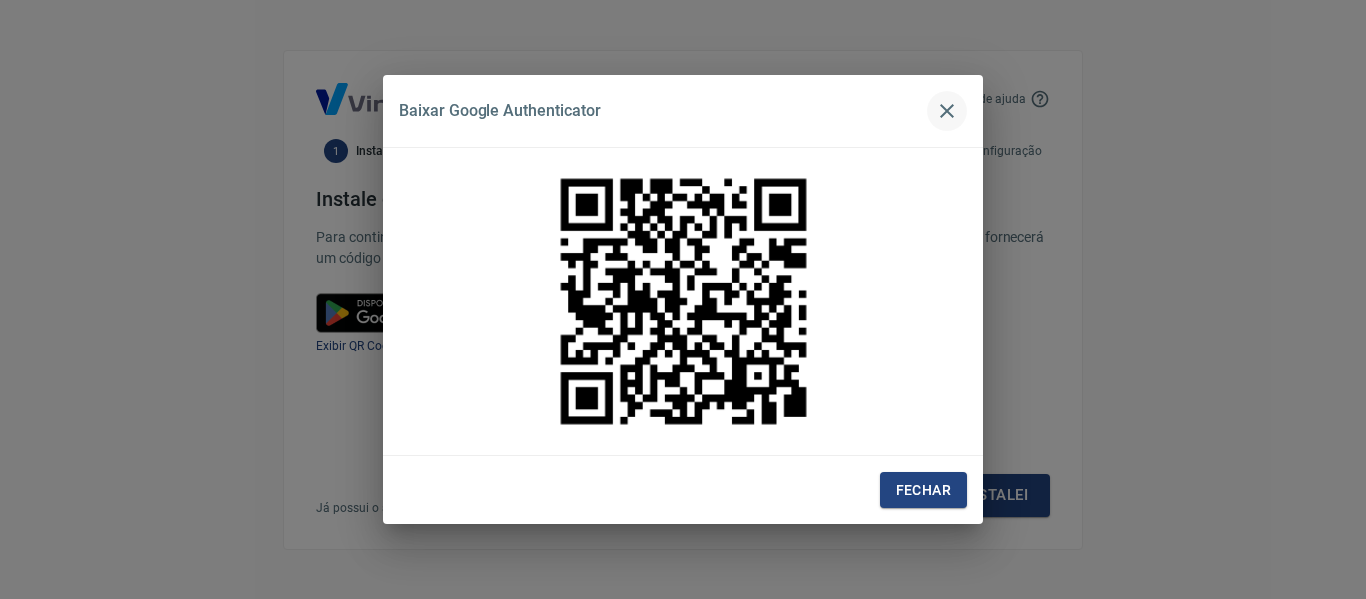 click 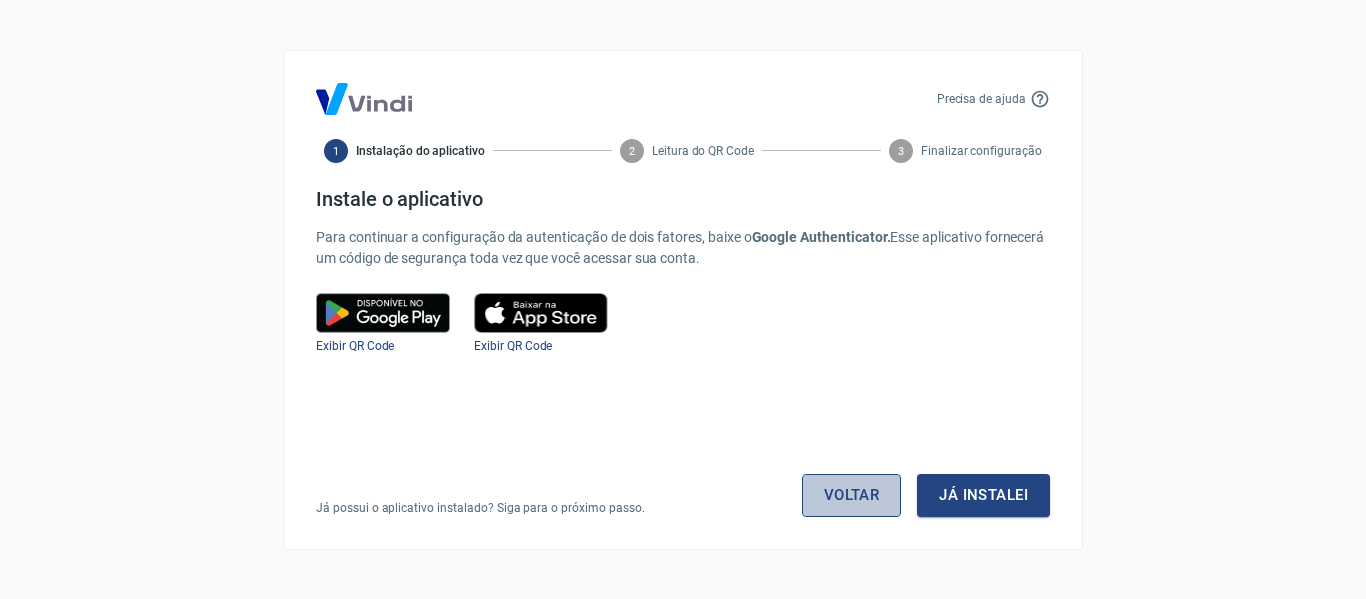 click on "Voltar" at bounding box center (852, 495) 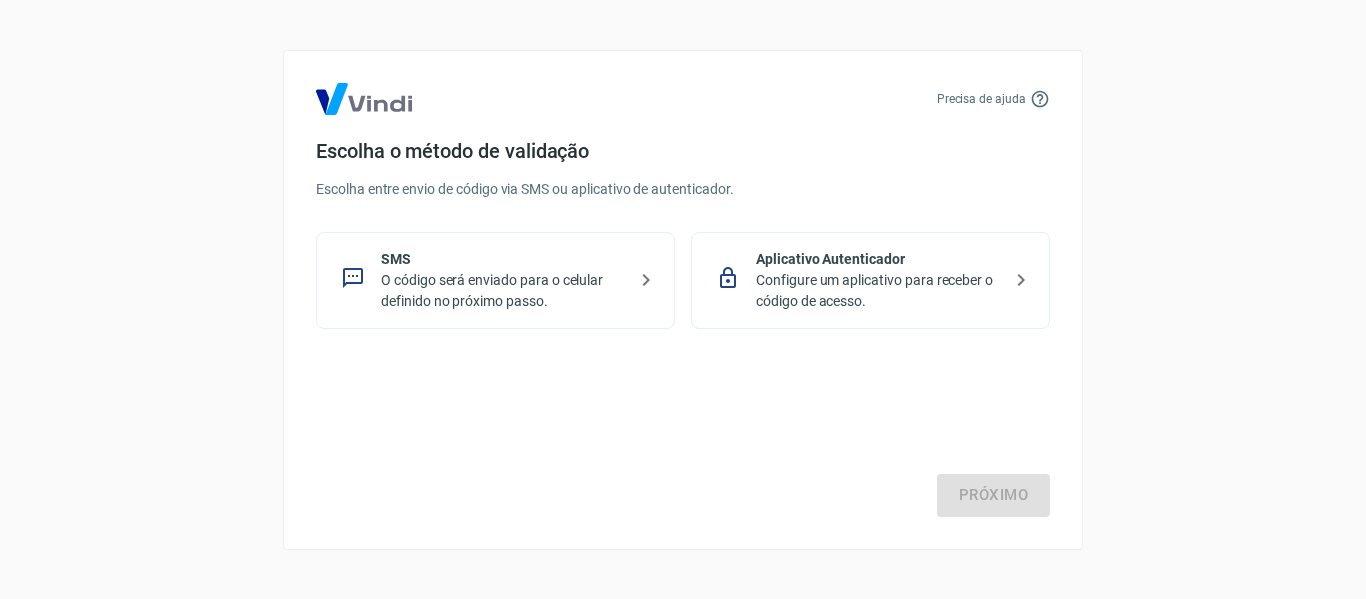 click on "O código será enviado para o celular definido no próximo passo." at bounding box center (503, 291) 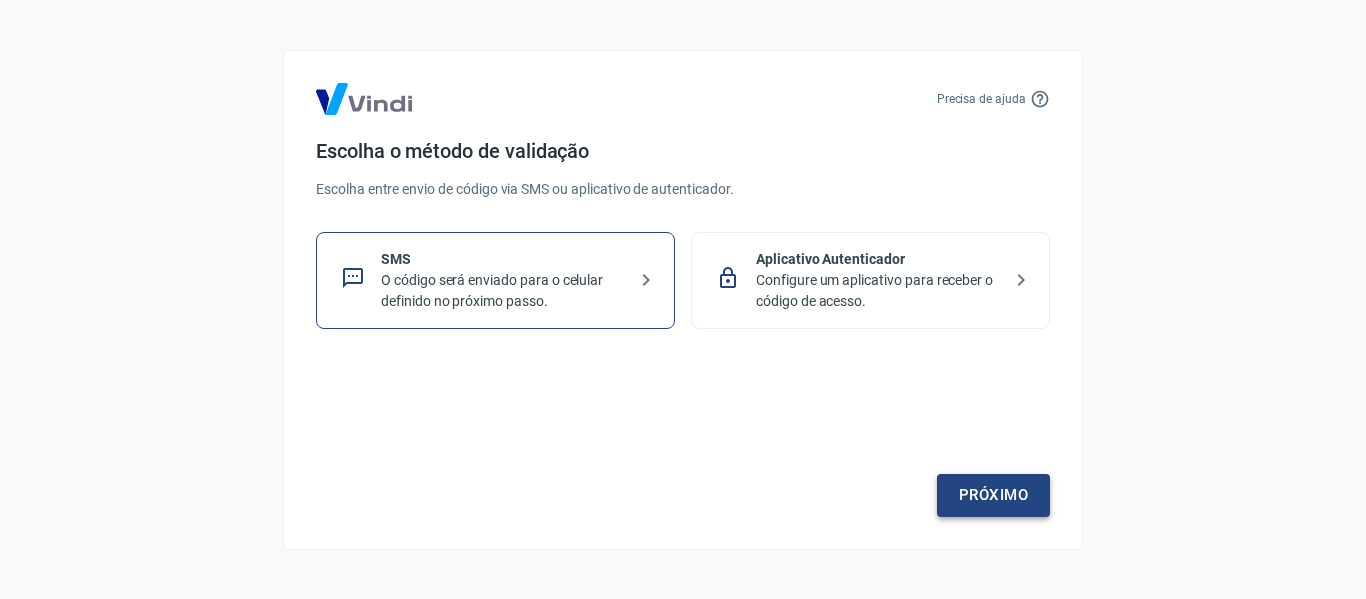 click on "Próximo" at bounding box center [993, 495] 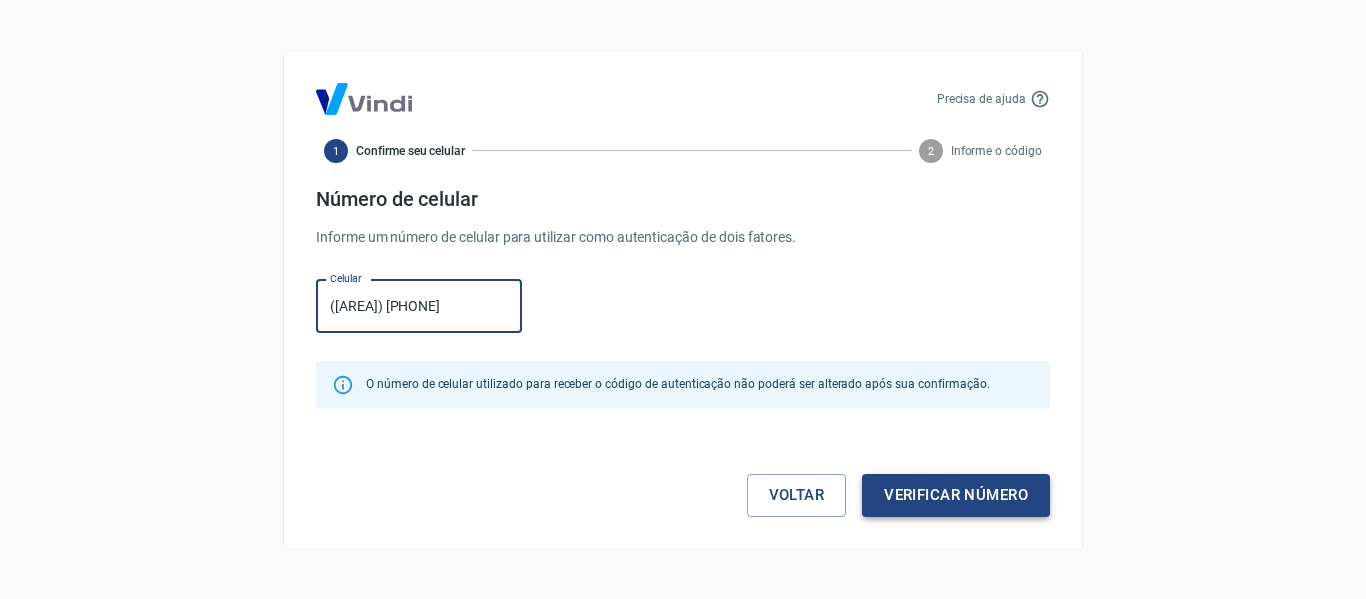 type on "(22) 99762-3793" 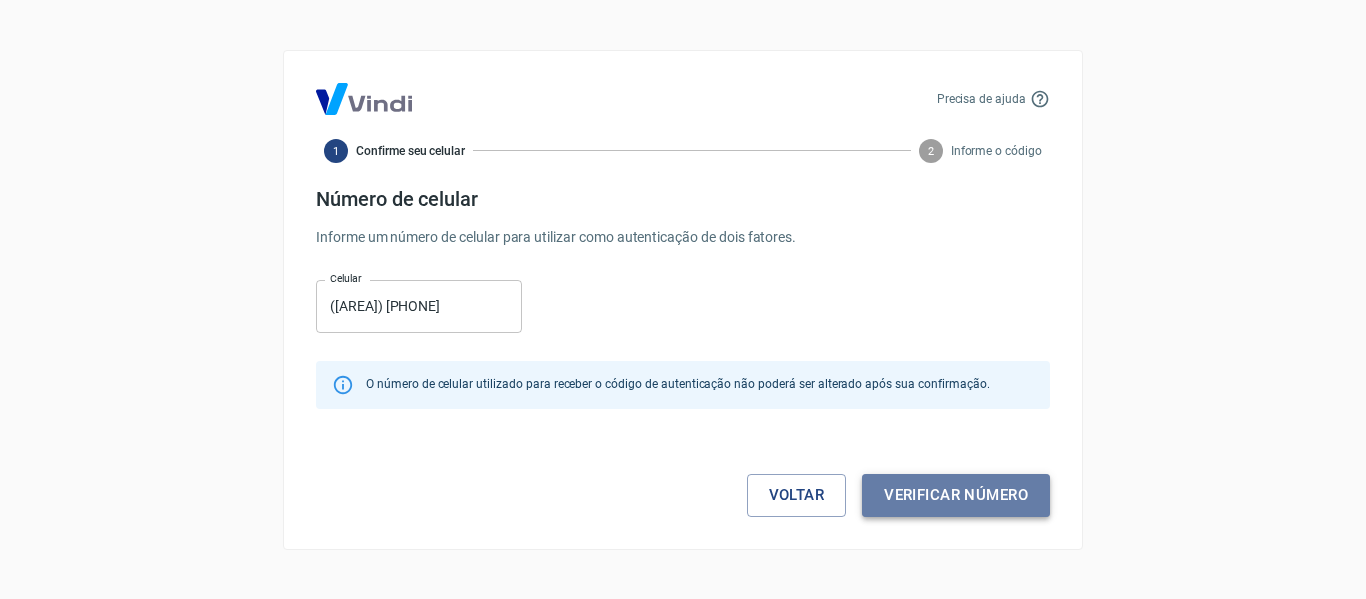 click on "Verificar número" at bounding box center [956, 495] 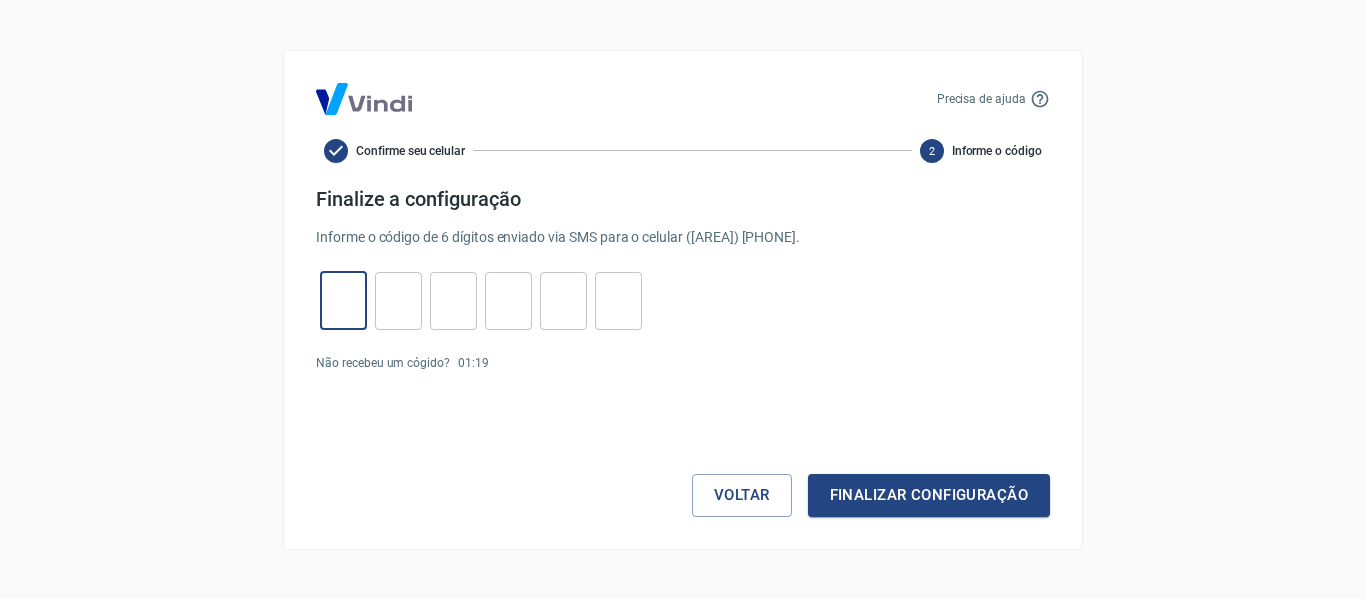 click at bounding box center (343, 300) 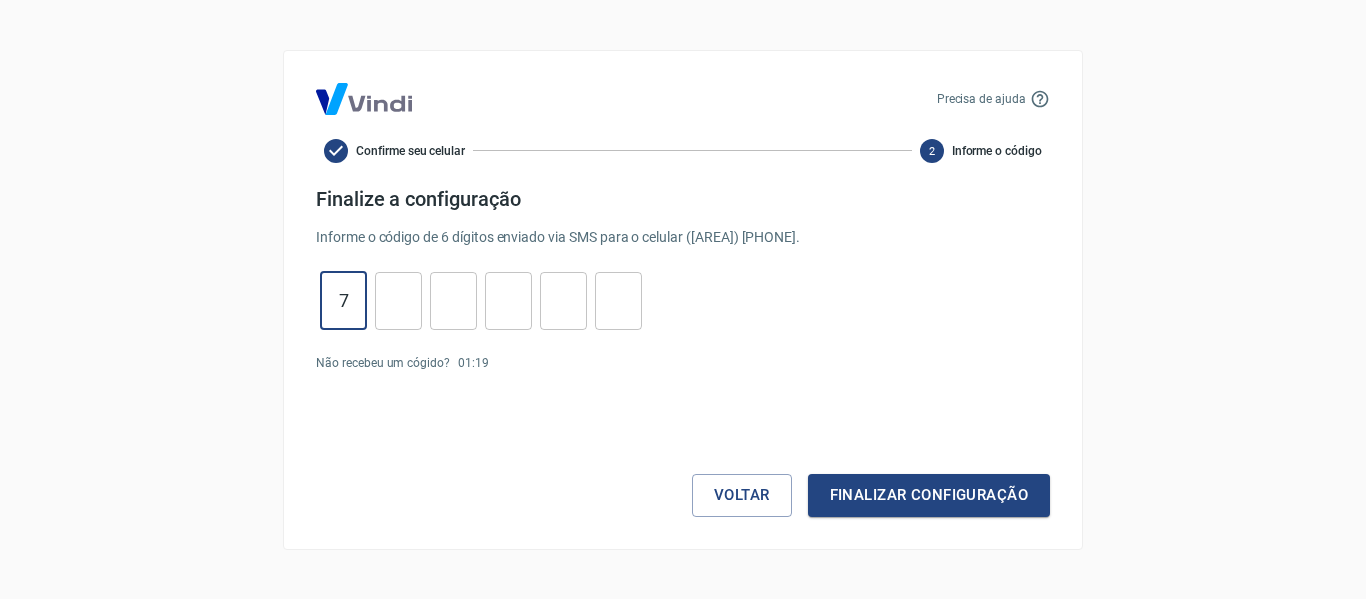 type on "7" 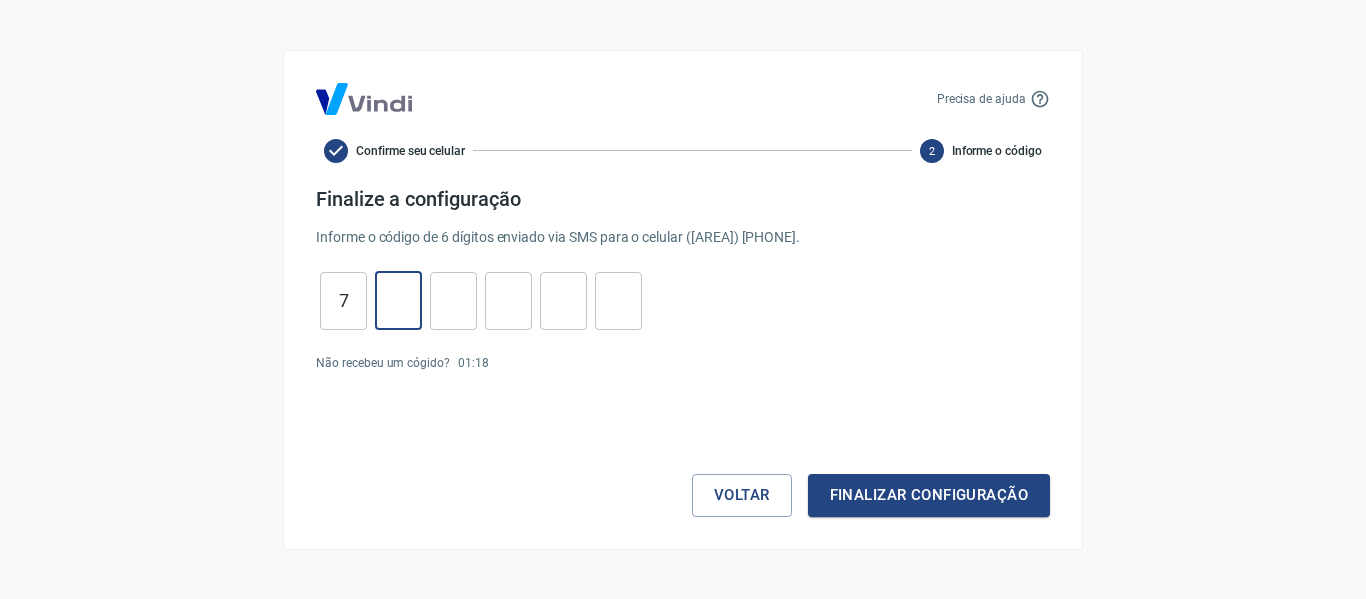 type on "3" 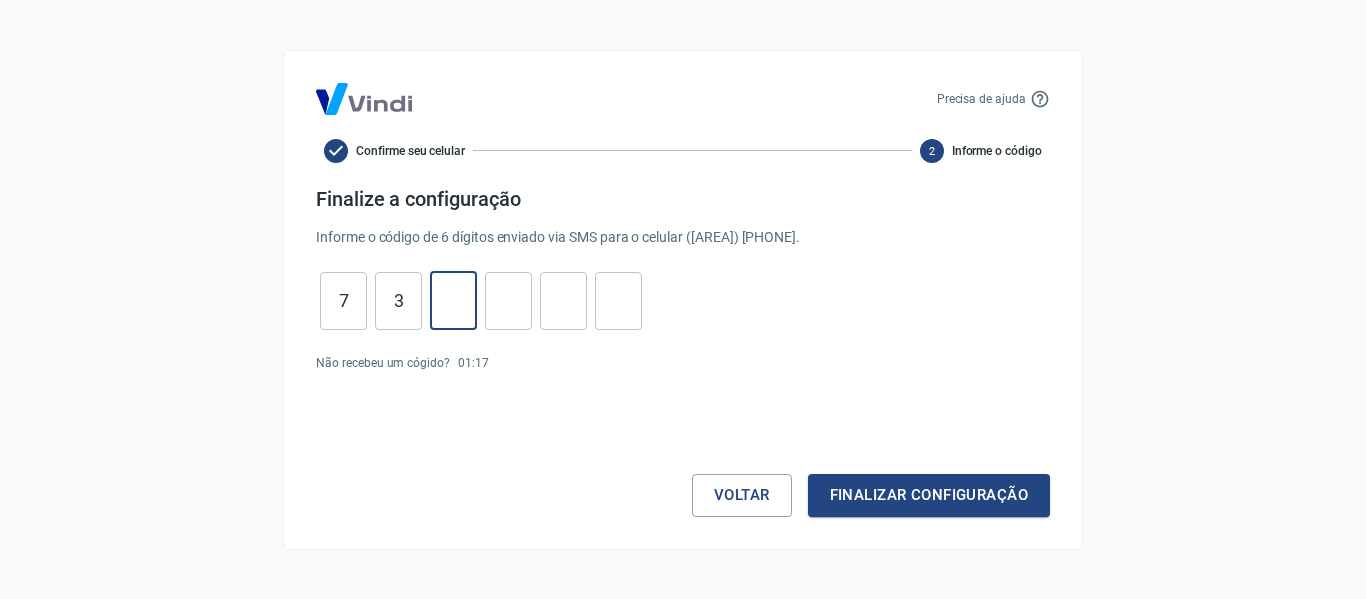 type on "2" 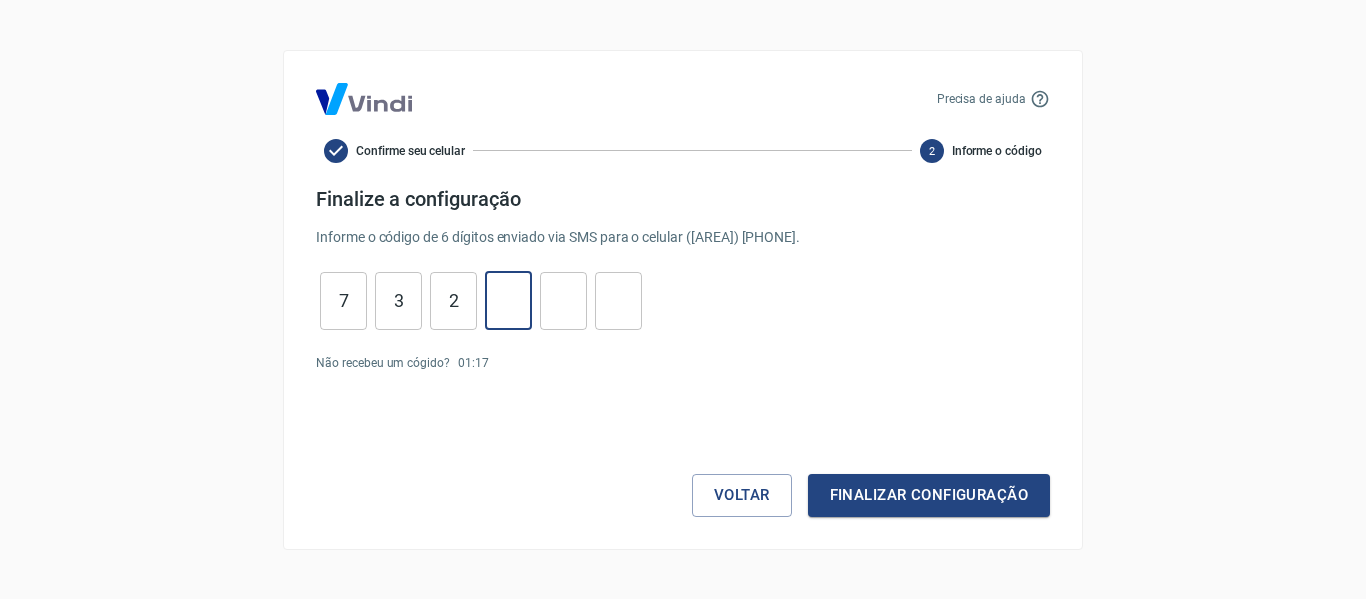 type on "0" 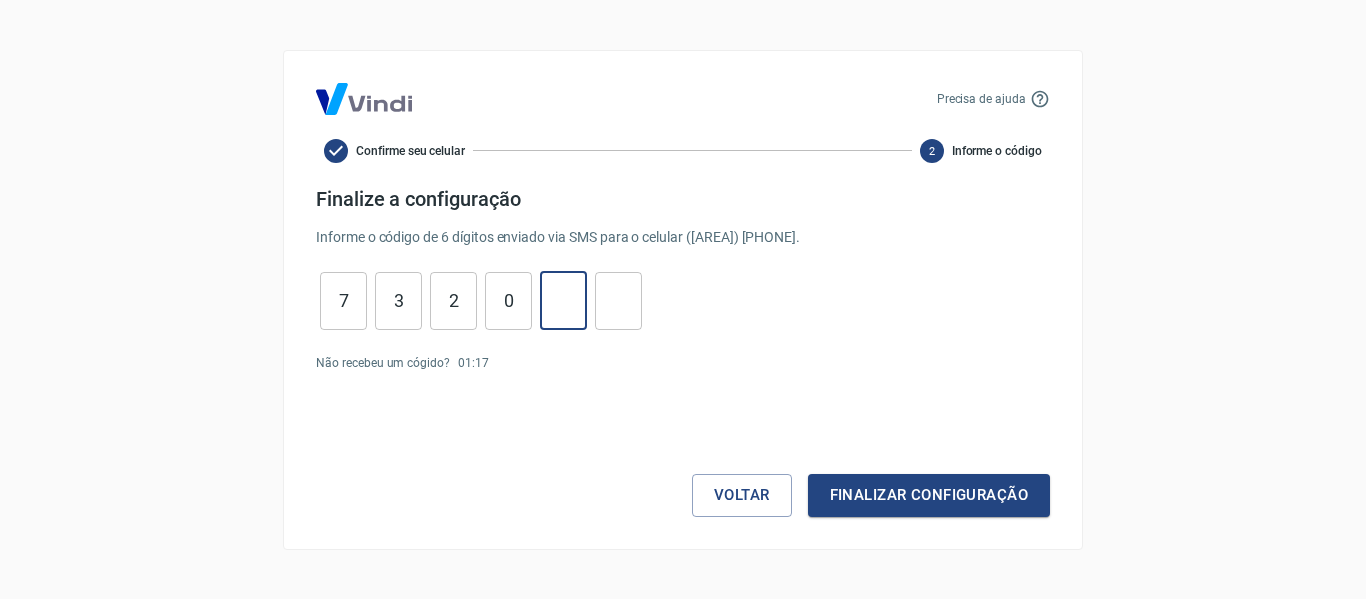 type on "5" 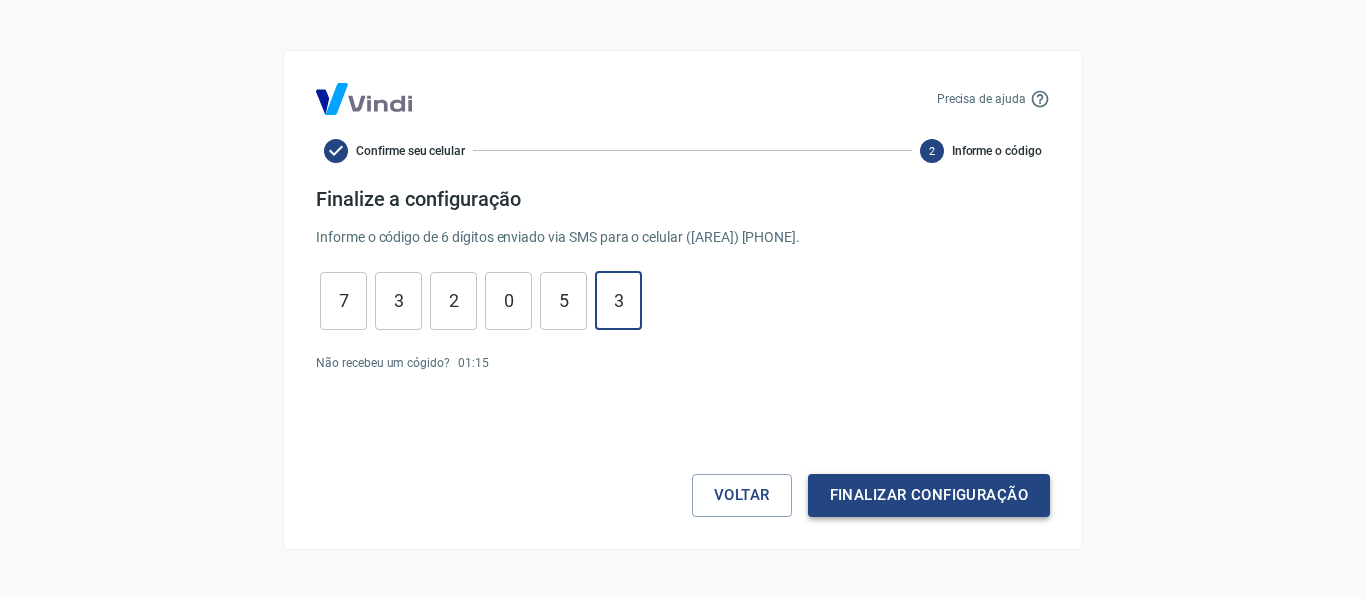 type on "3" 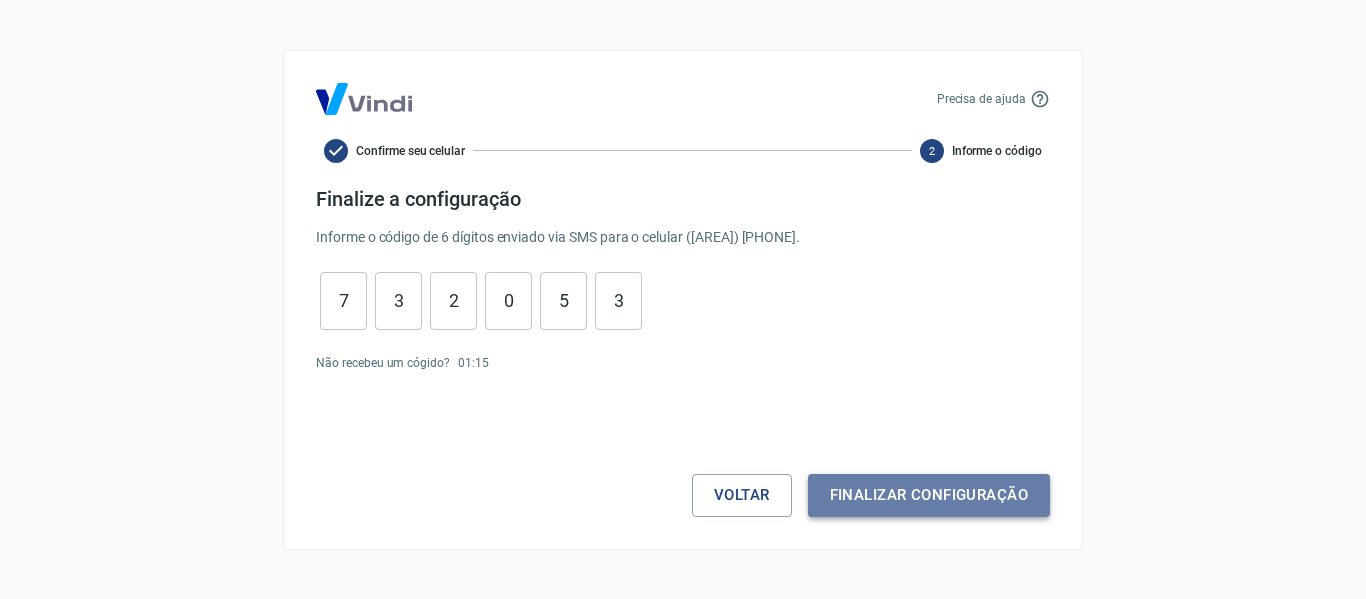 click on "Finalizar configuração" at bounding box center (929, 495) 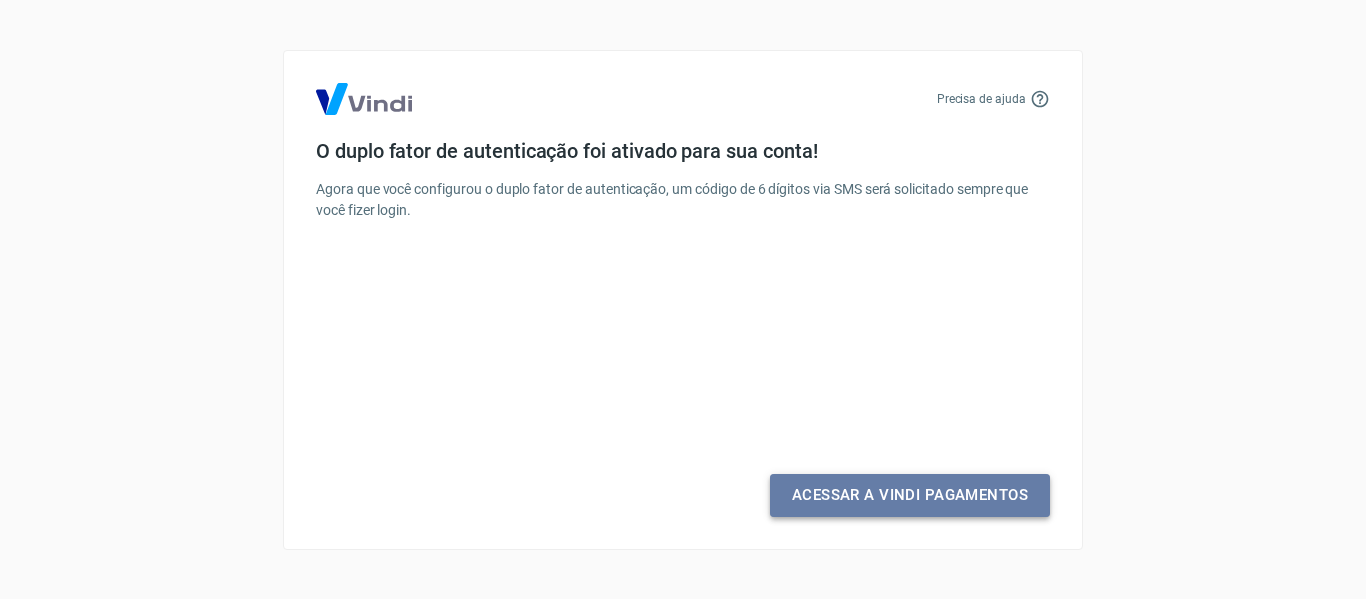 click on "Acessar a Vindi Pagamentos" at bounding box center [910, 495] 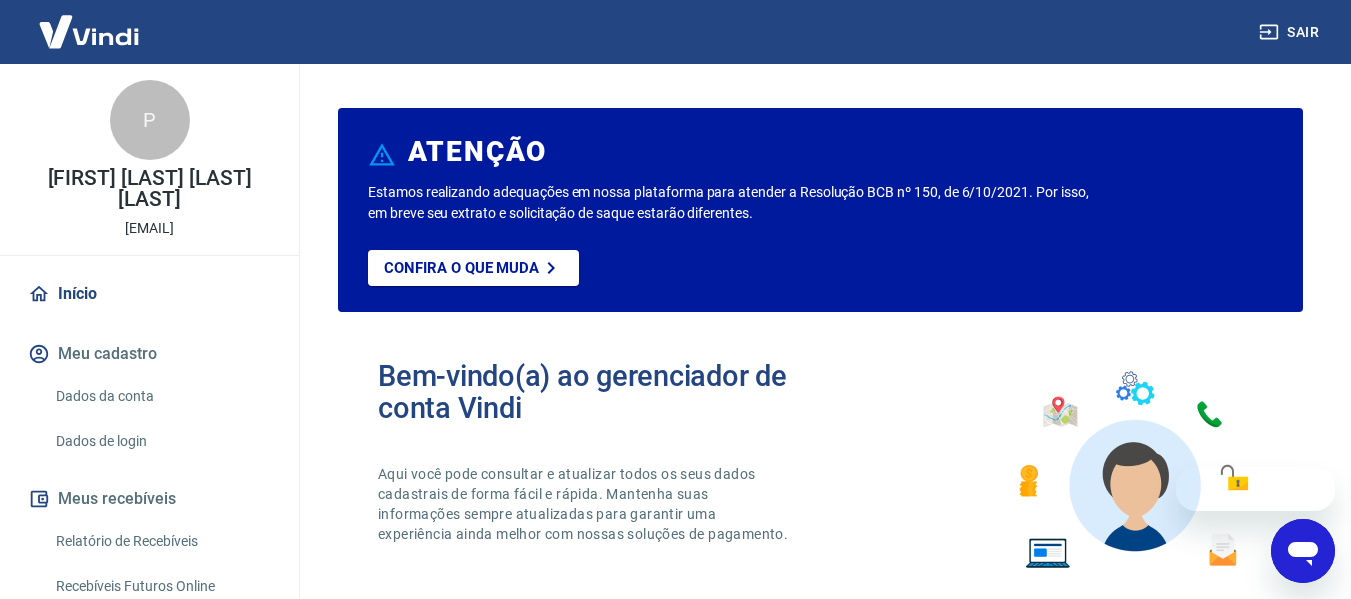 scroll, scrollTop: 0, scrollLeft: 0, axis: both 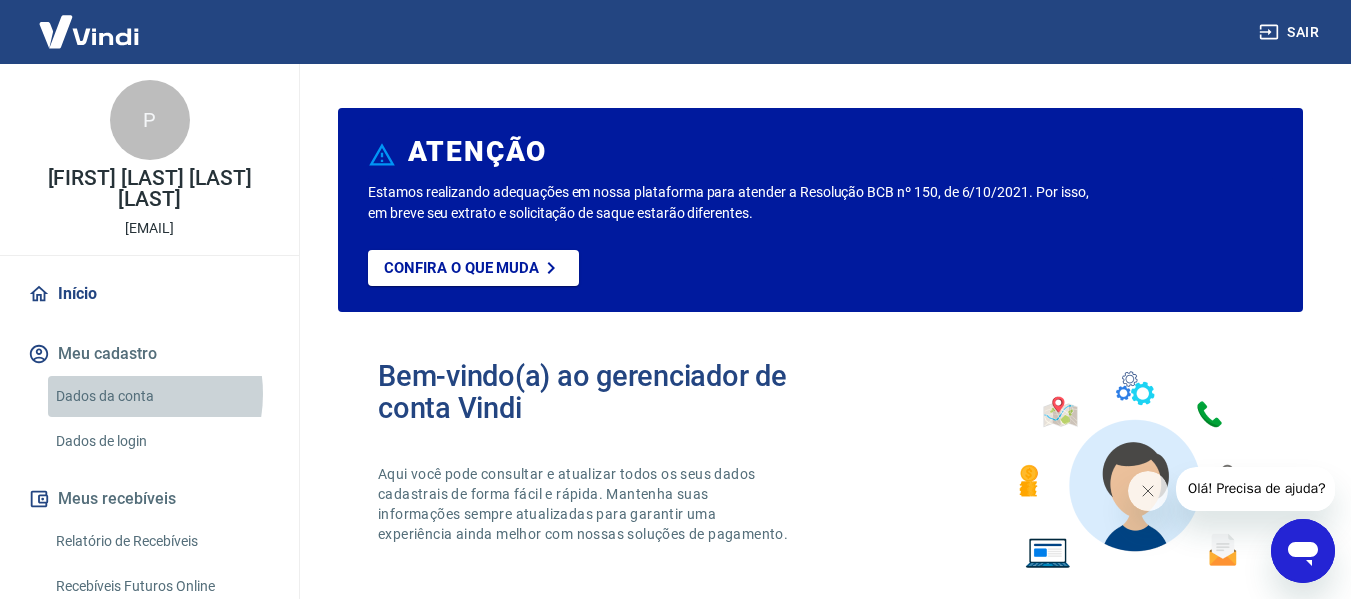 click on "Dados da conta" at bounding box center [161, 396] 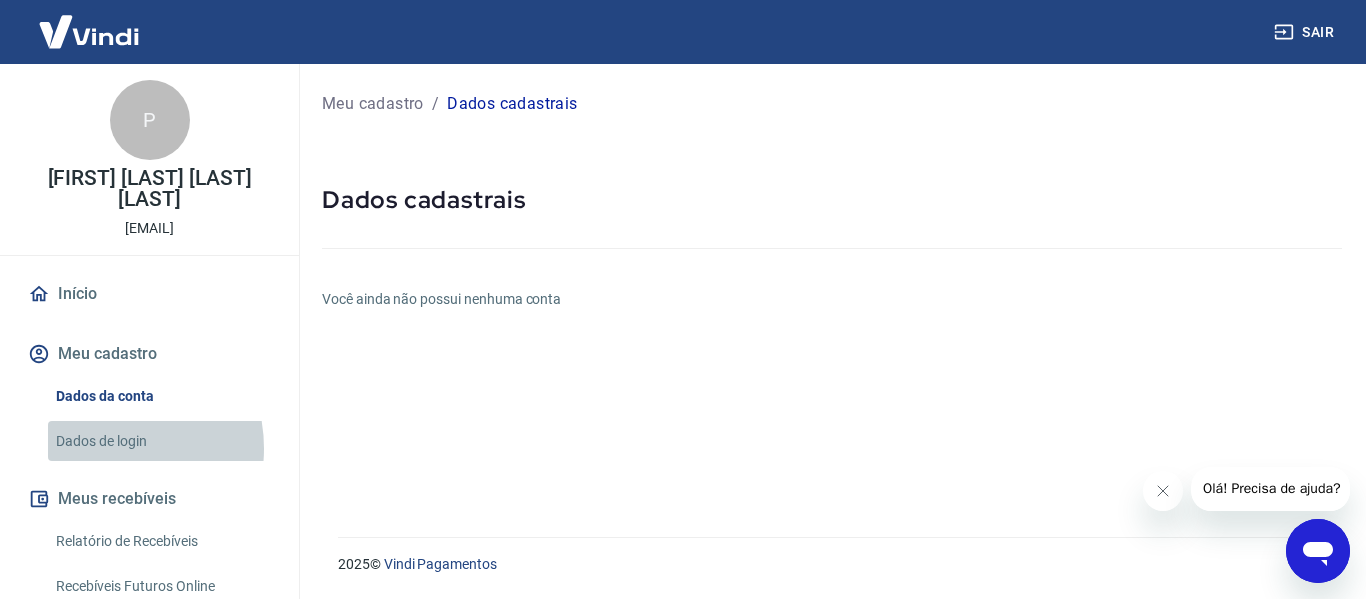 click on "Dados de login" at bounding box center (161, 441) 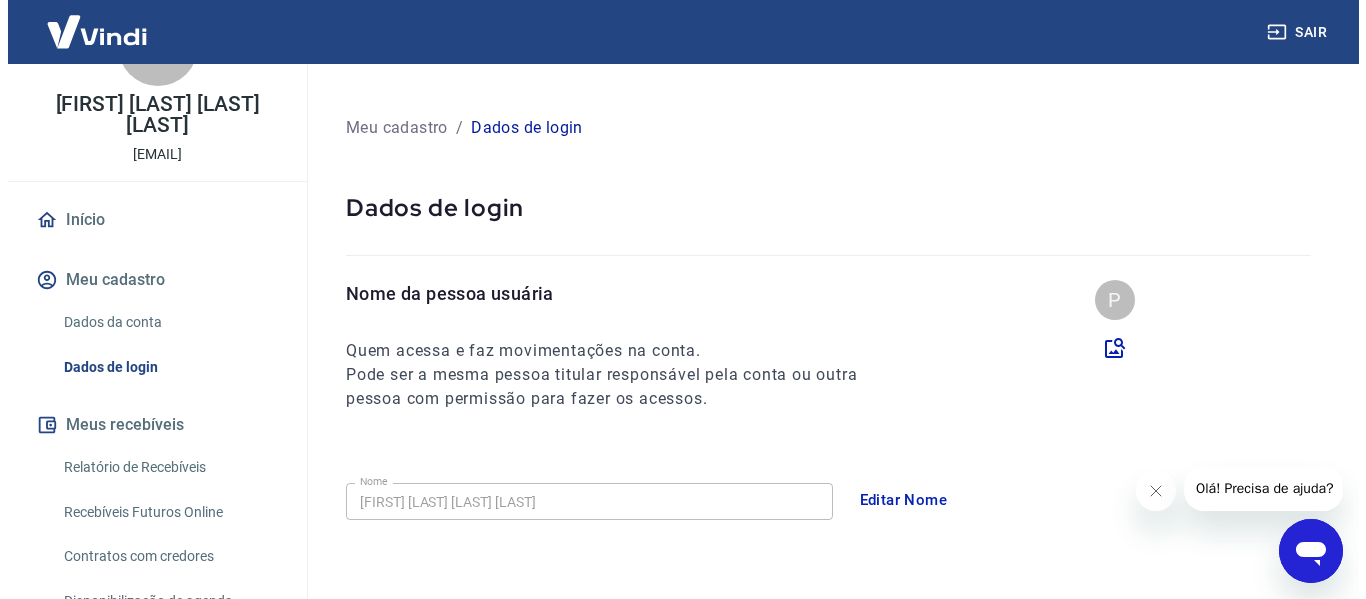 scroll, scrollTop: 216, scrollLeft: 0, axis: vertical 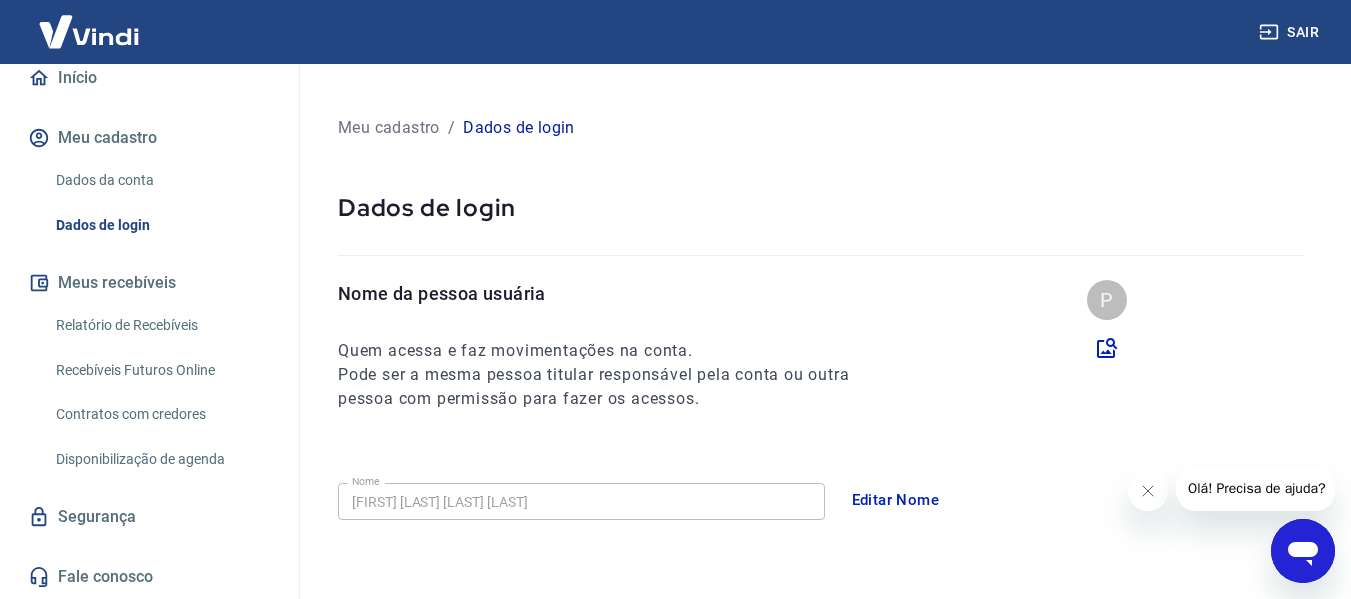 click on "Relatório de Recebíveis" at bounding box center (161, 325) 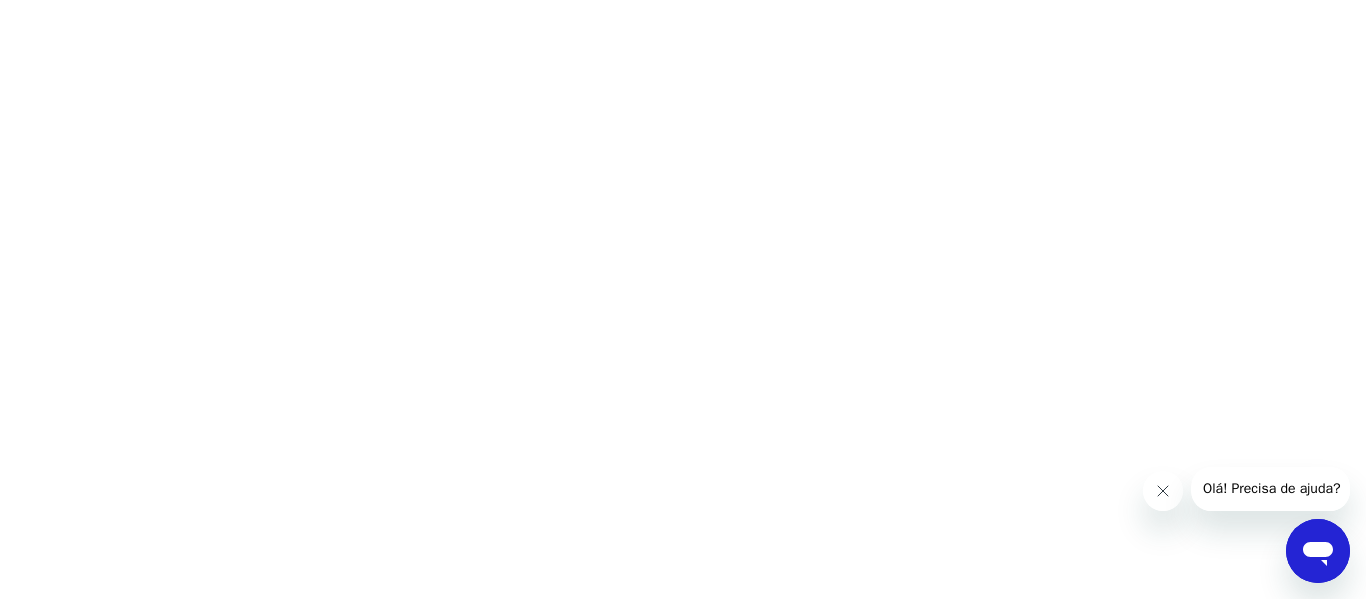 click 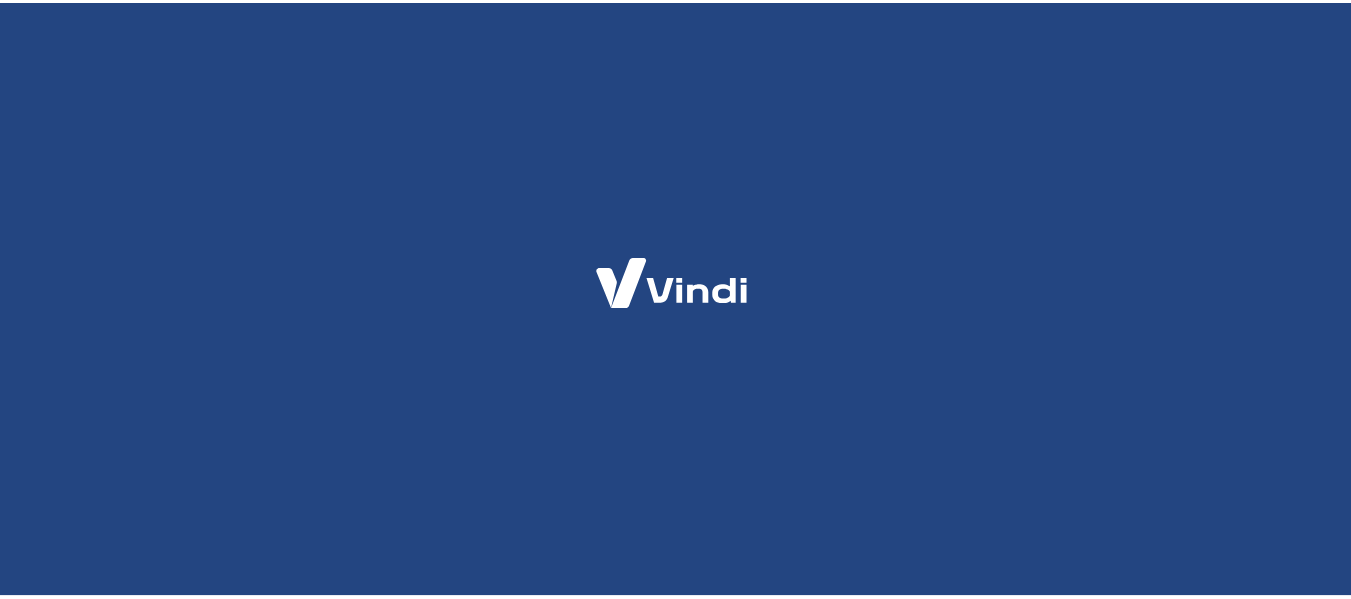 scroll, scrollTop: 0, scrollLeft: 0, axis: both 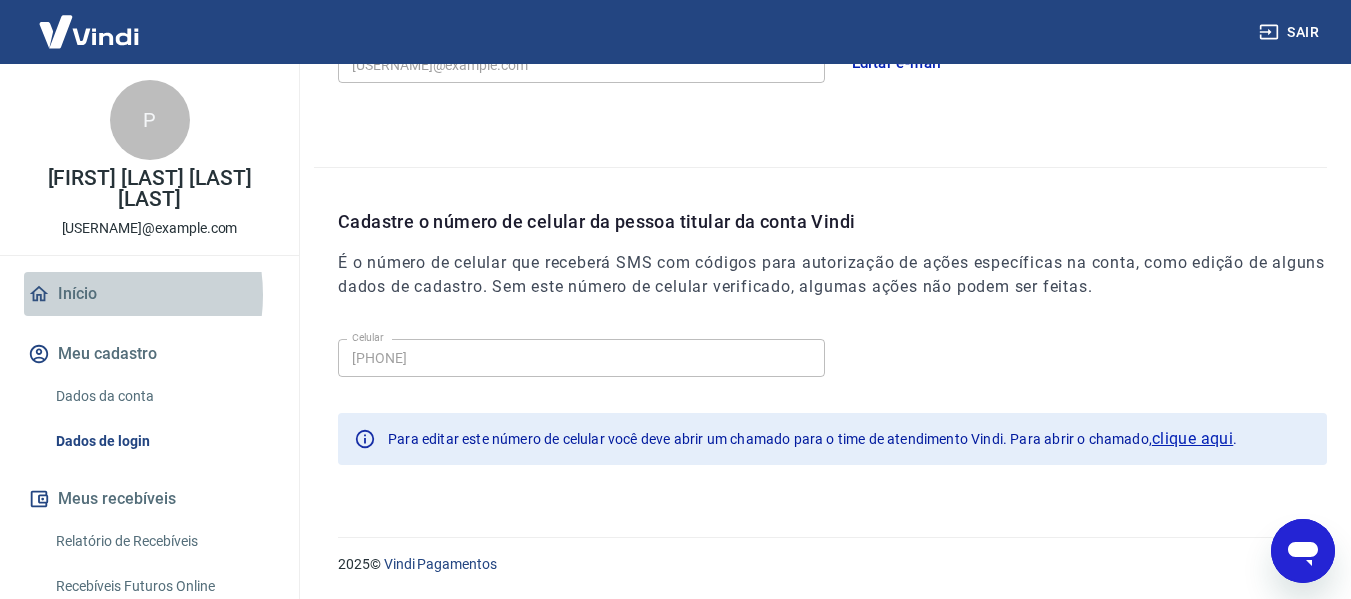 click on "Início" at bounding box center [149, 294] 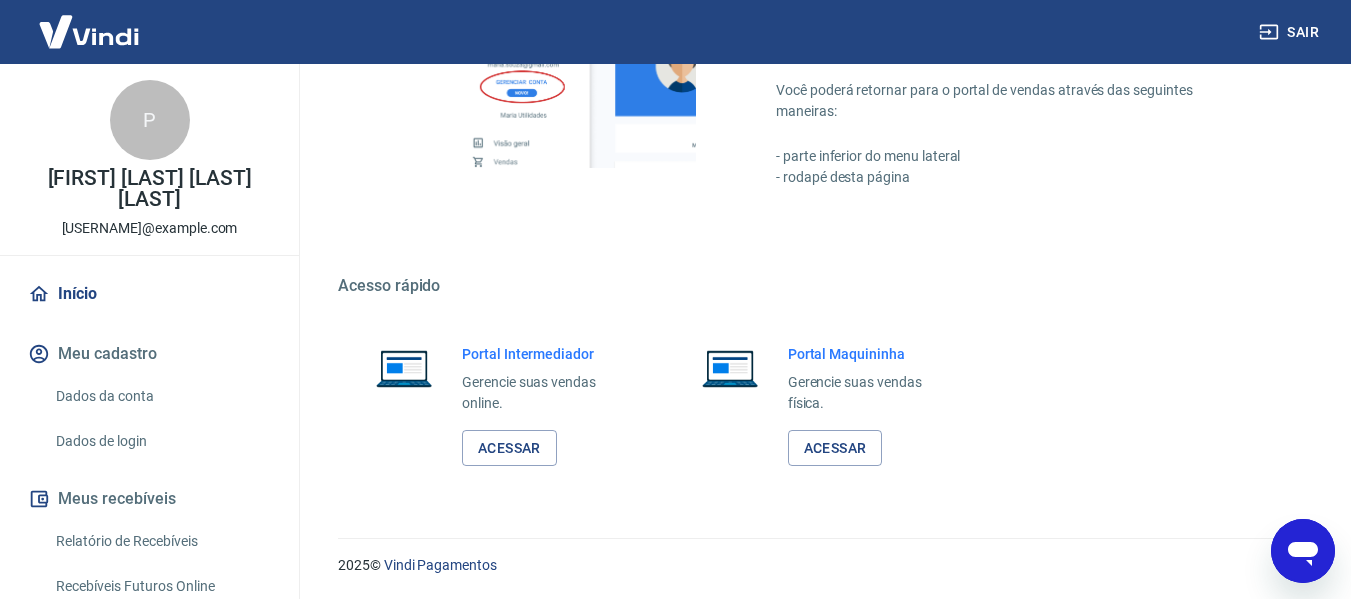 scroll, scrollTop: 1249, scrollLeft: 0, axis: vertical 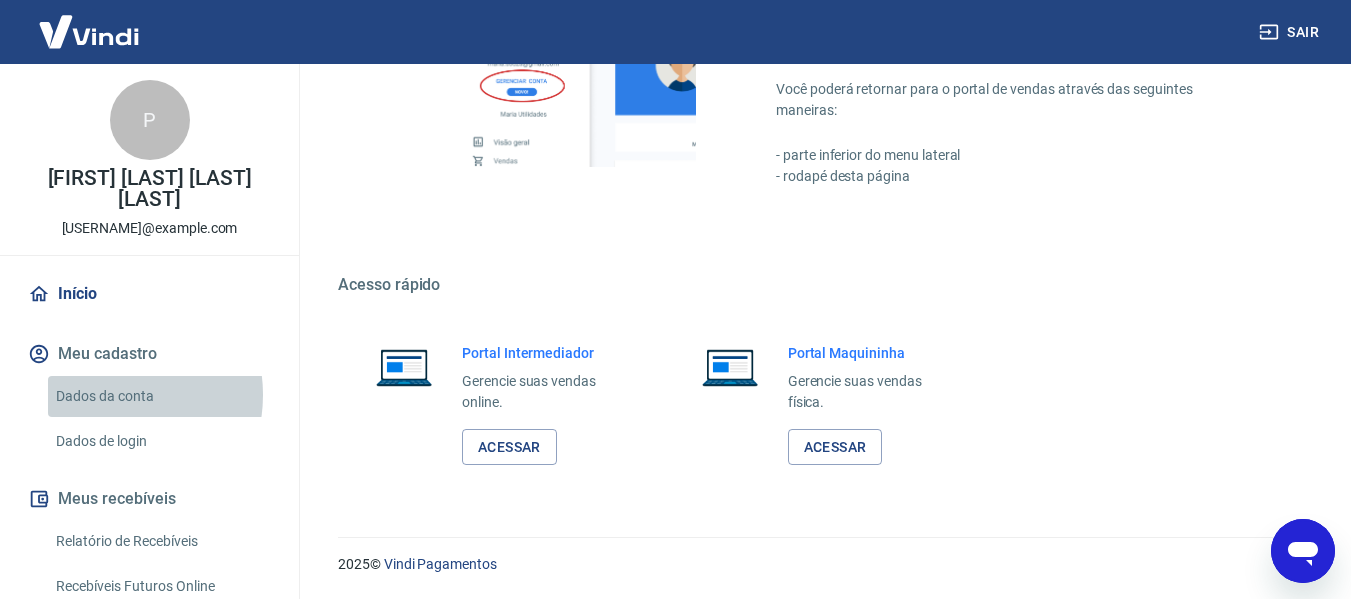 click on "Dados da conta" at bounding box center (161, 396) 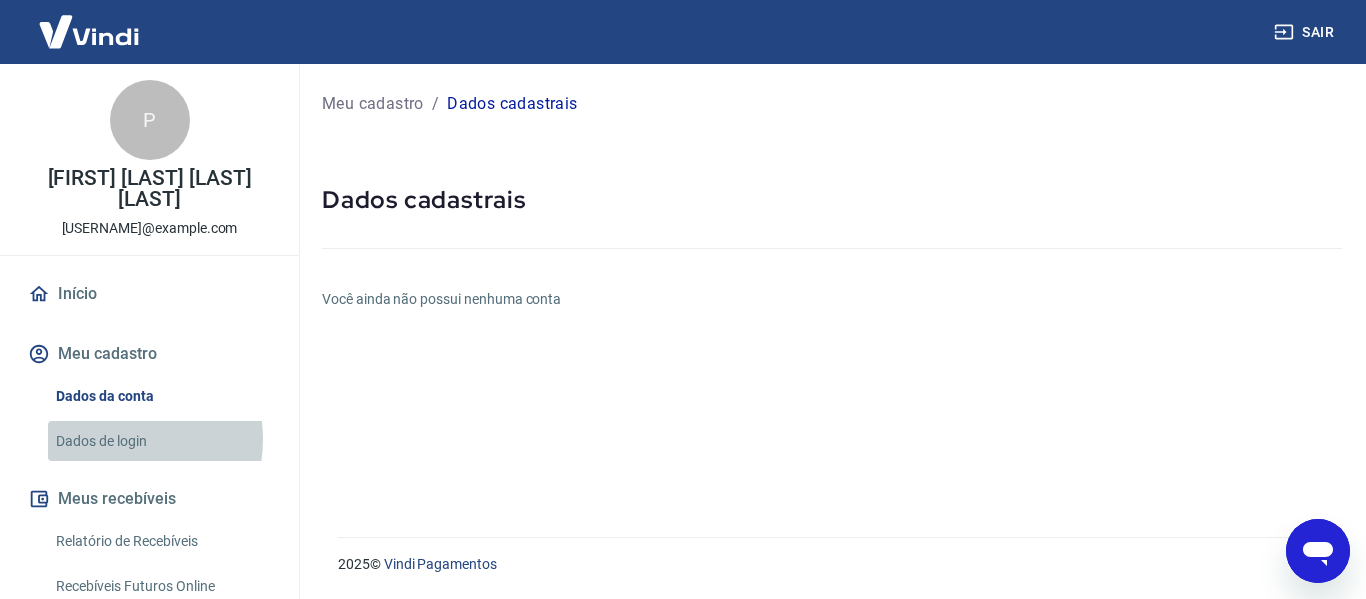 click on "Dados de login" at bounding box center [161, 441] 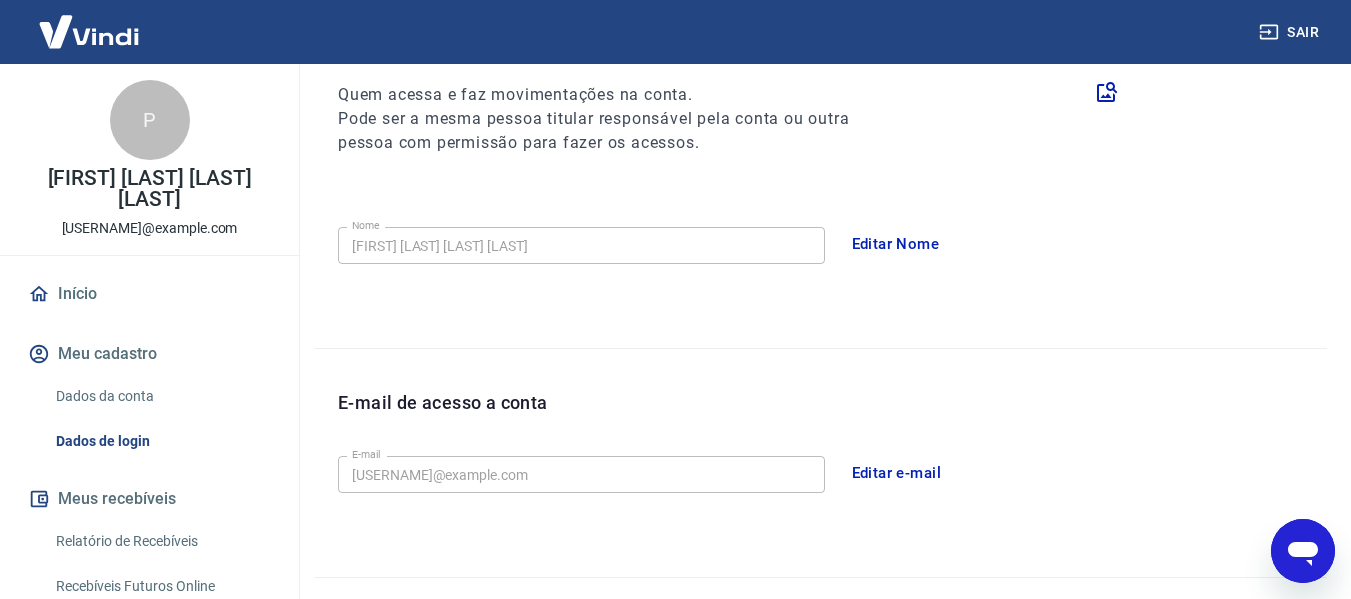 scroll, scrollTop: 300, scrollLeft: 0, axis: vertical 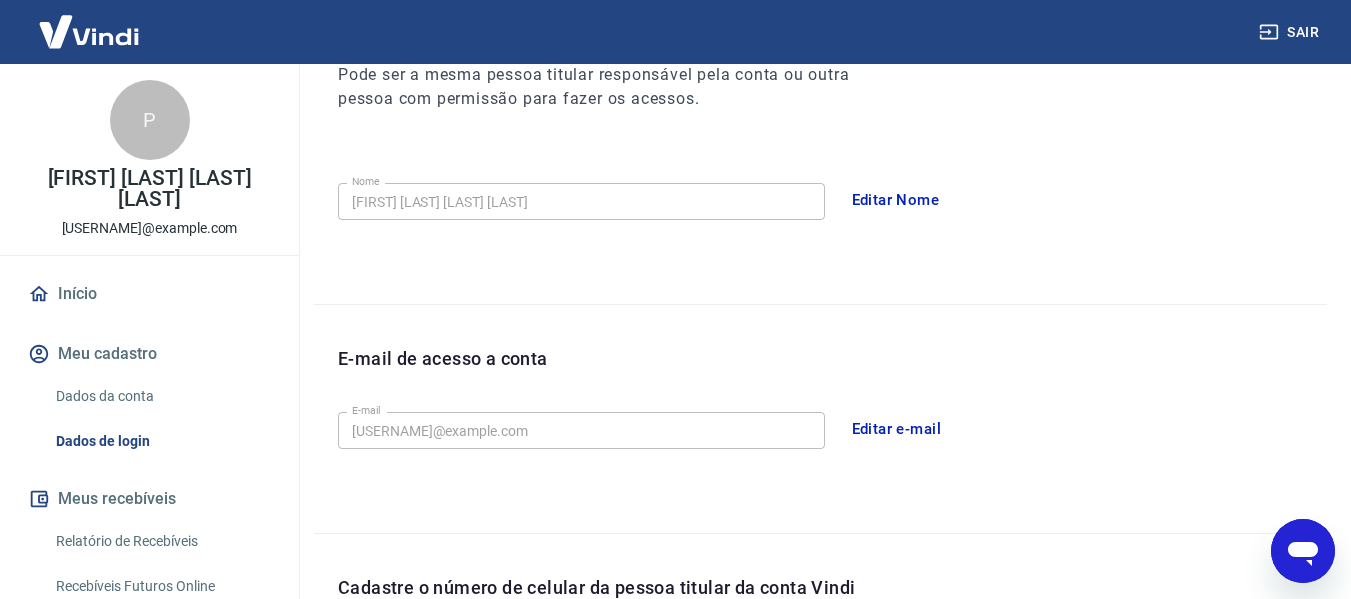 click on "Relatório de Recebíveis" at bounding box center (161, 541) 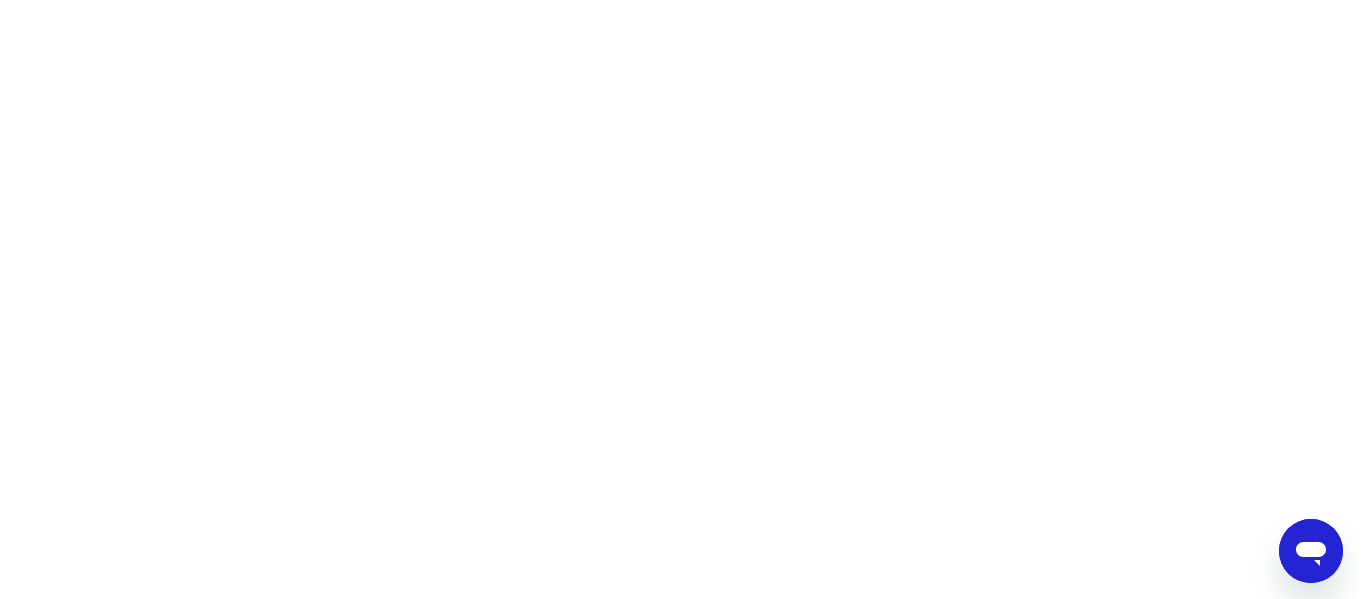 scroll, scrollTop: 0, scrollLeft: 0, axis: both 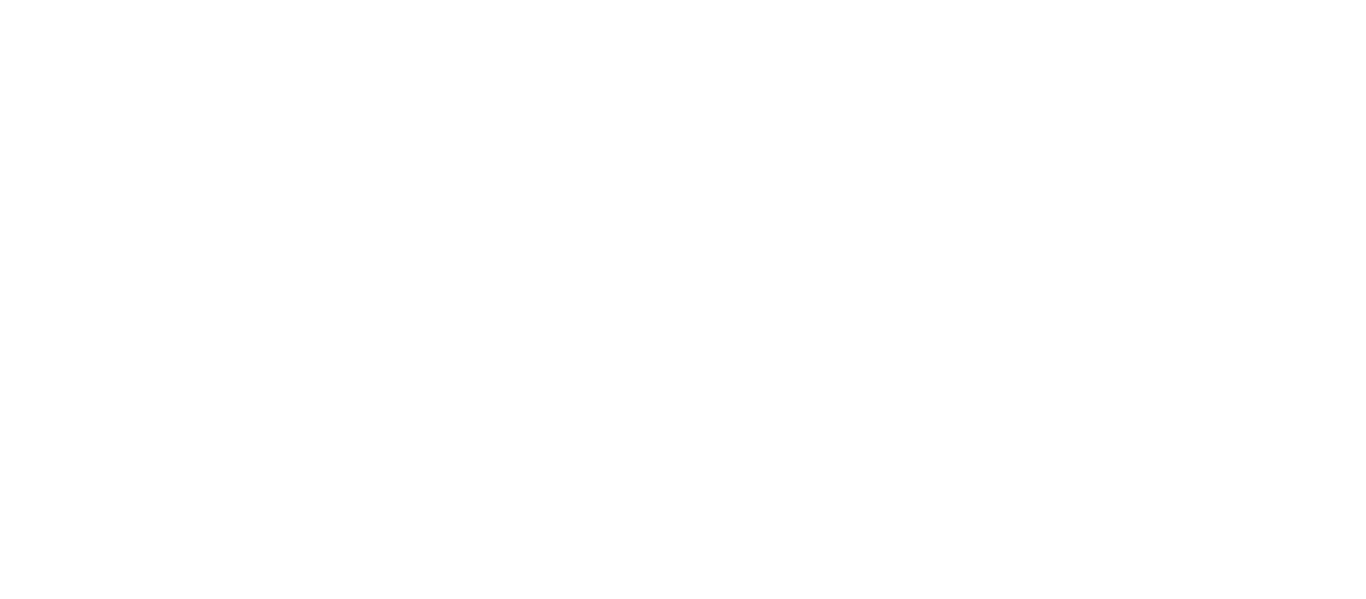 click at bounding box center [683, 0] 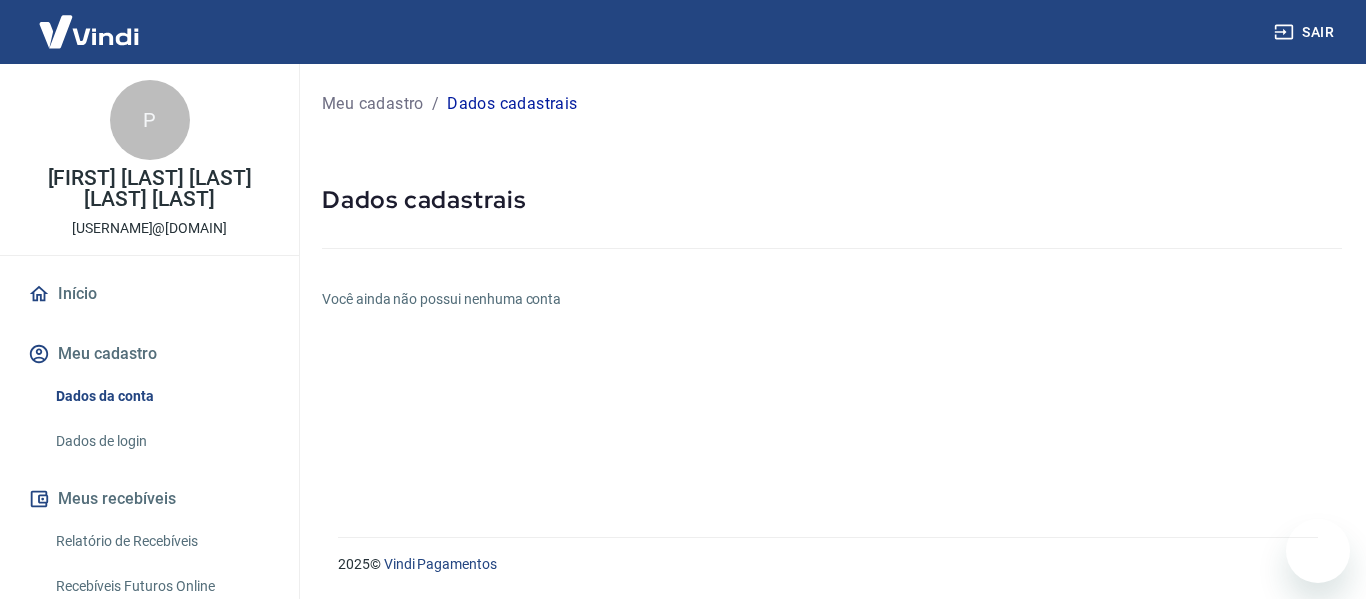 scroll, scrollTop: 0, scrollLeft: 0, axis: both 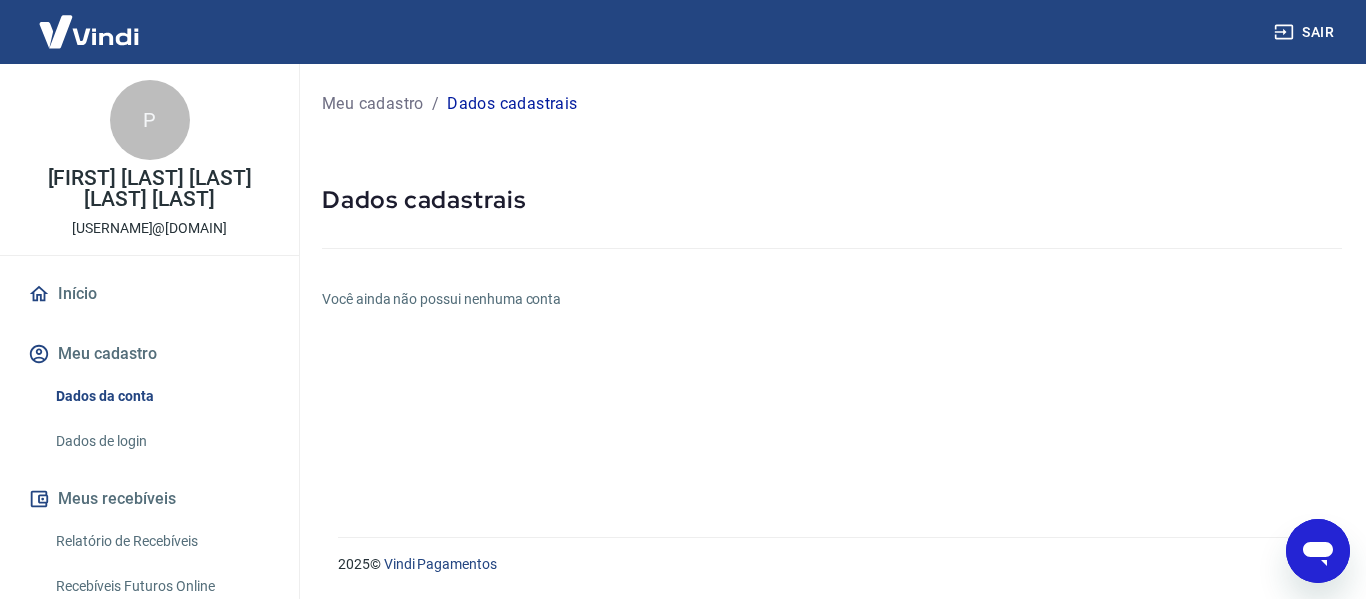 click on "Início" at bounding box center [149, 294] 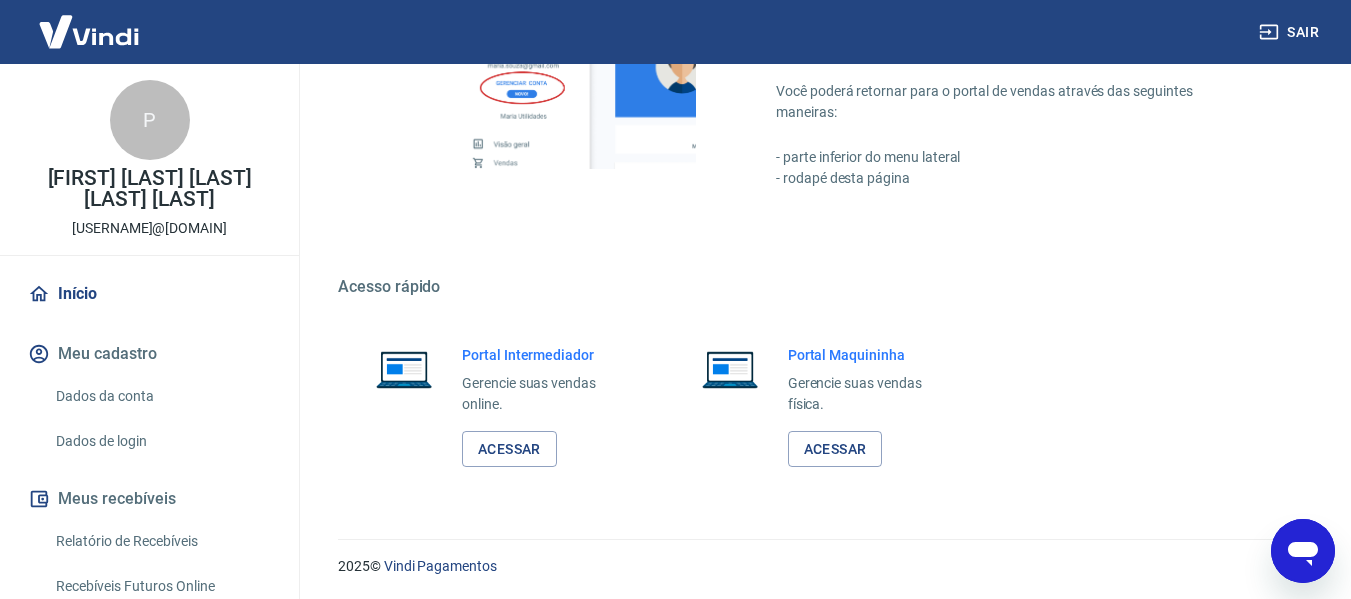 scroll, scrollTop: 1249, scrollLeft: 0, axis: vertical 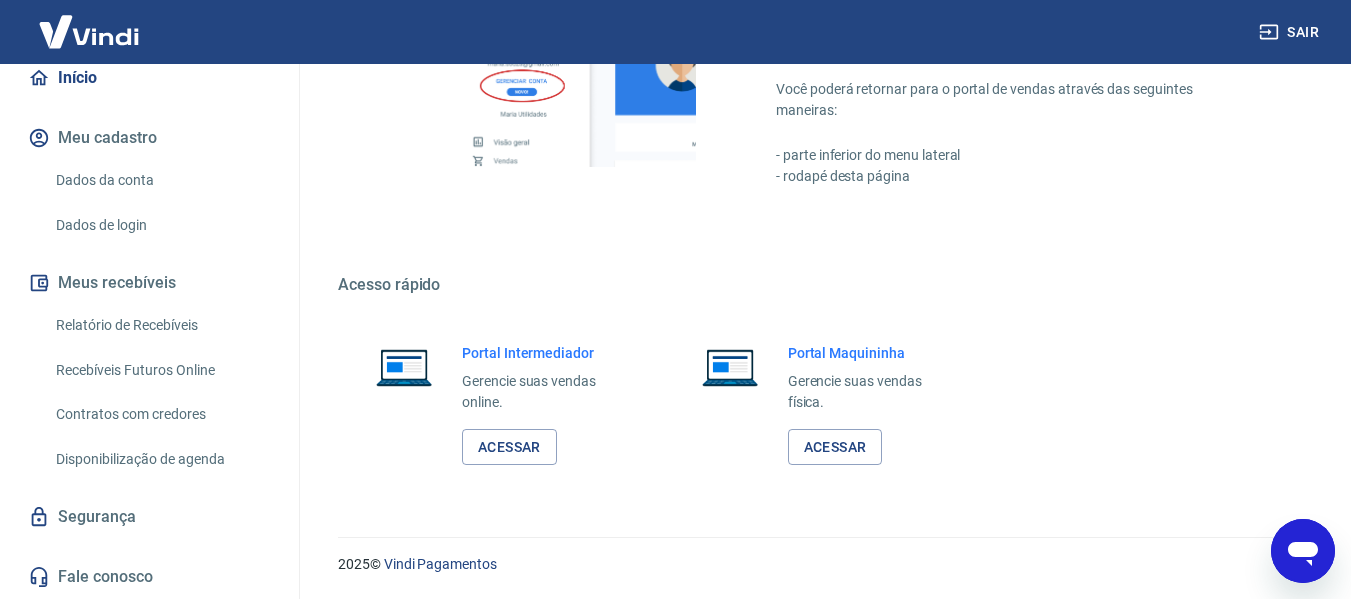 click on "Segurança" at bounding box center [149, 517] 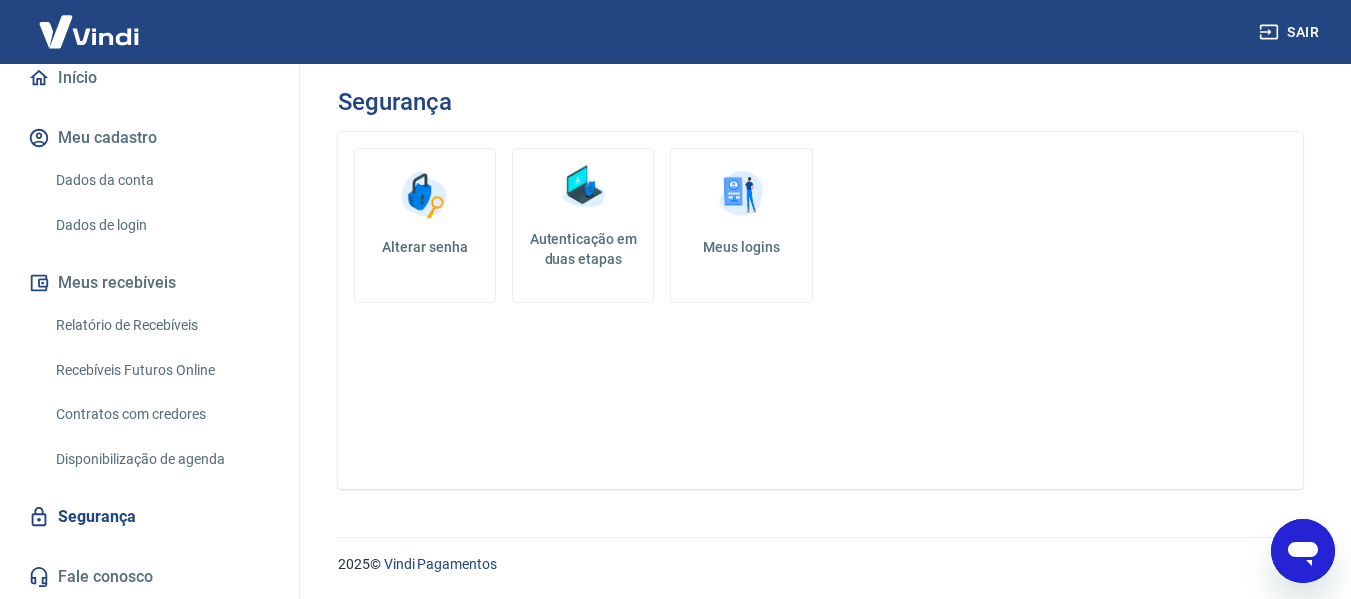scroll, scrollTop: 0, scrollLeft: 0, axis: both 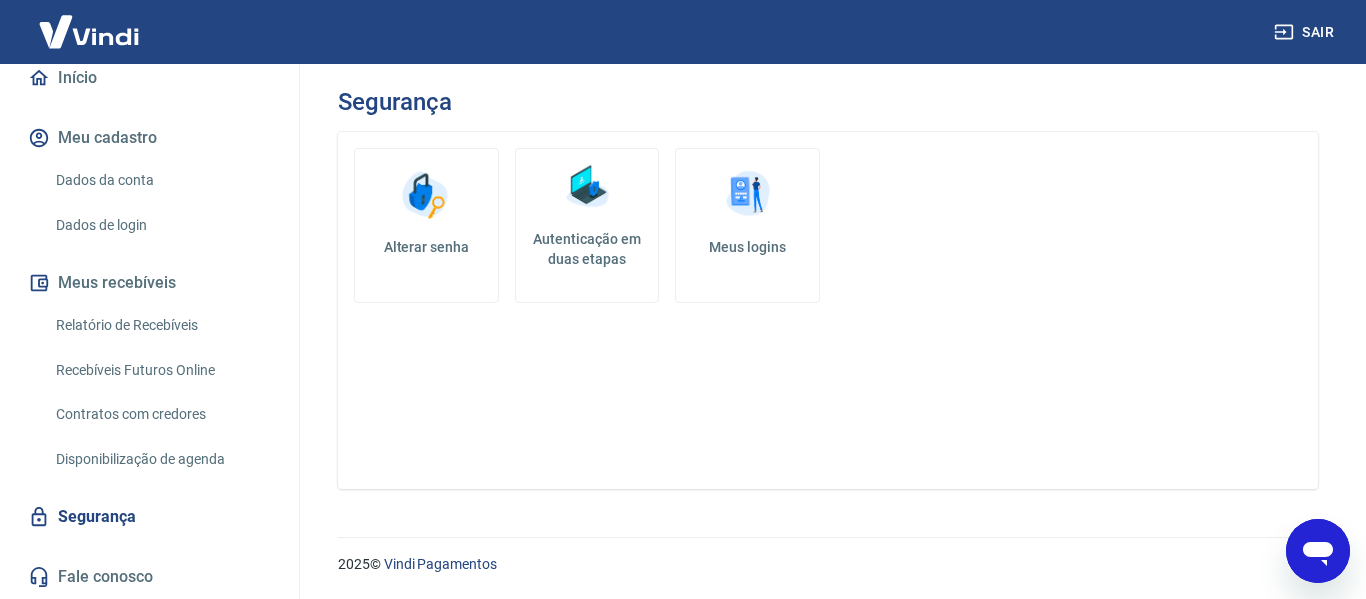 click at bounding box center (748, 195) 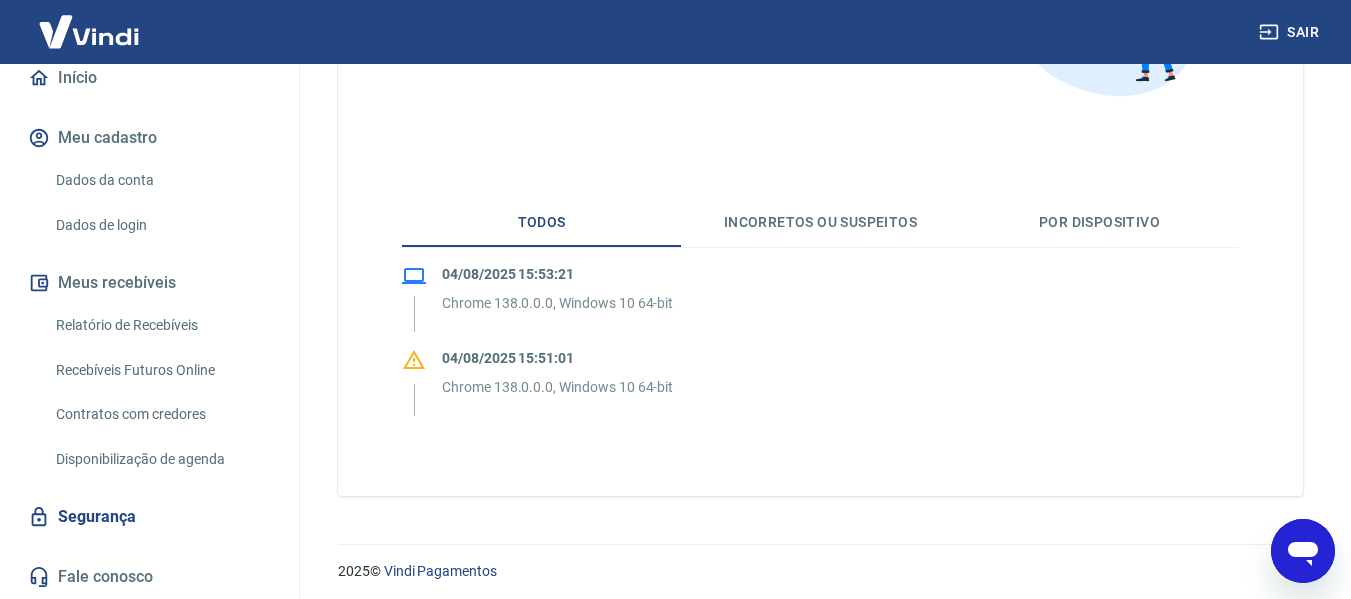 scroll, scrollTop: 318, scrollLeft: 0, axis: vertical 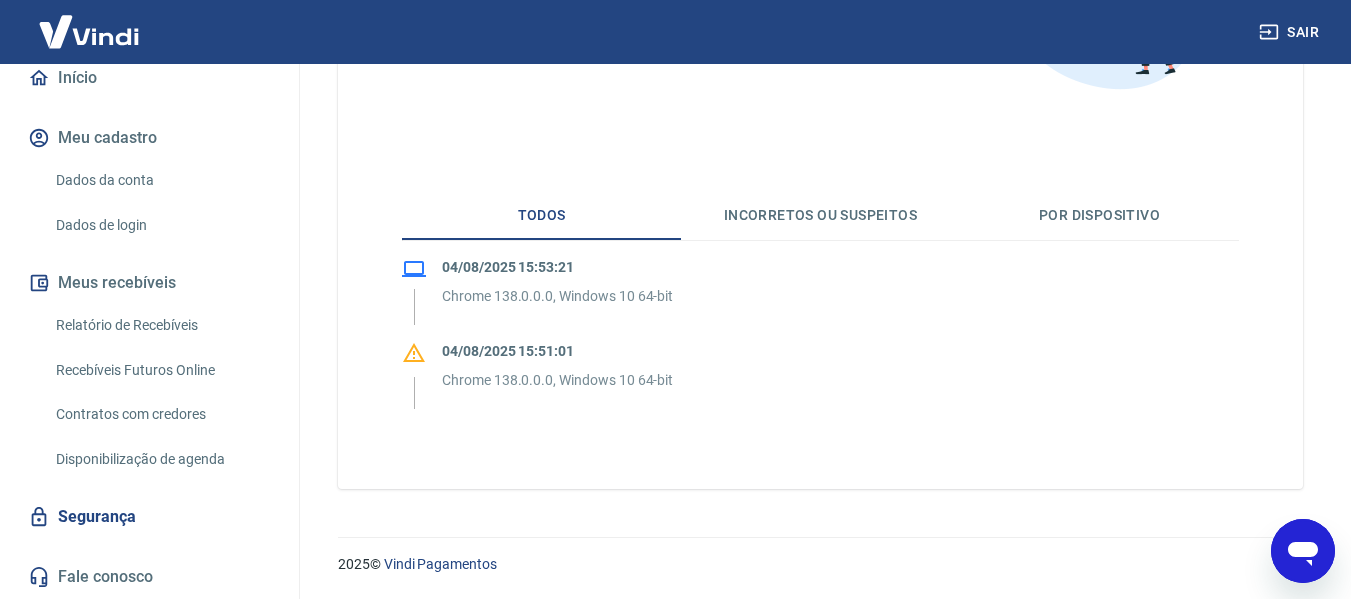 click on "Incorretos ou suspeitos" at bounding box center (820, 216) 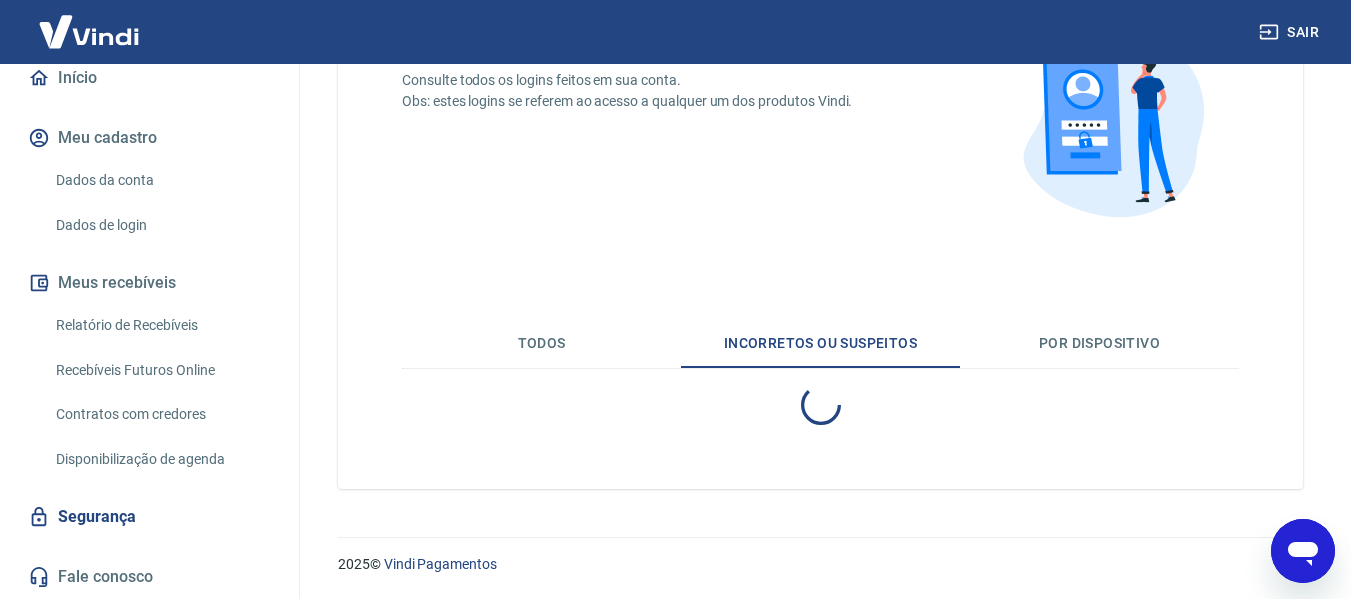 scroll, scrollTop: 234, scrollLeft: 0, axis: vertical 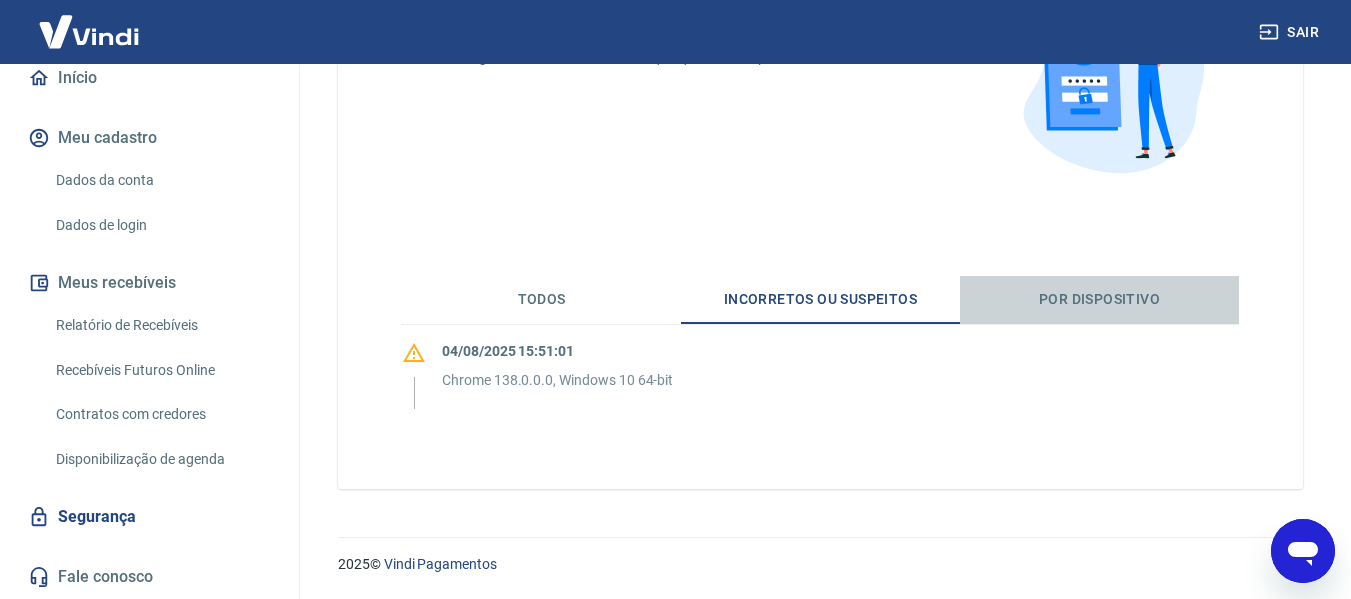 click on "Por dispositivo" at bounding box center (1099, 300) 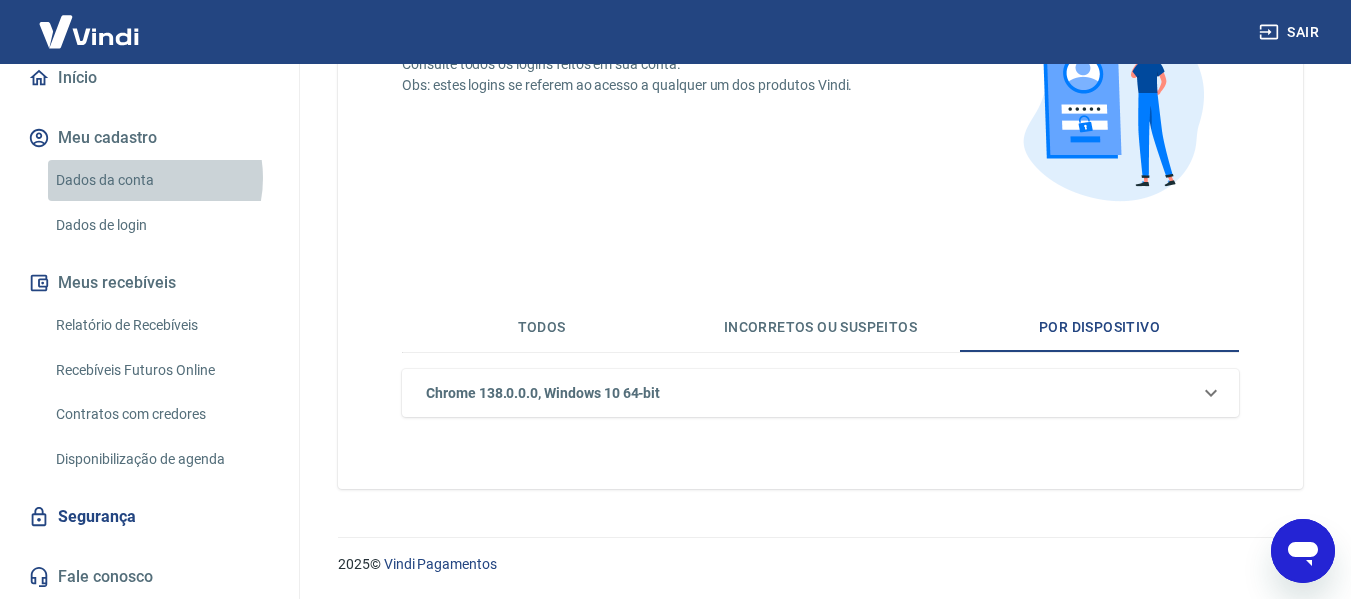 click on "Dados da conta" at bounding box center [161, 180] 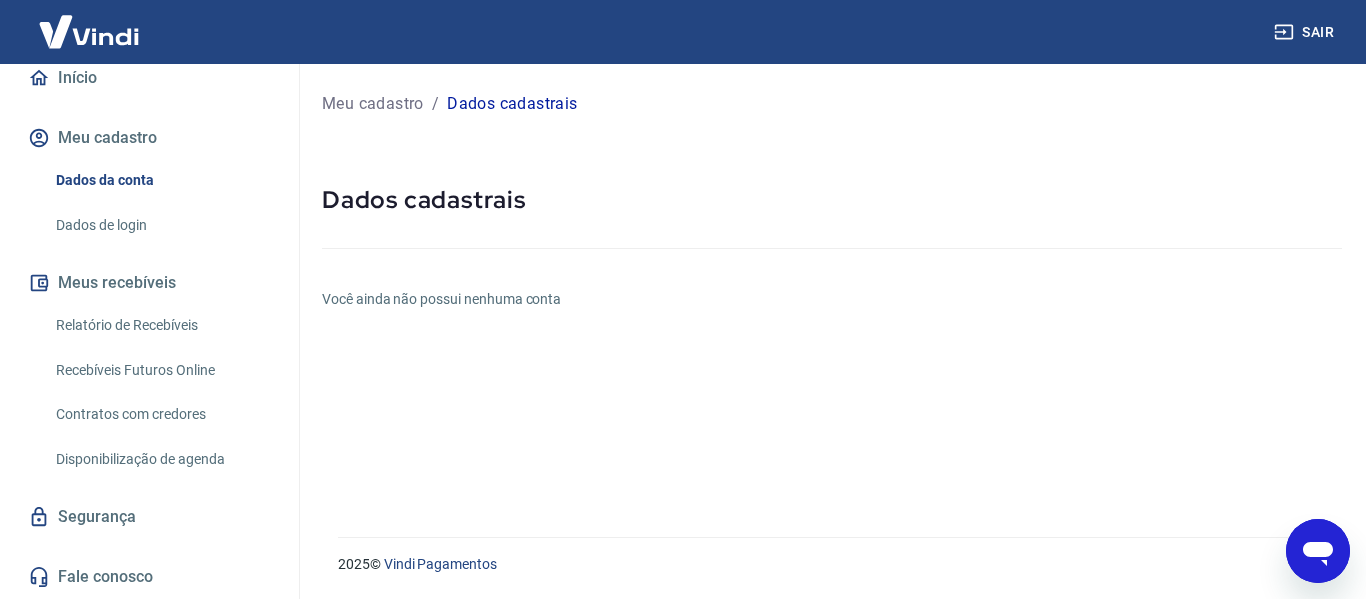 click on "Meu cadastro" at bounding box center [149, 138] 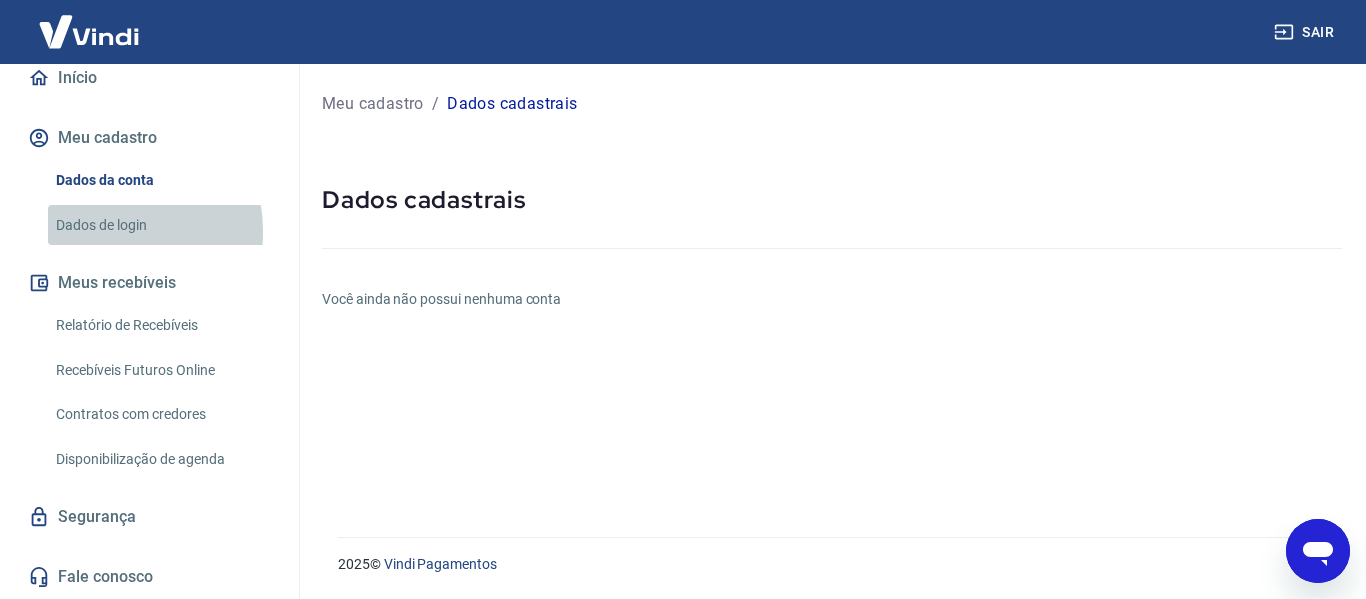 click on "Dados de login" at bounding box center (161, 225) 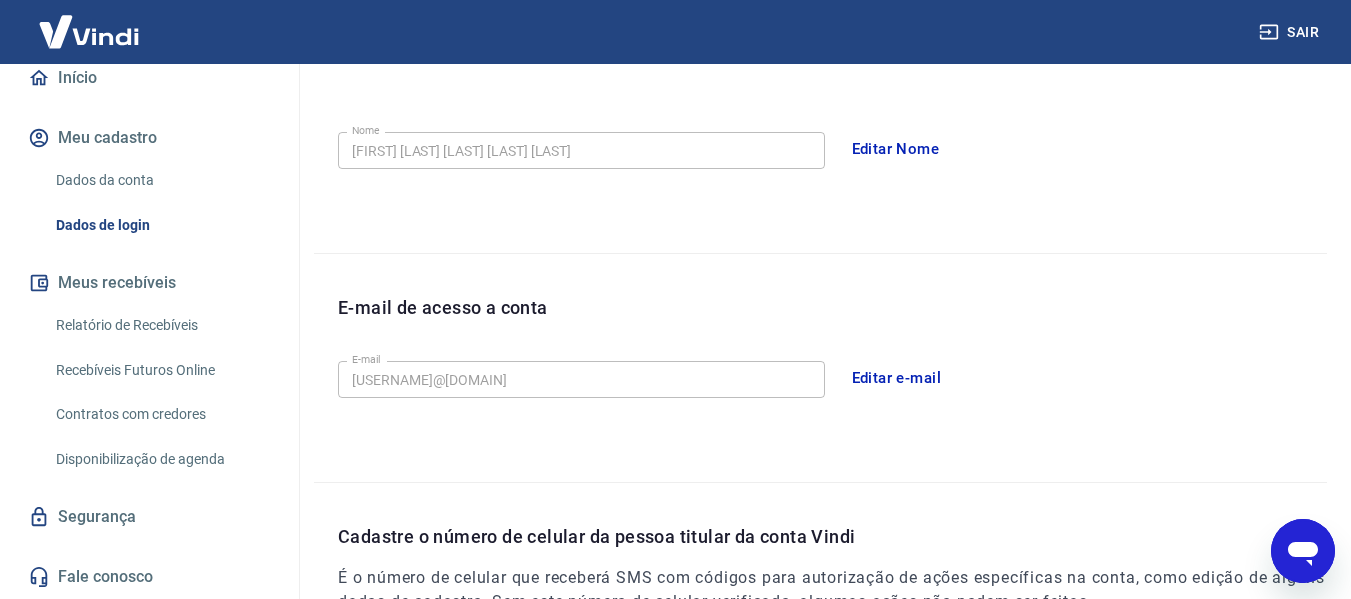 scroll, scrollTop: 400, scrollLeft: 0, axis: vertical 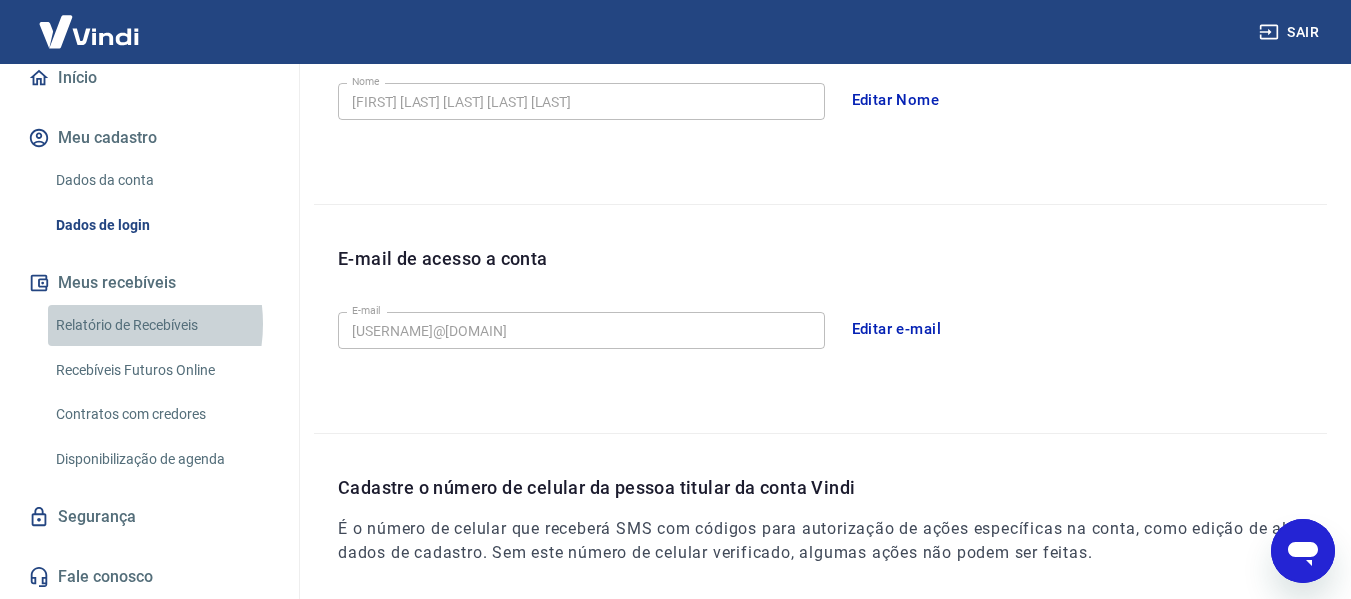 click on "Relatório de Recebíveis" at bounding box center (161, 325) 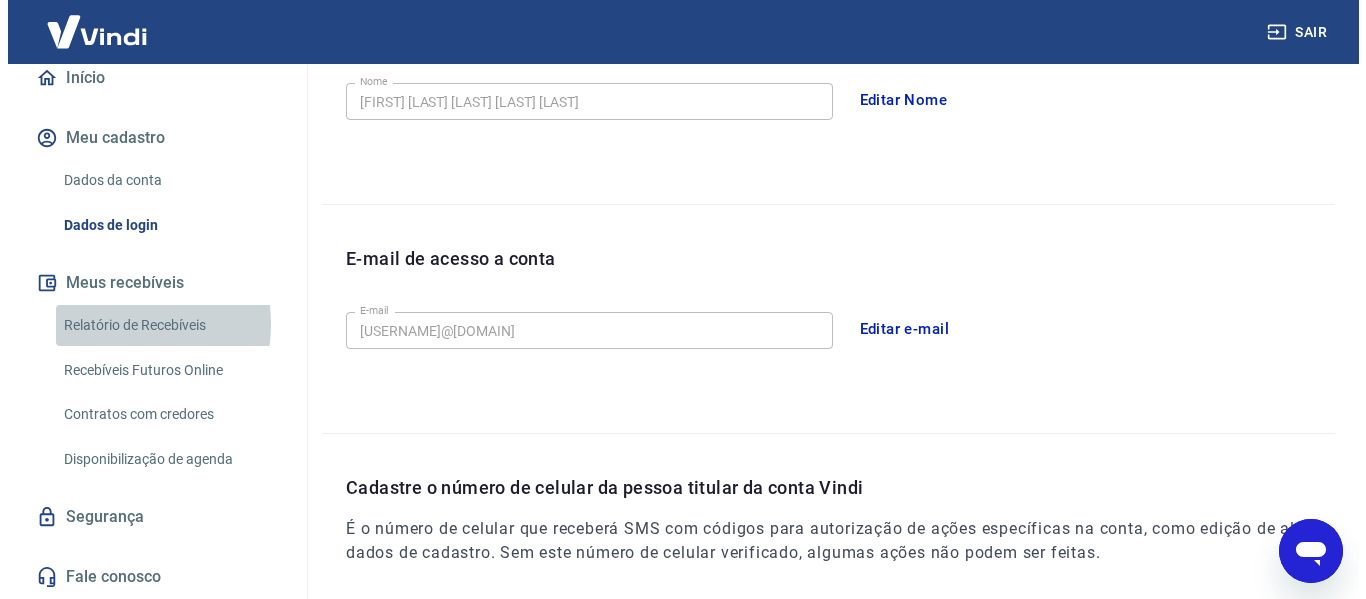 scroll, scrollTop: 0, scrollLeft: 0, axis: both 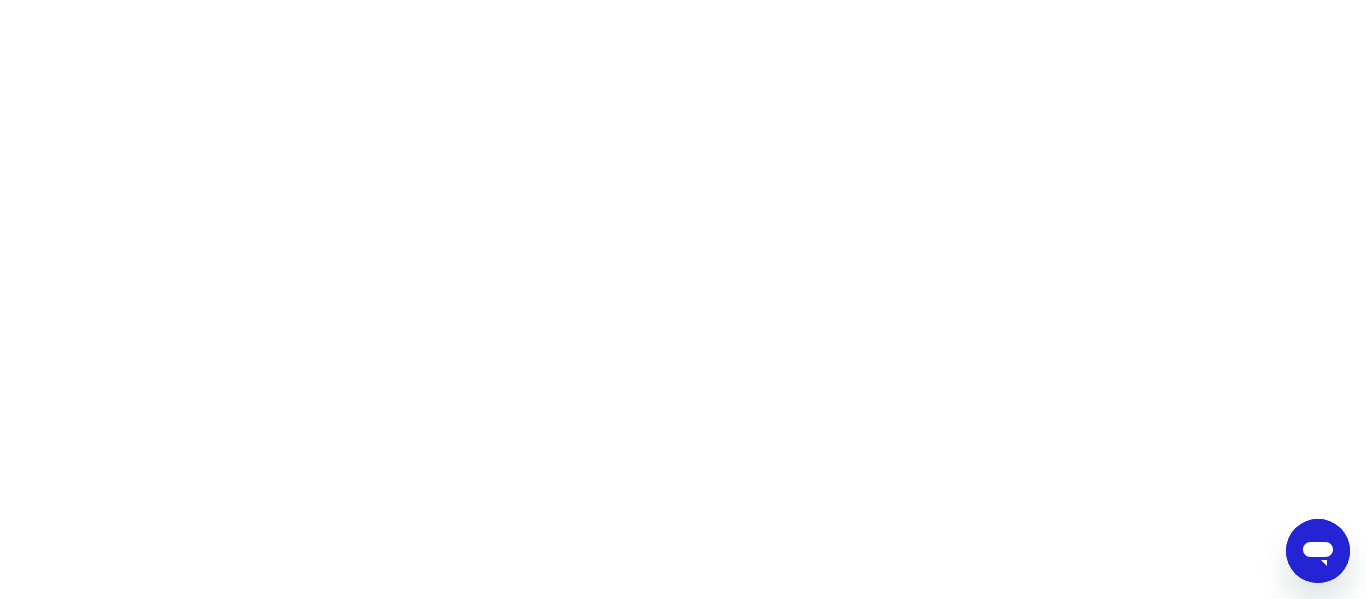 click 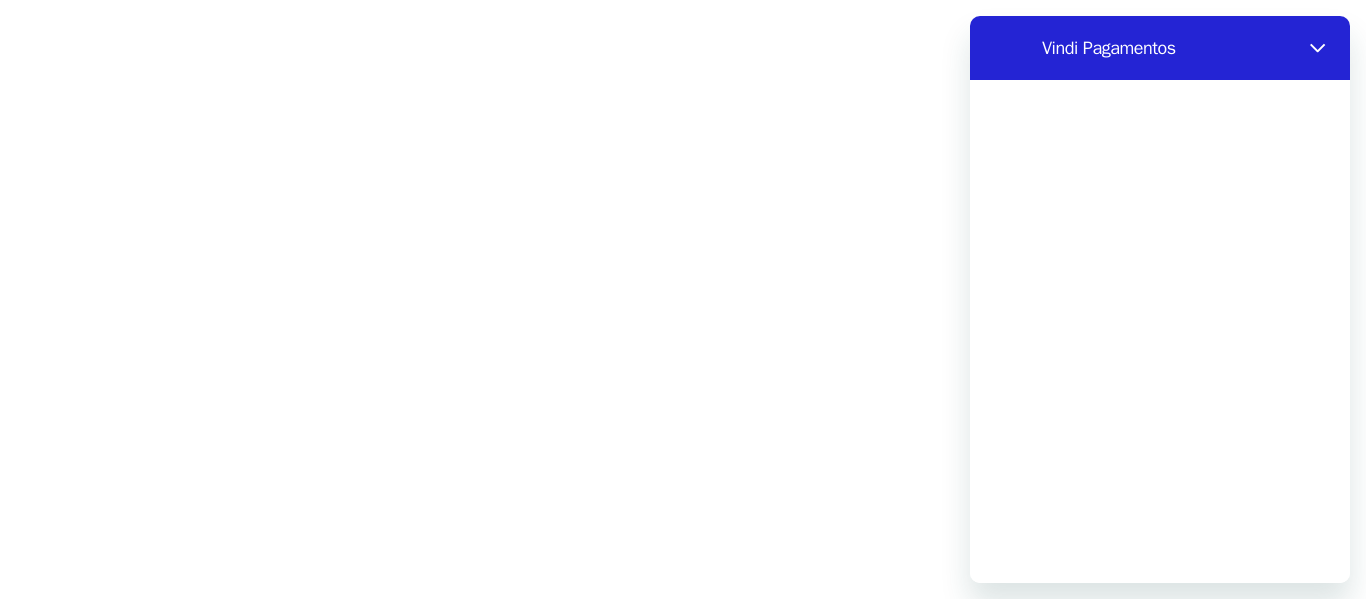scroll, scrollTop: 0, scrollLeft: 0, axis: both 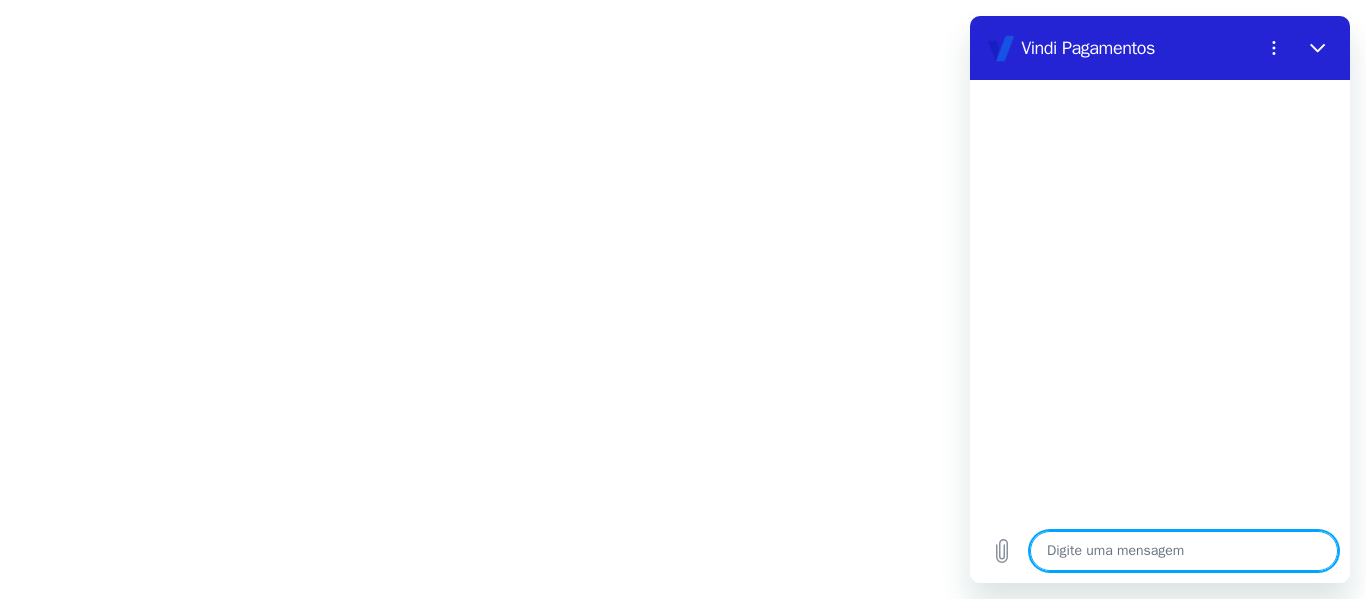 click at bounding box center (1184, 551) 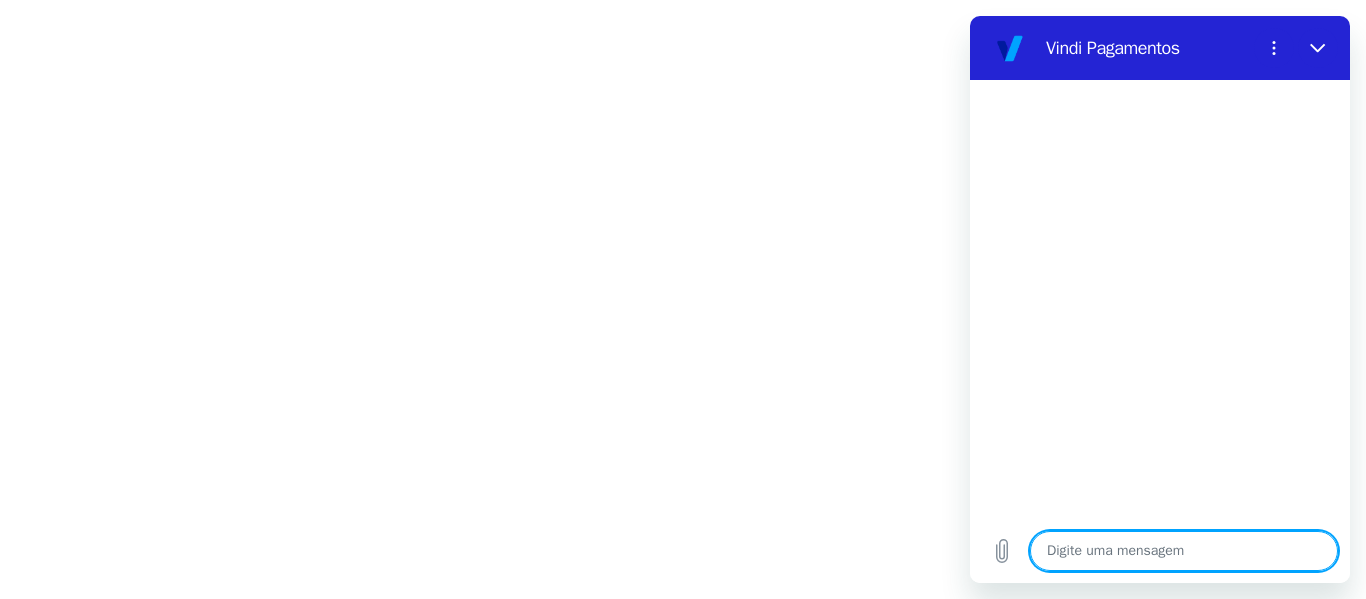 type on "o" 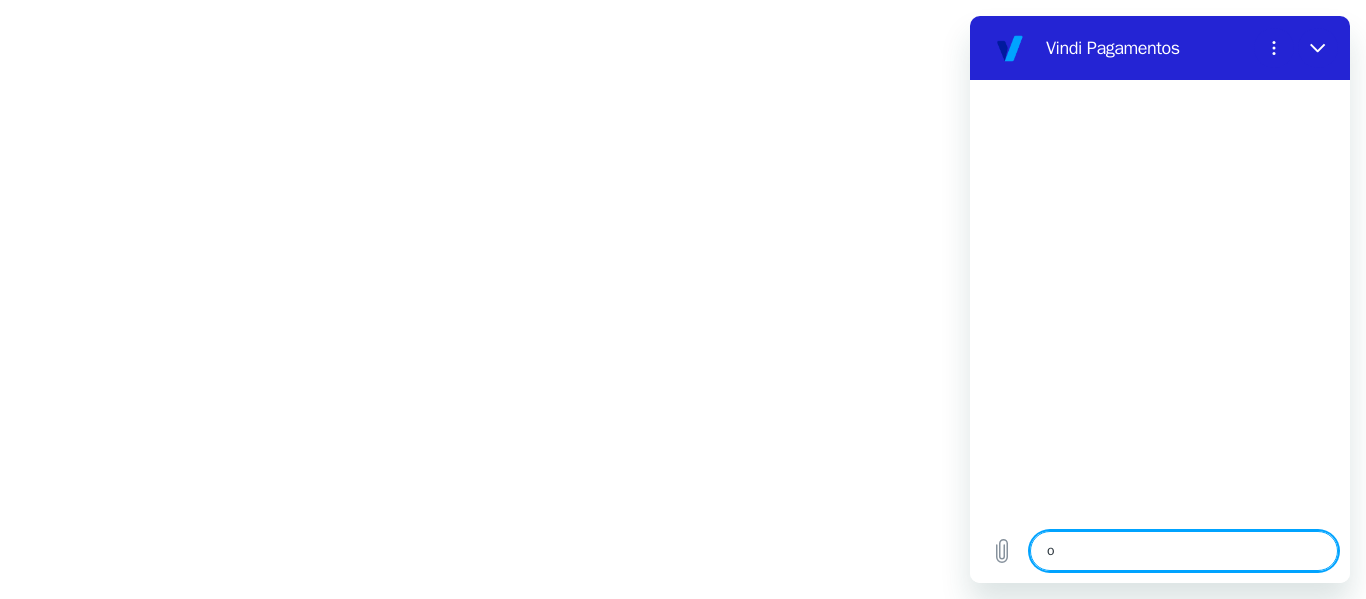 type on "x" 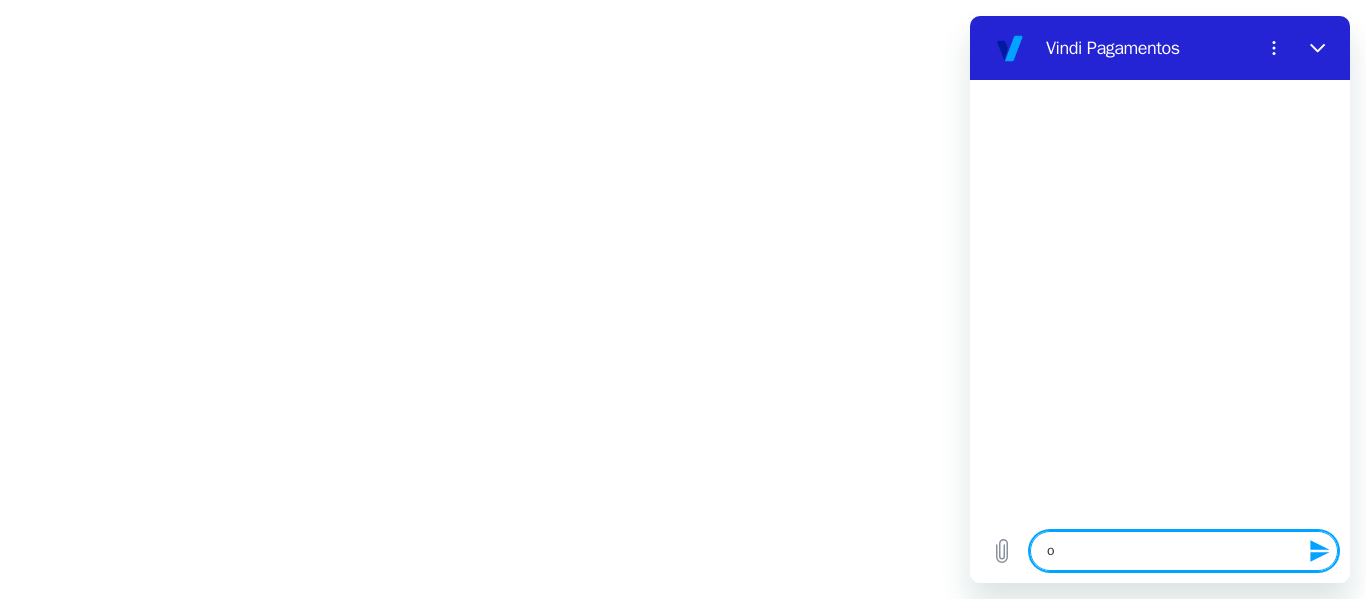 type on "oL" 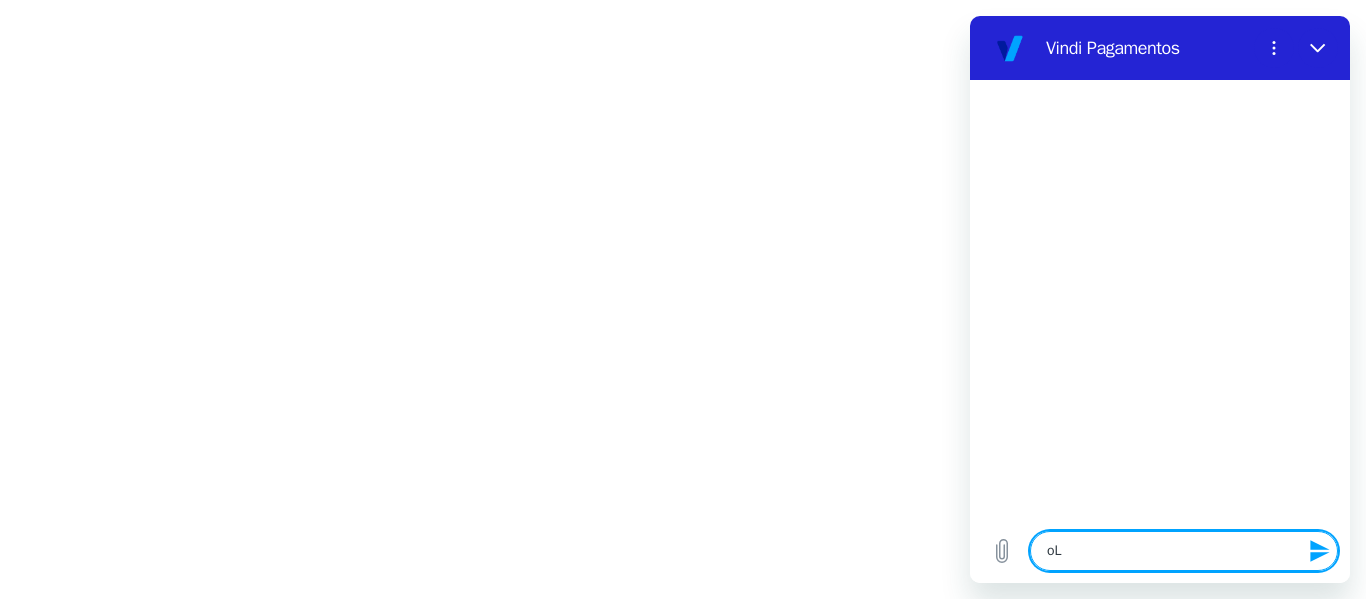 type on "oLÁ" 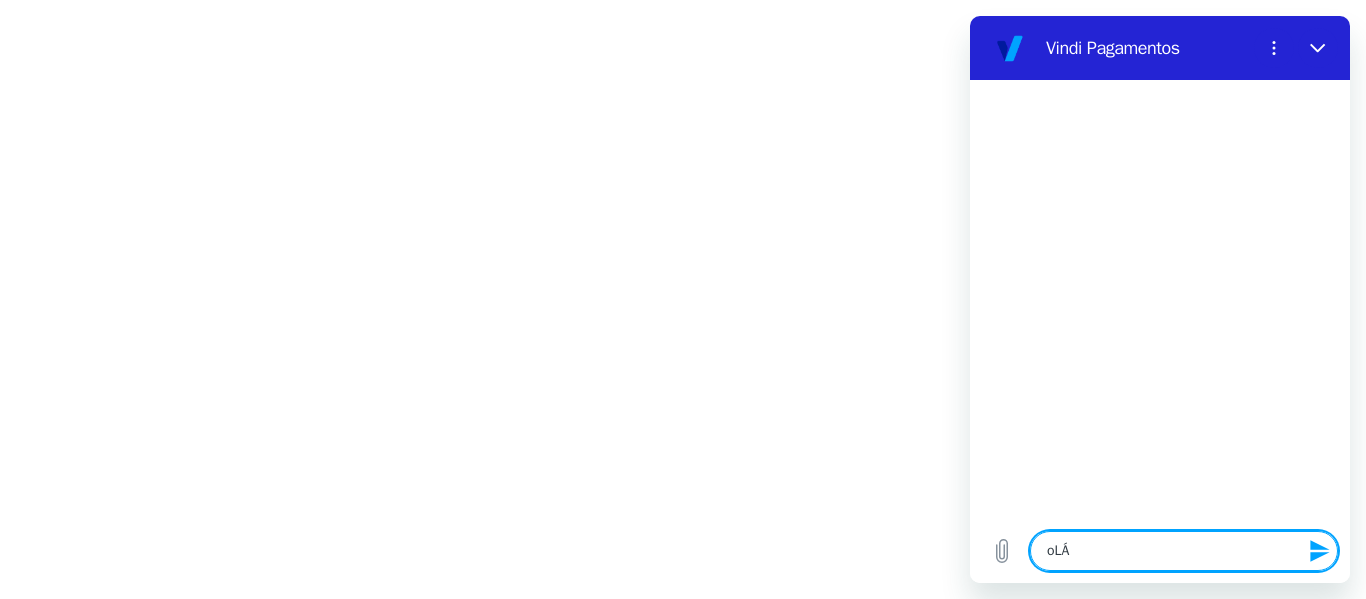 type on "oL" 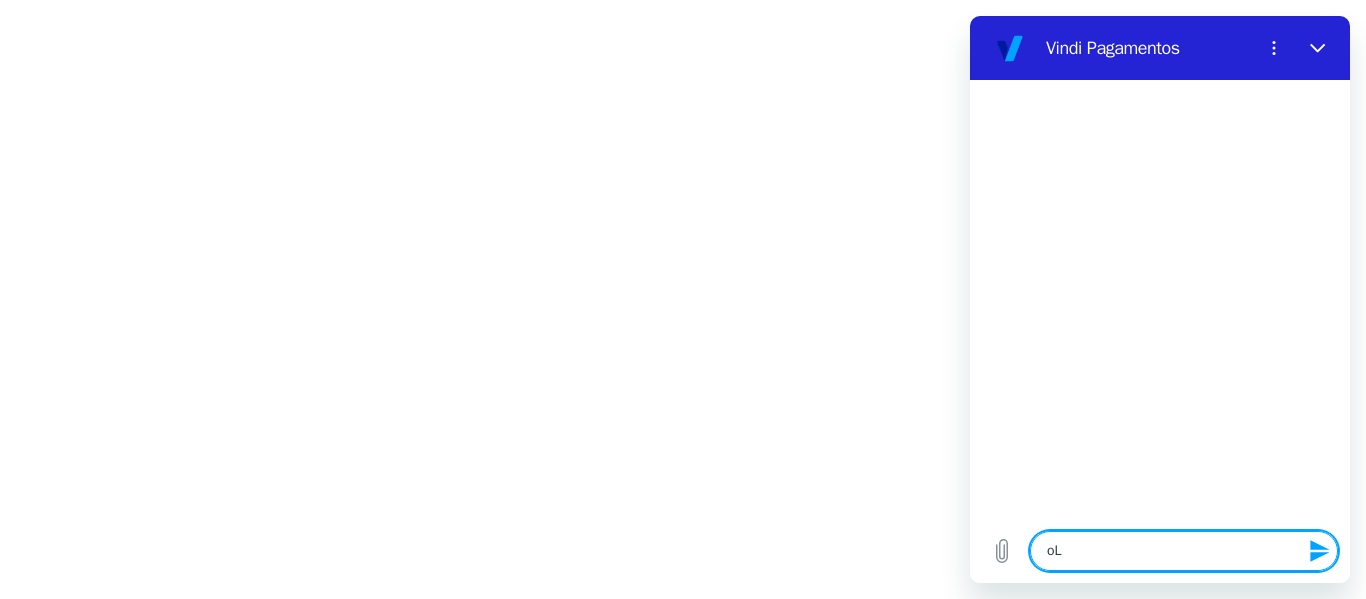 type on "o" 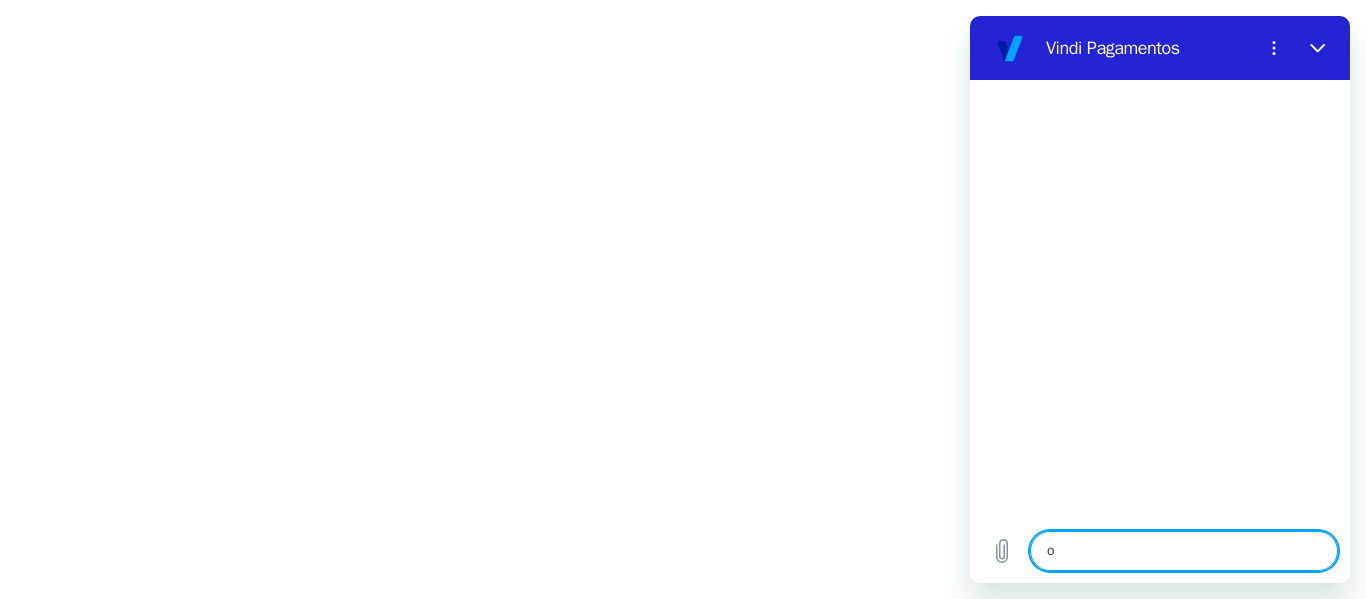 type 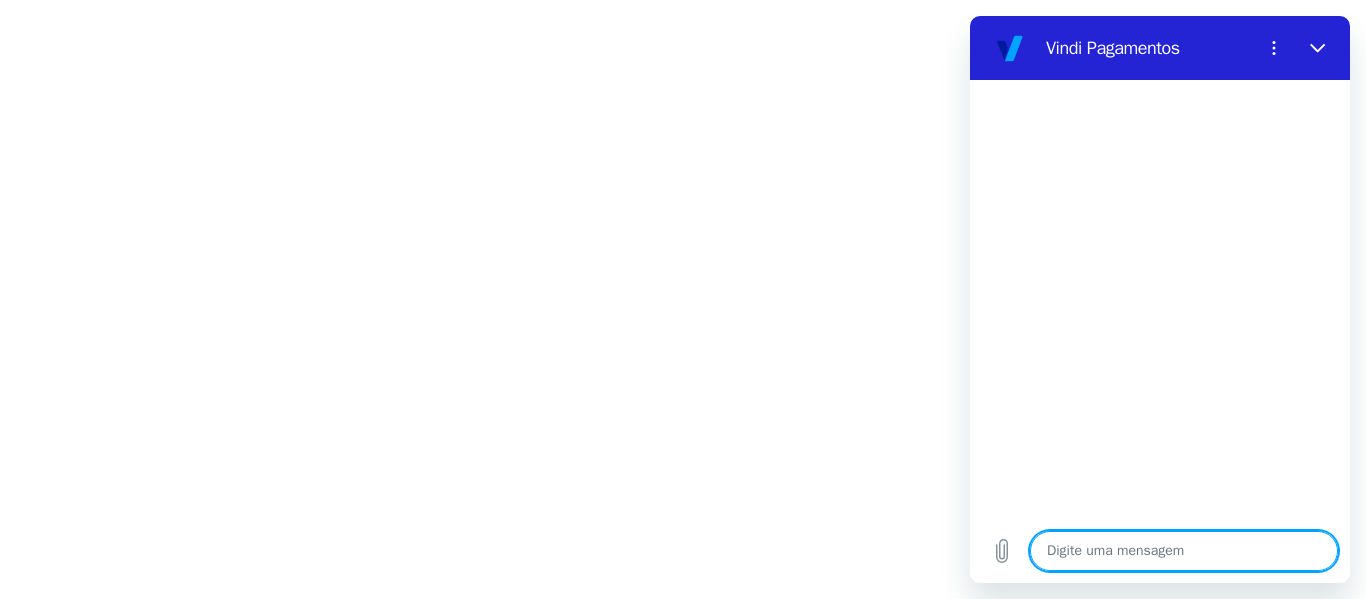 type on "O" 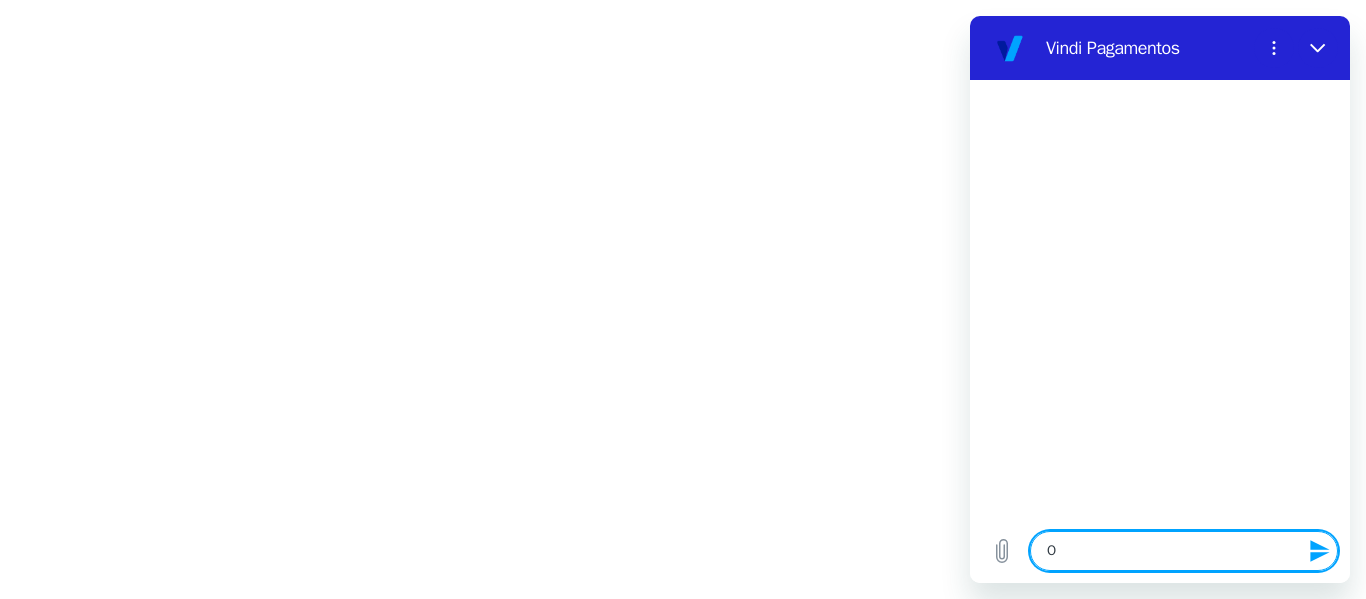 type on "Ol" 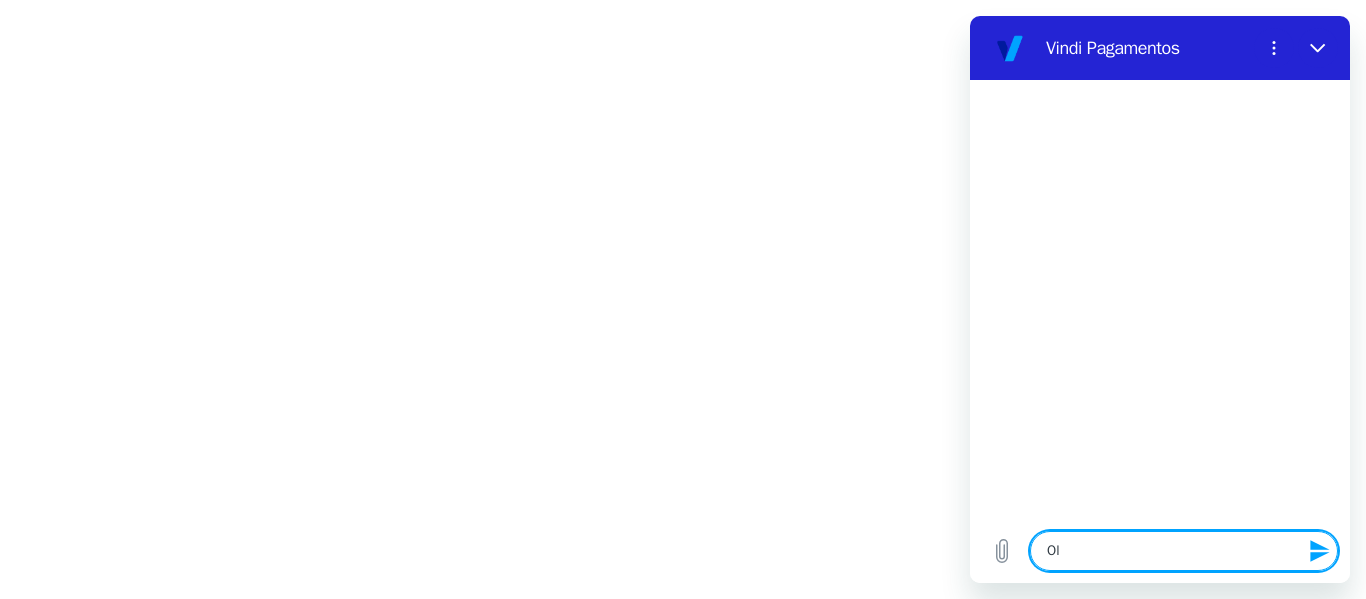 type on "Olá" 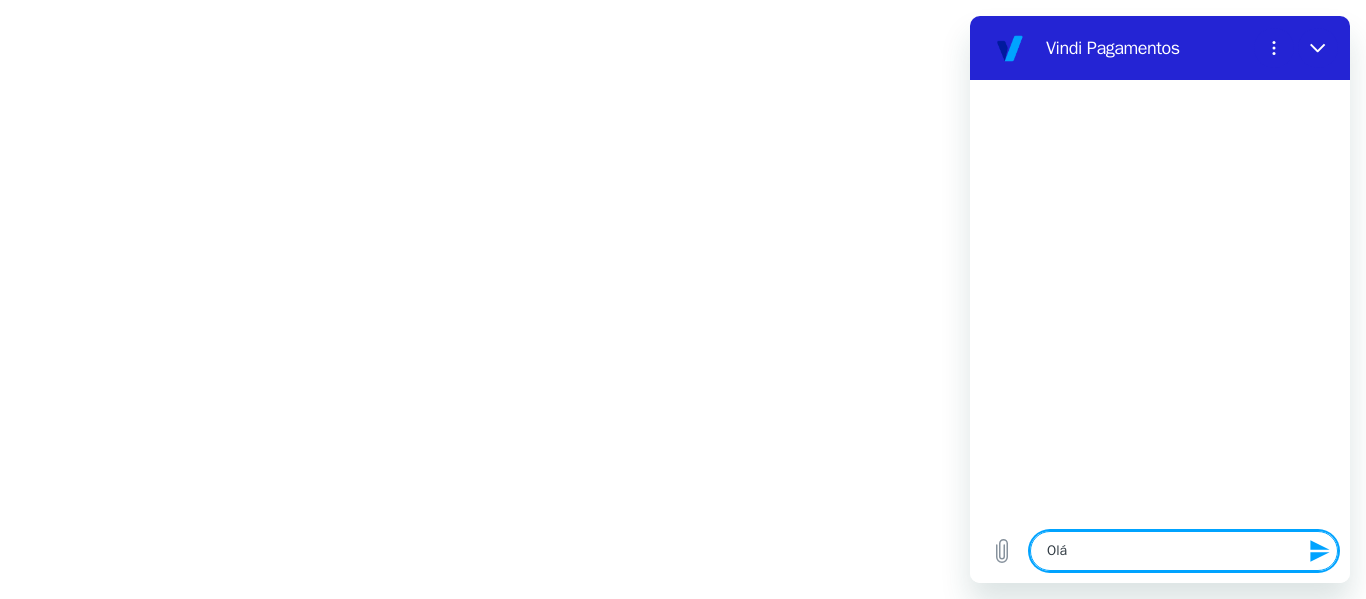 type on "Olá!" 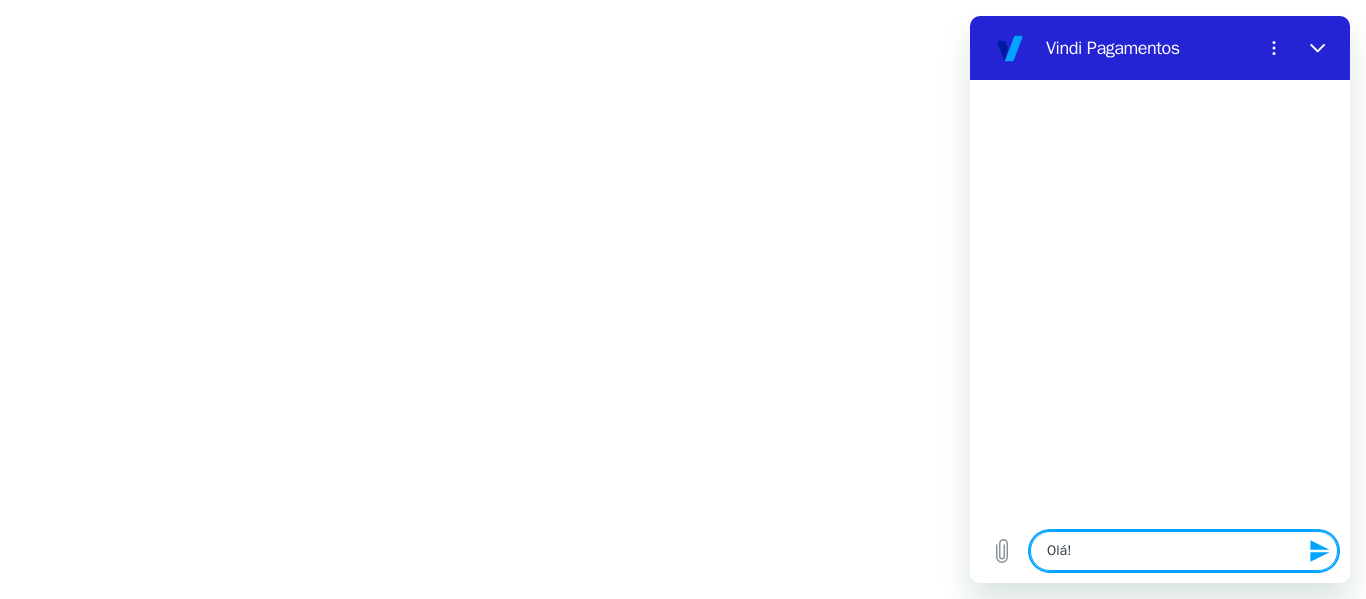 type 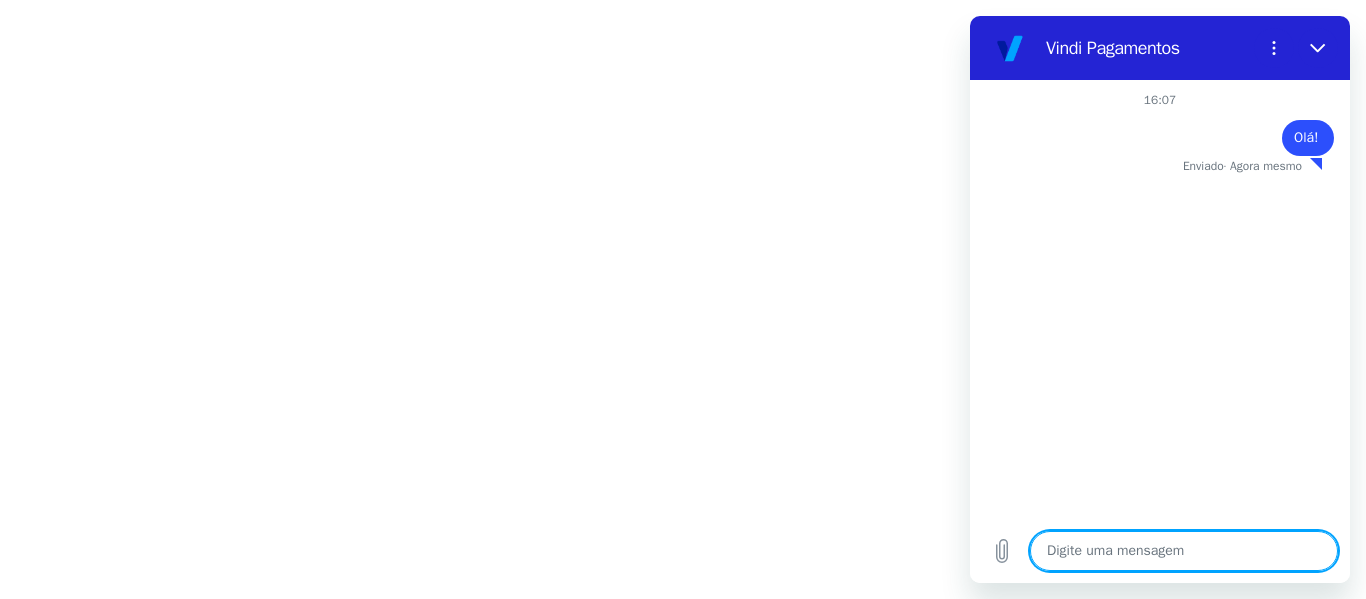 type on "x" 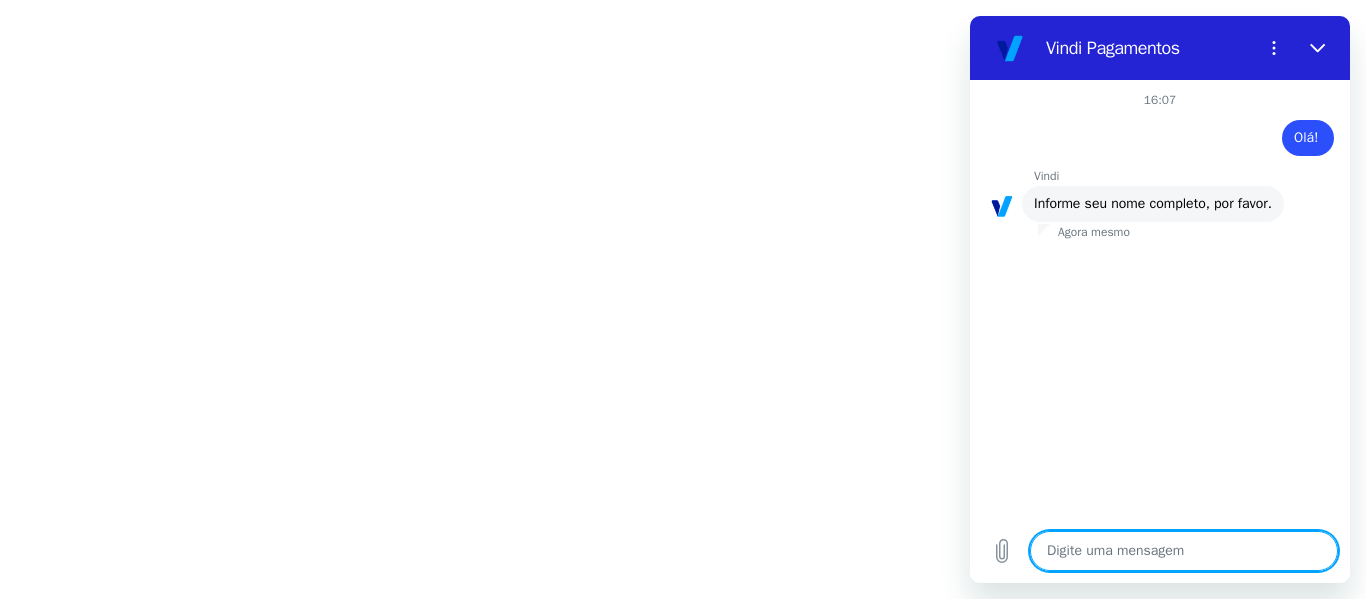 type on "P" 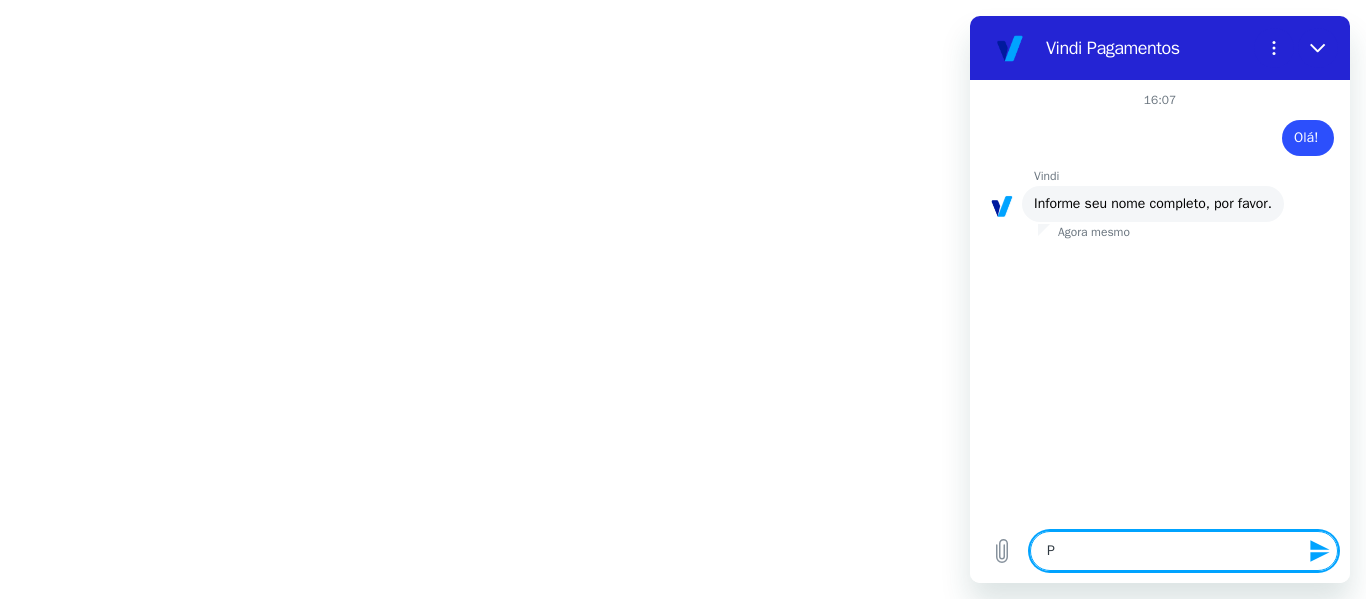 type on "Pa" 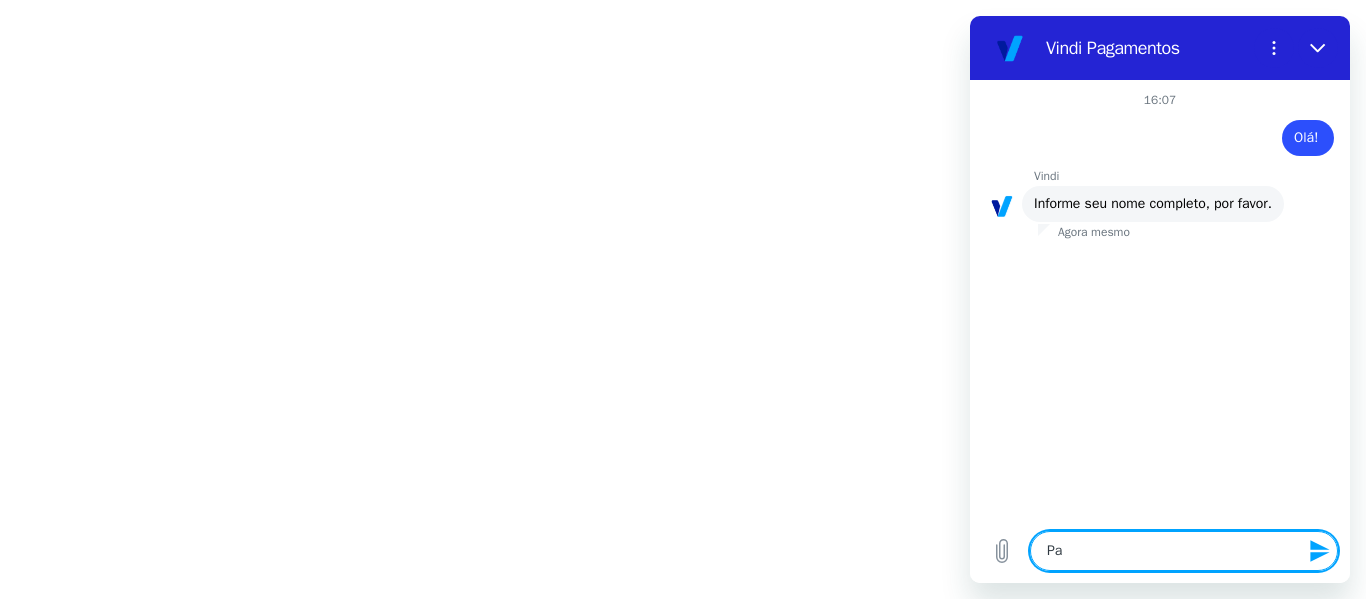 type on "Pat" 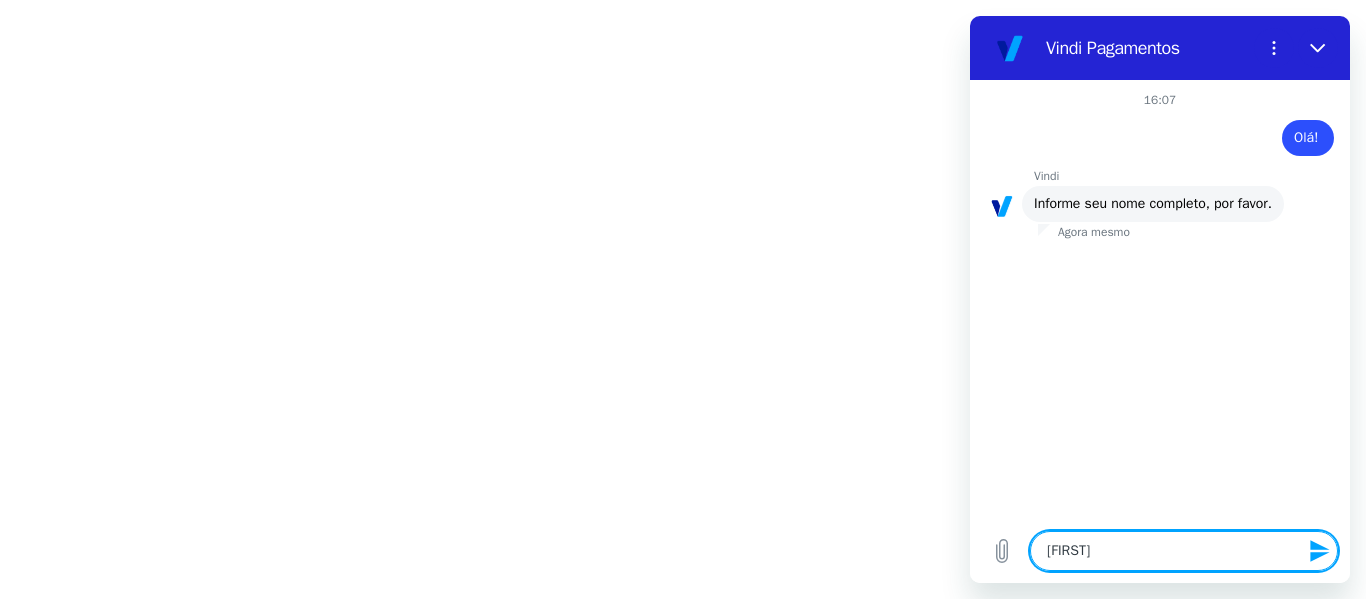 type on "Patr" 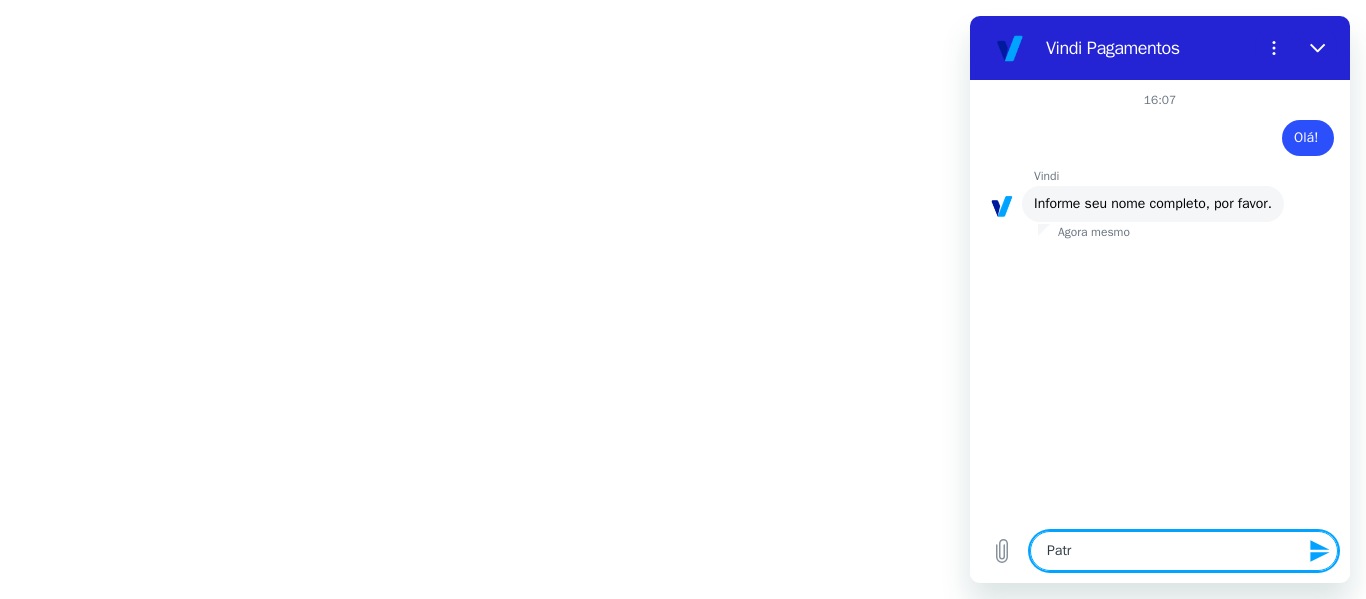type on "Patri" 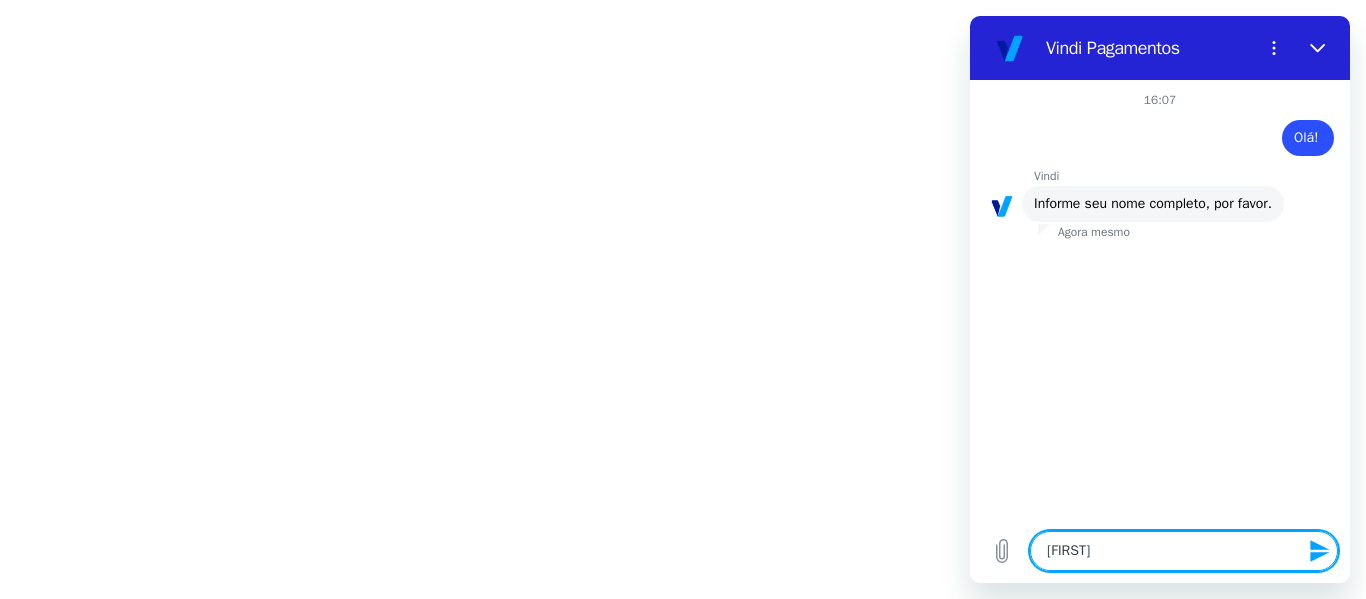type on "Patric" 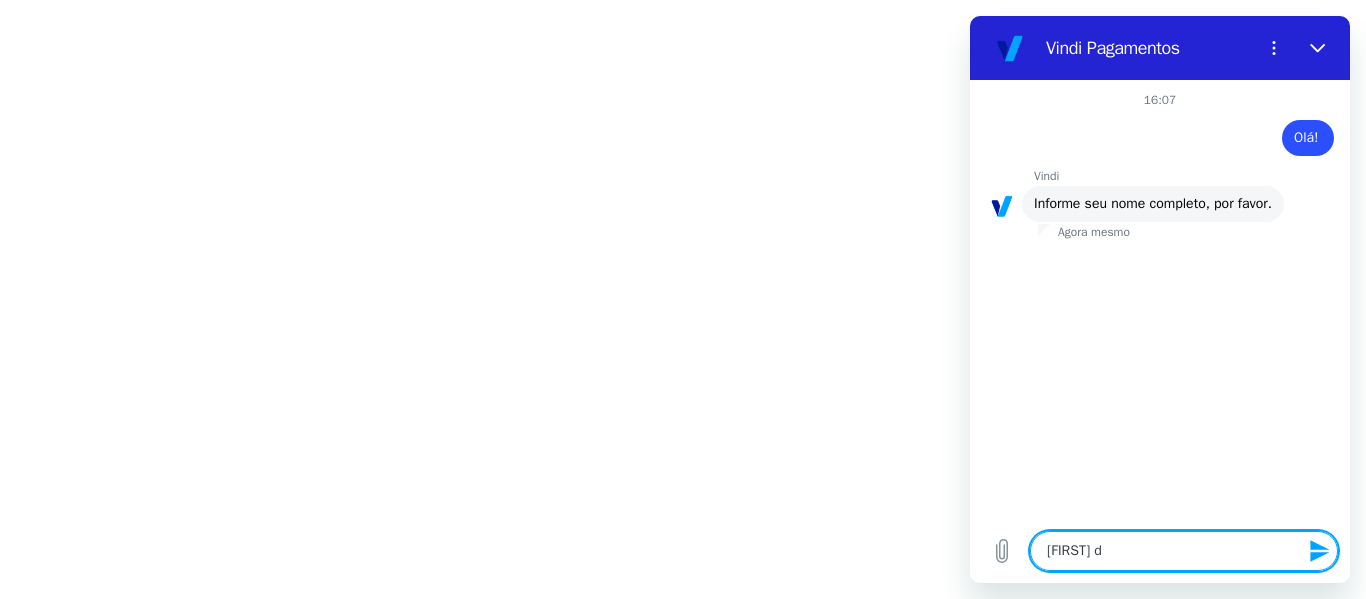type on "Patricia de" 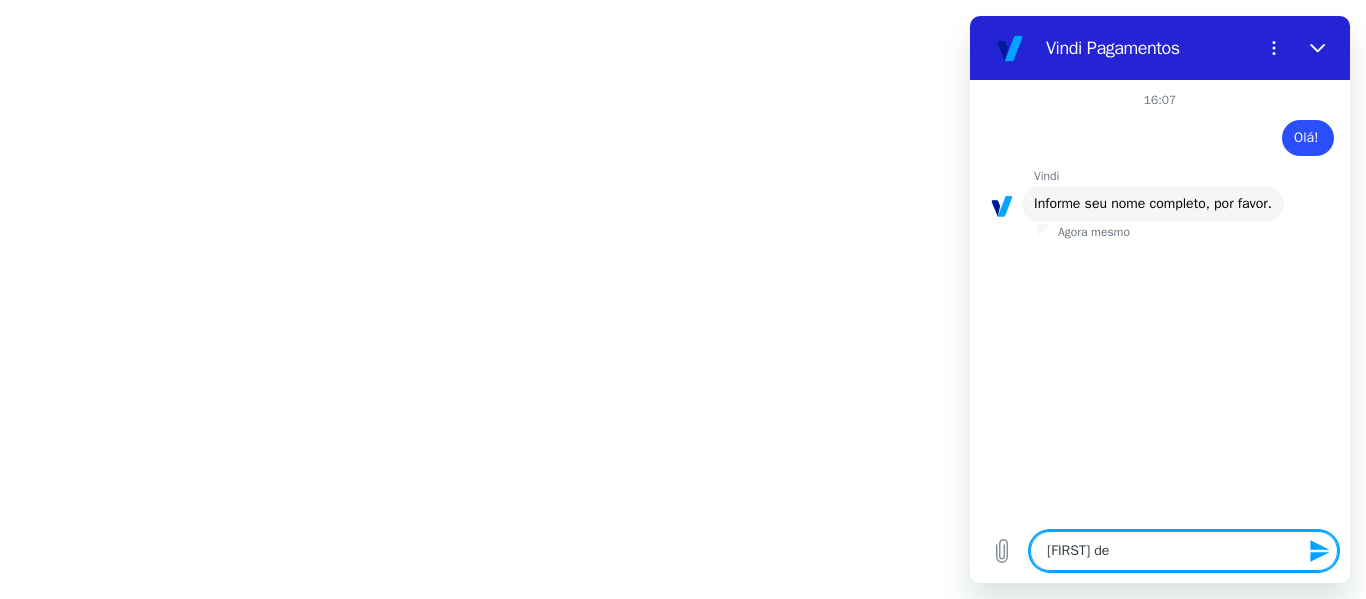 type on "Patricia de" 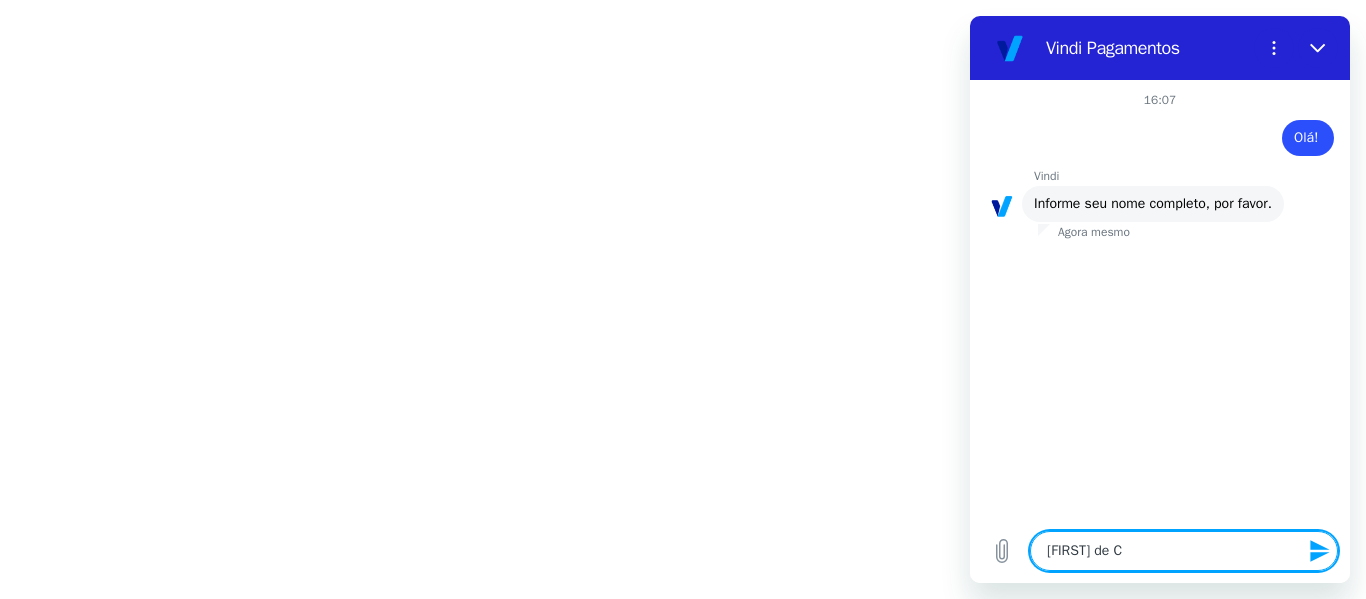 type on "Patricia de Ca" 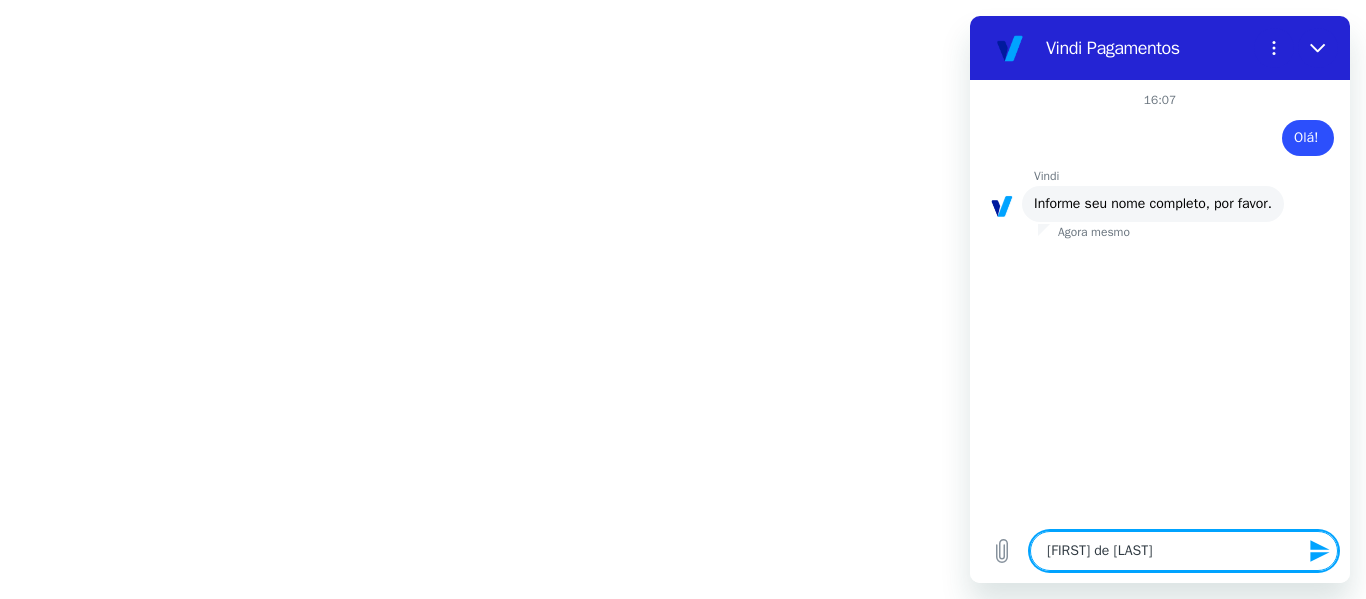 type on "Patricia de Car" 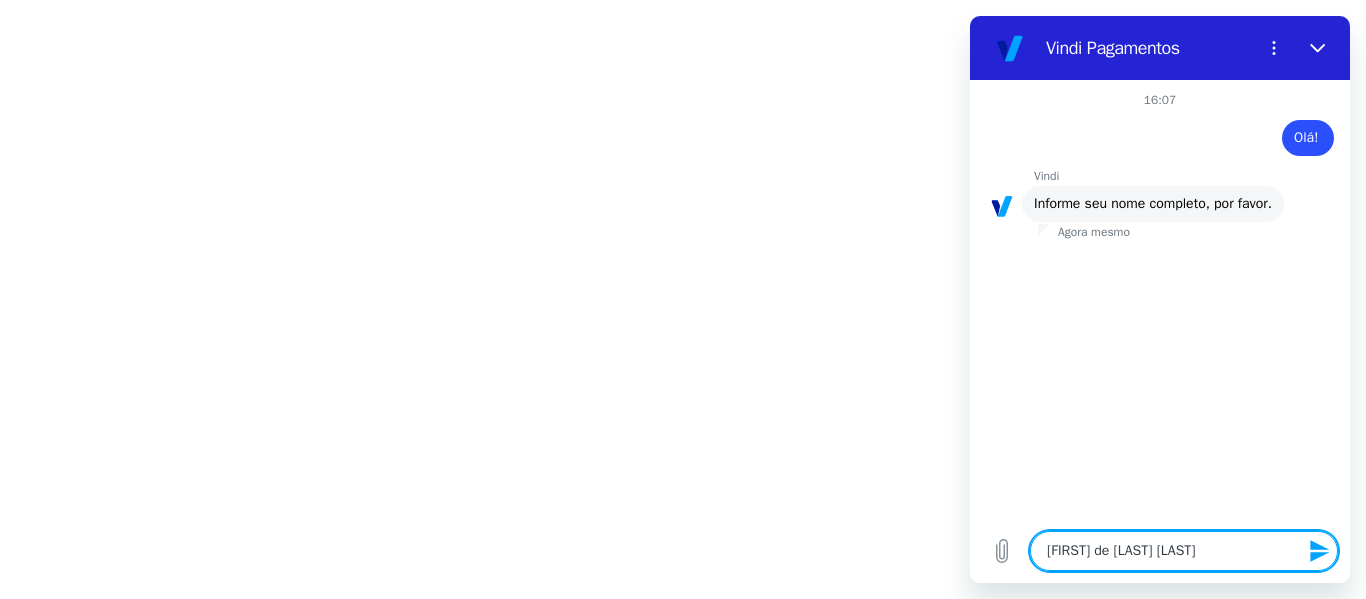 type on "Patricia de Carvalho Be" 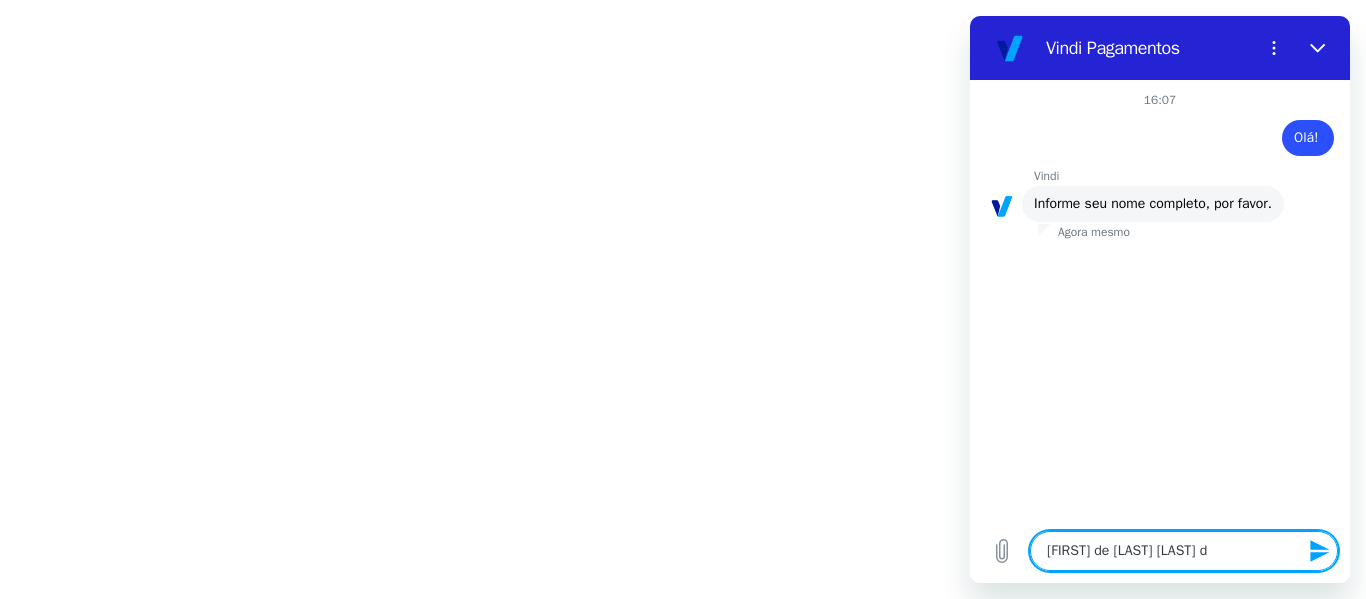 type on "Patricia de Carvalho Berçot de" 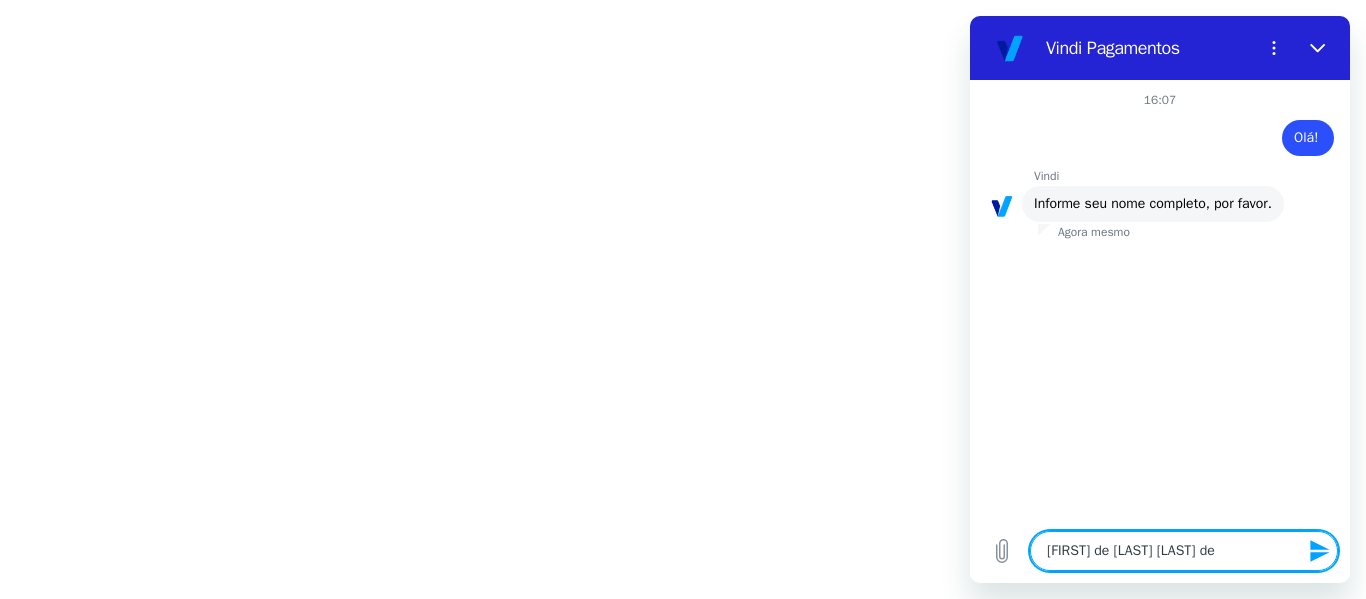 type on "Patricia de Carvalho Berçot de" 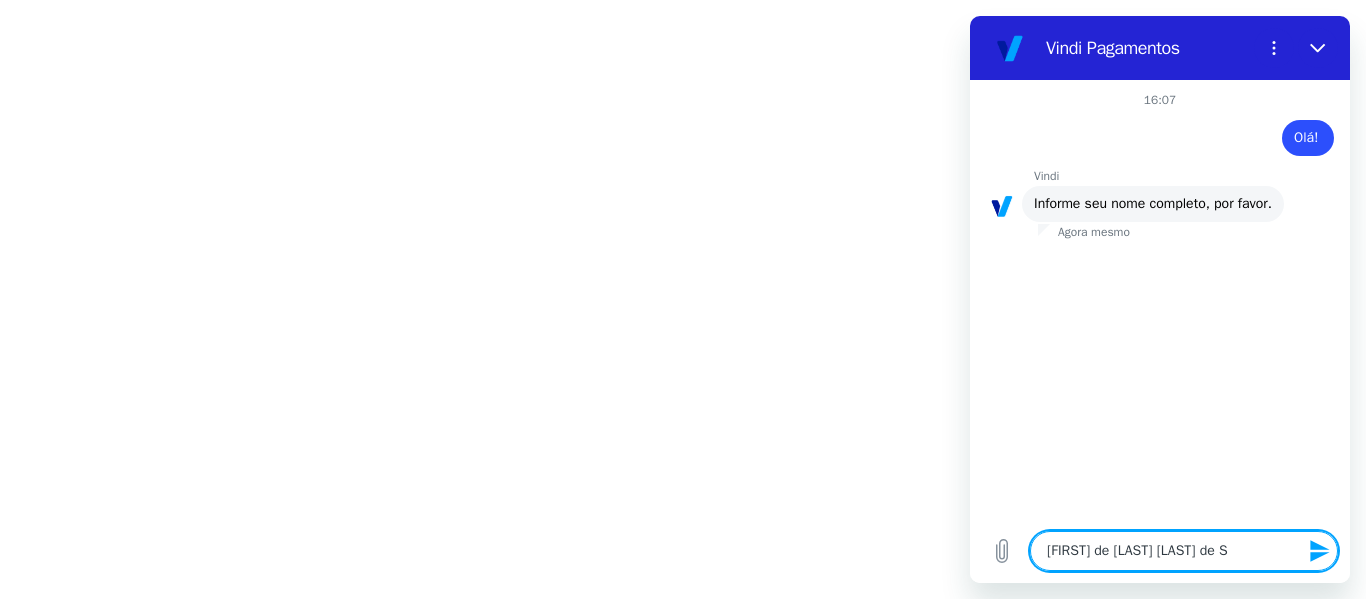 type on "Patricia de Carvalho Berçot de So" 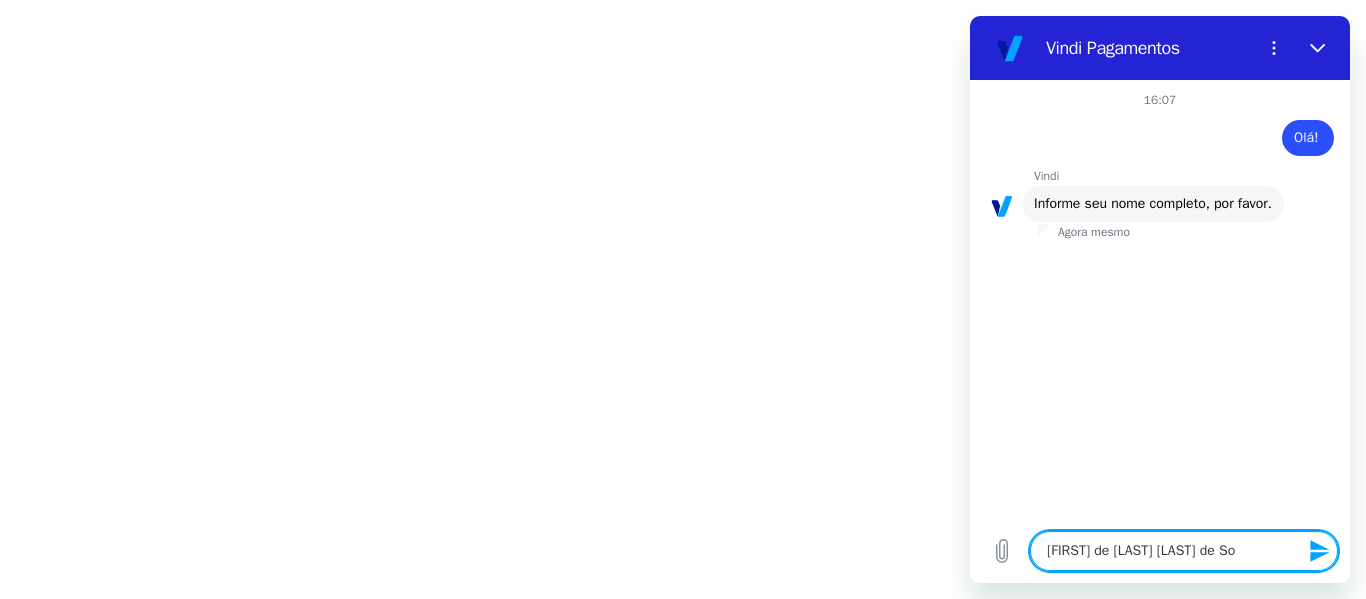 type on "Patricia de Carvalho Berçot de Sou" 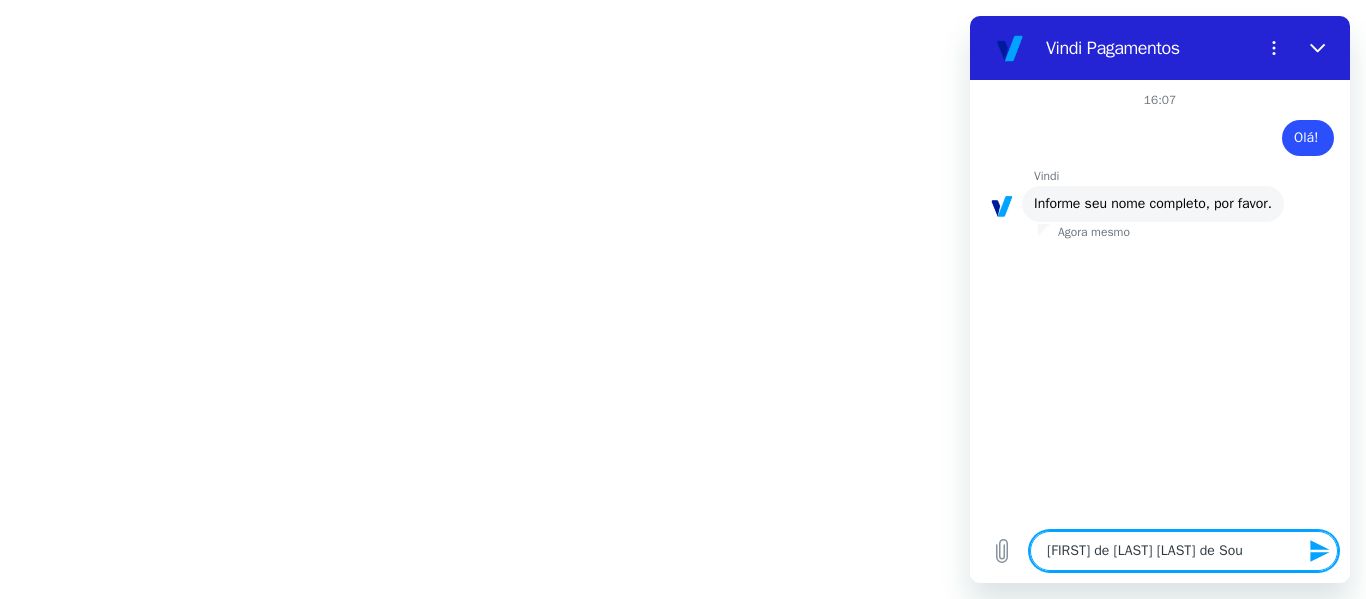 type on "Patricia de Carvalho Berçot de Souz" 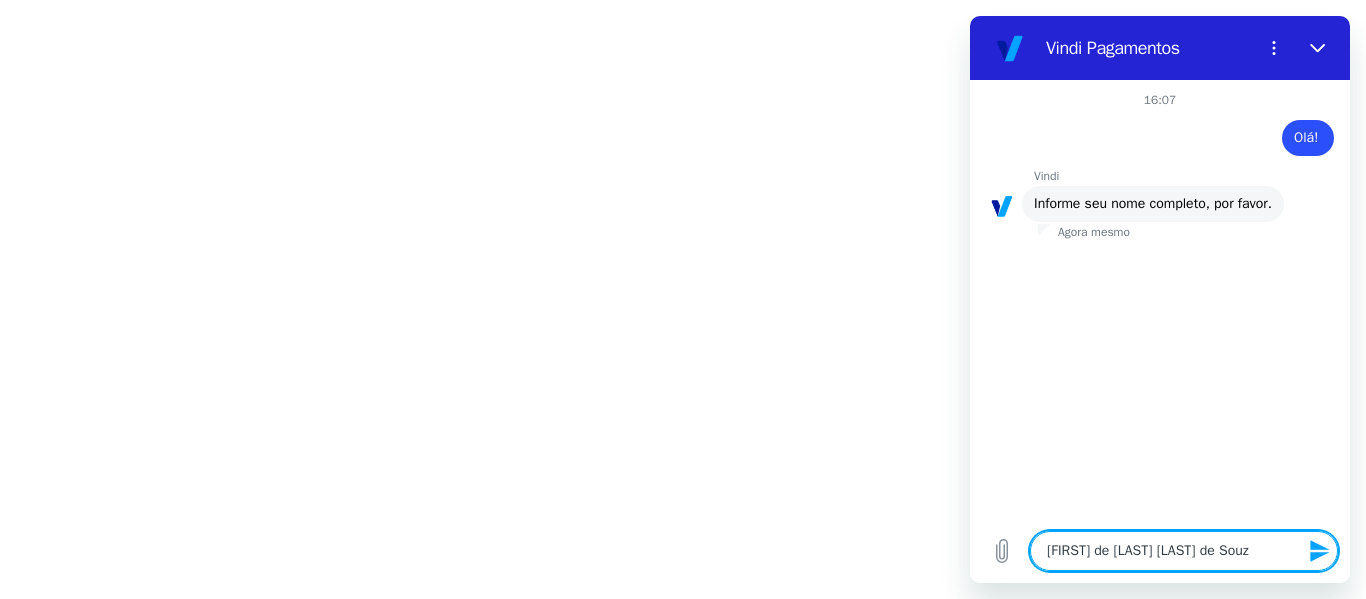 type on "Patricia de Carvalho Berçot de Souza" 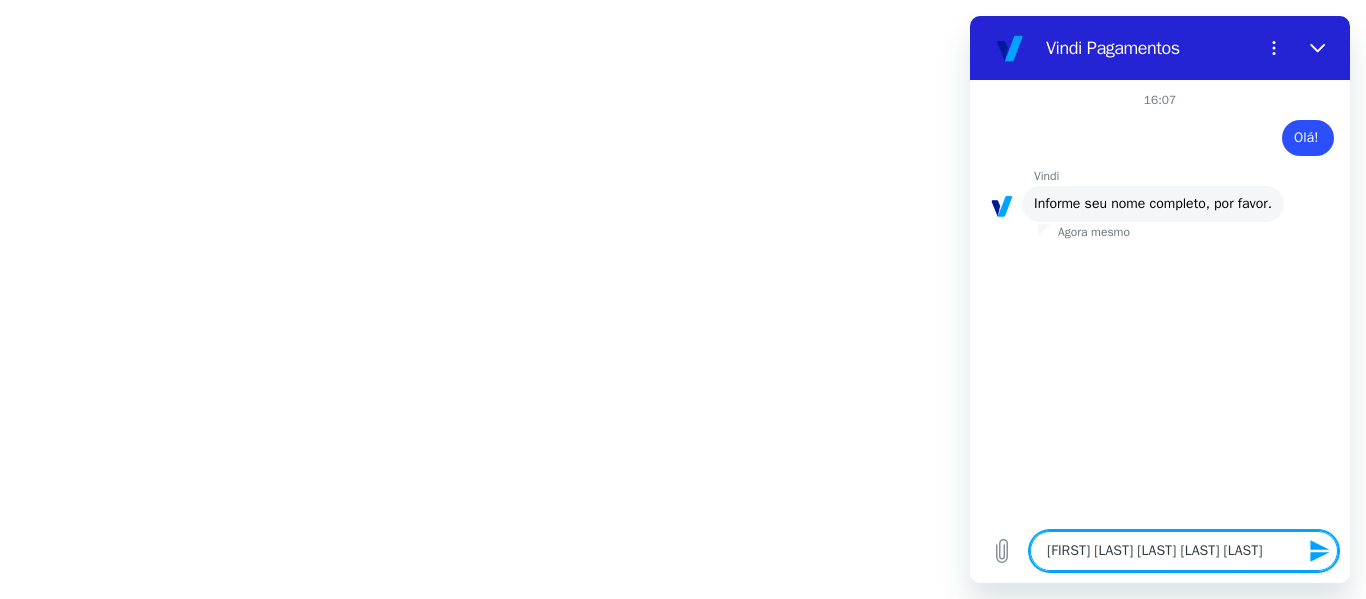 type on "Patricia de Carvalho Berçot de Souza" 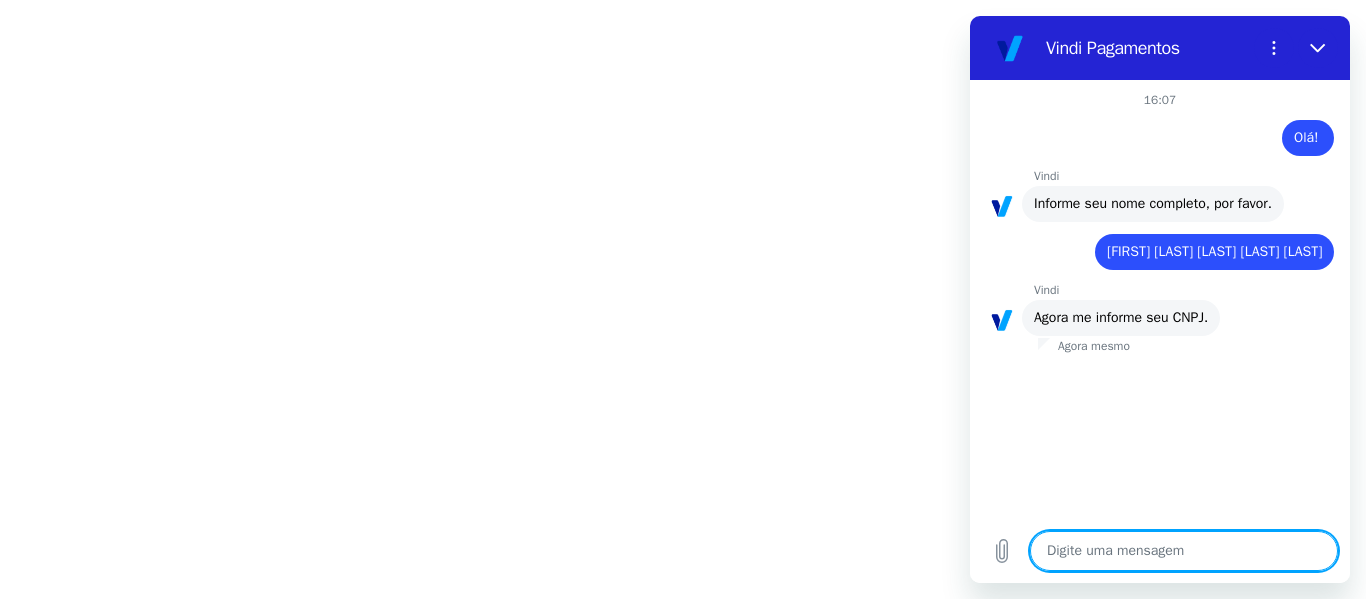 type on "x" 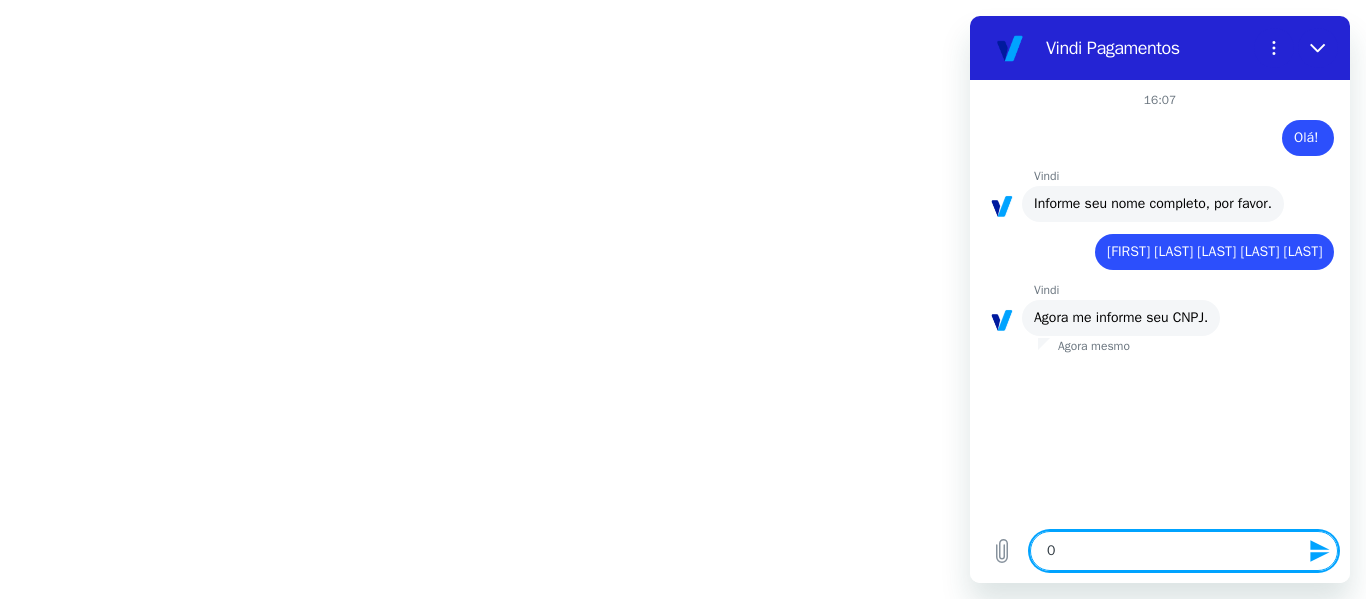 type on "02" 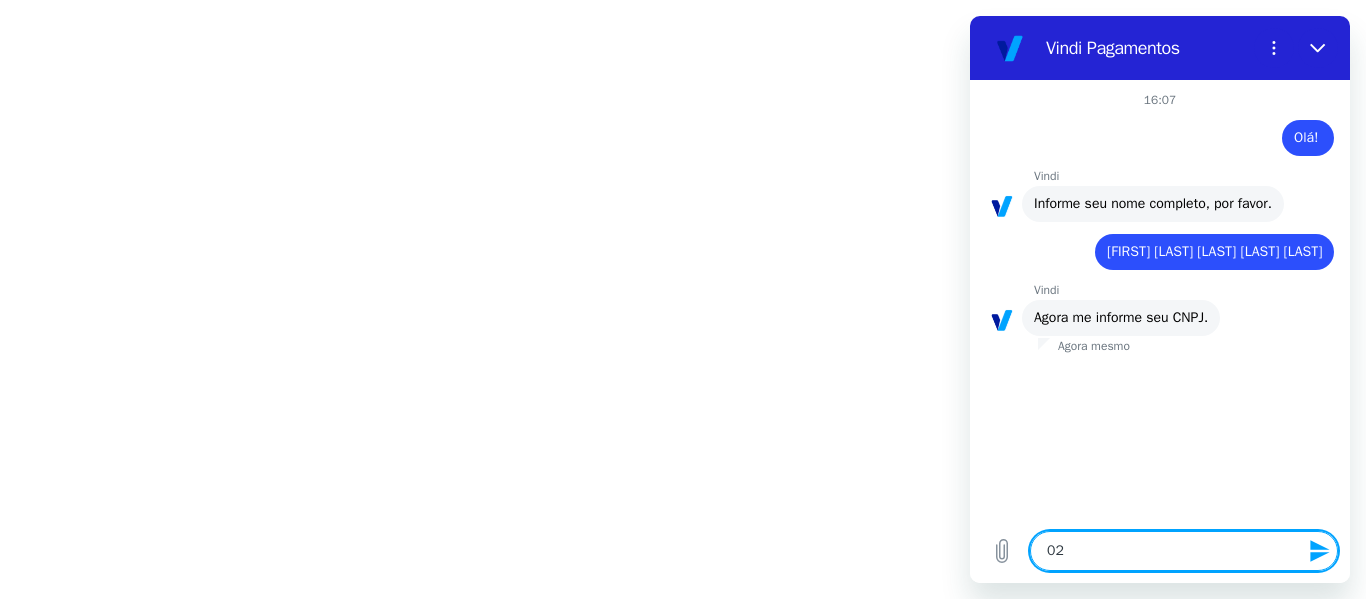 type on "023" 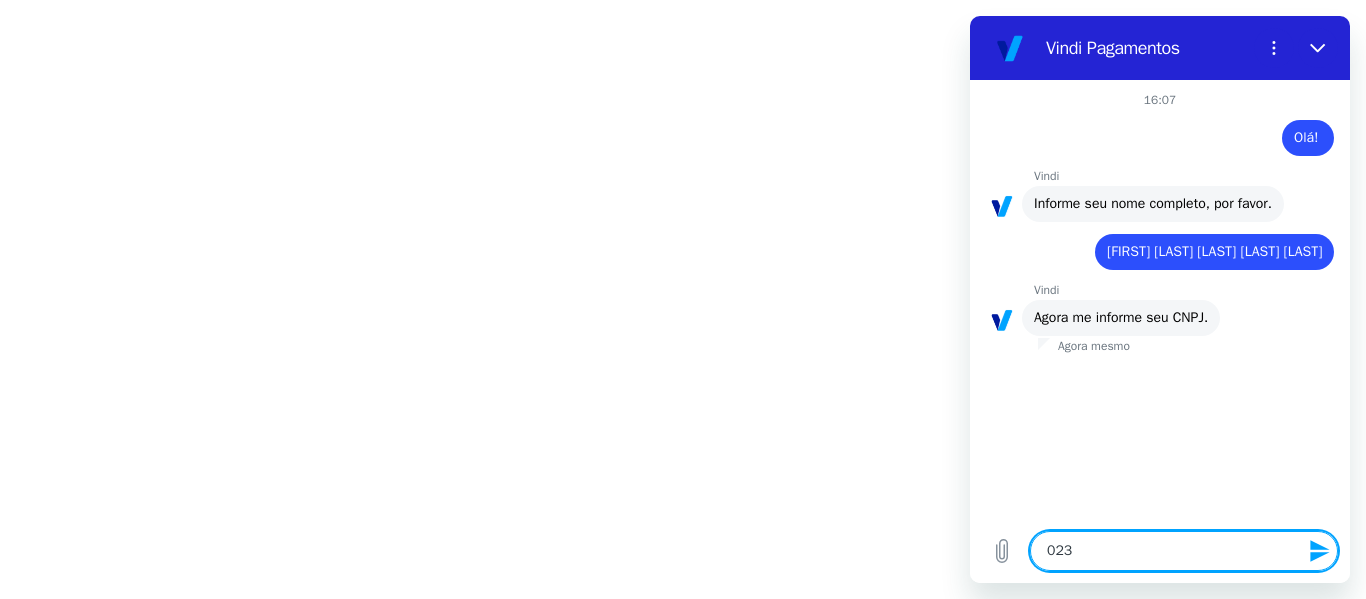 type on "0236" 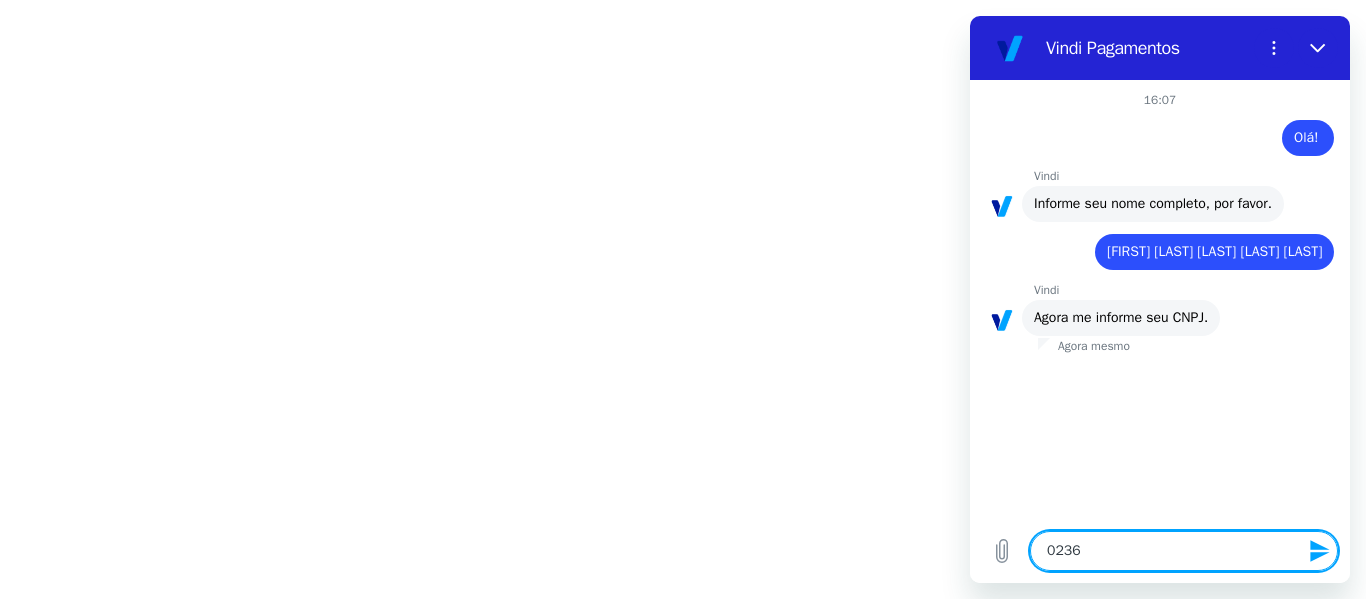 type on "02361" 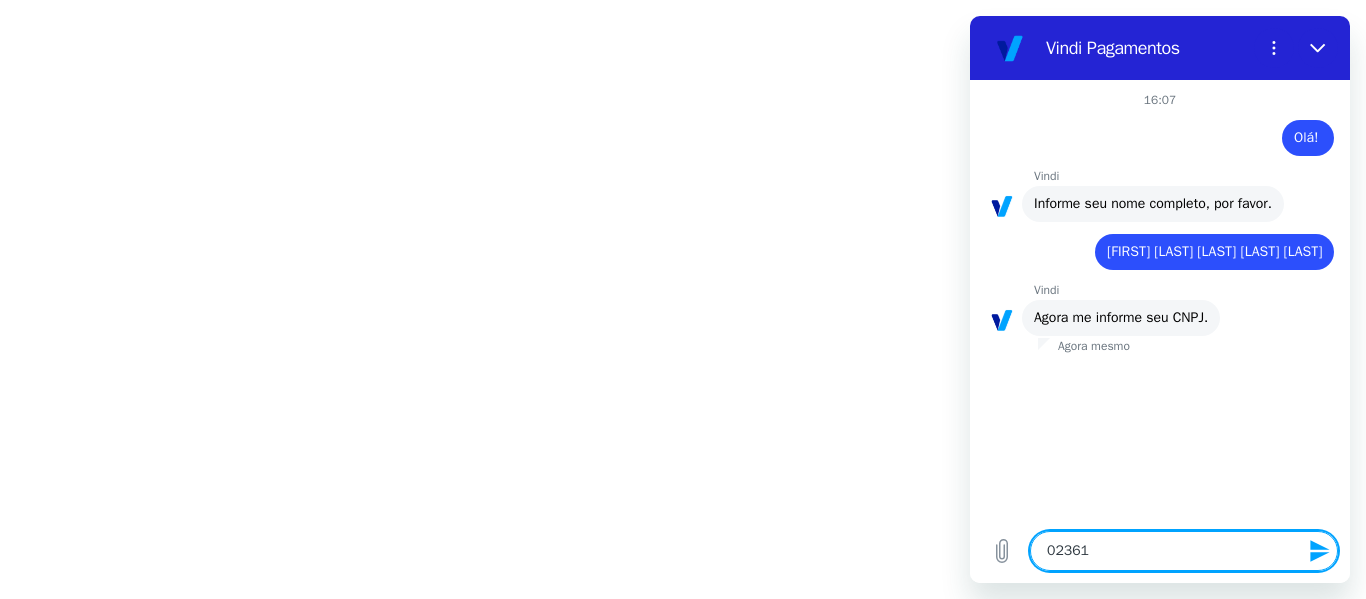 type on "023613" 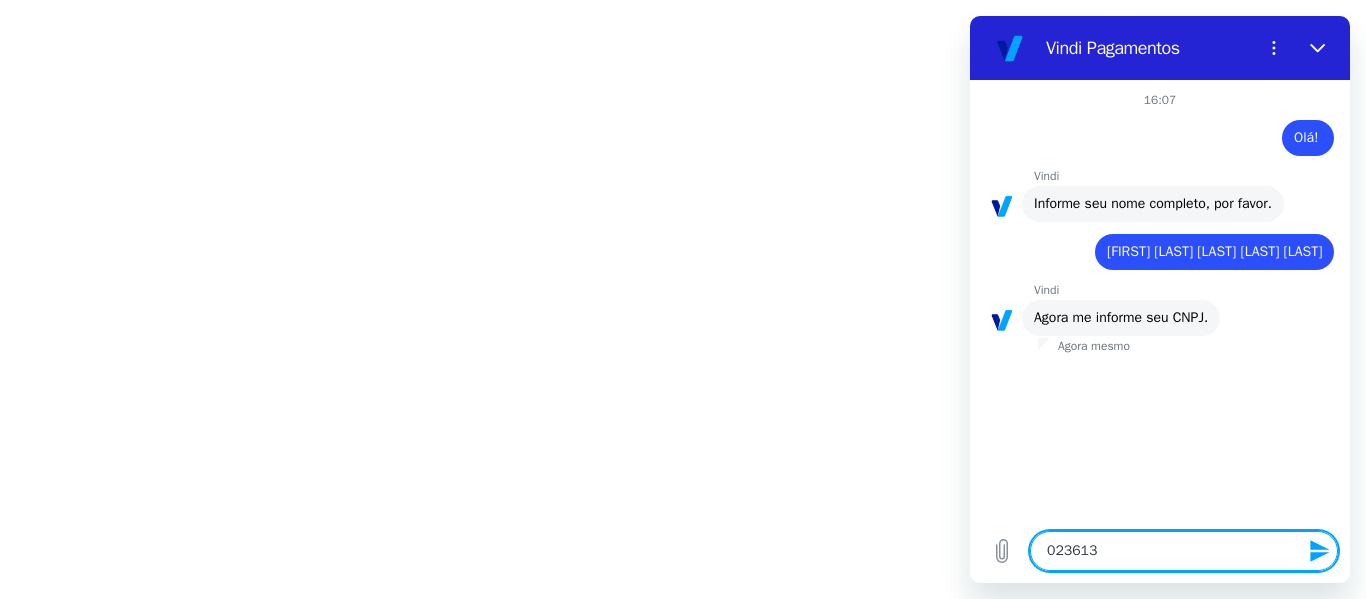 type on "0236136" 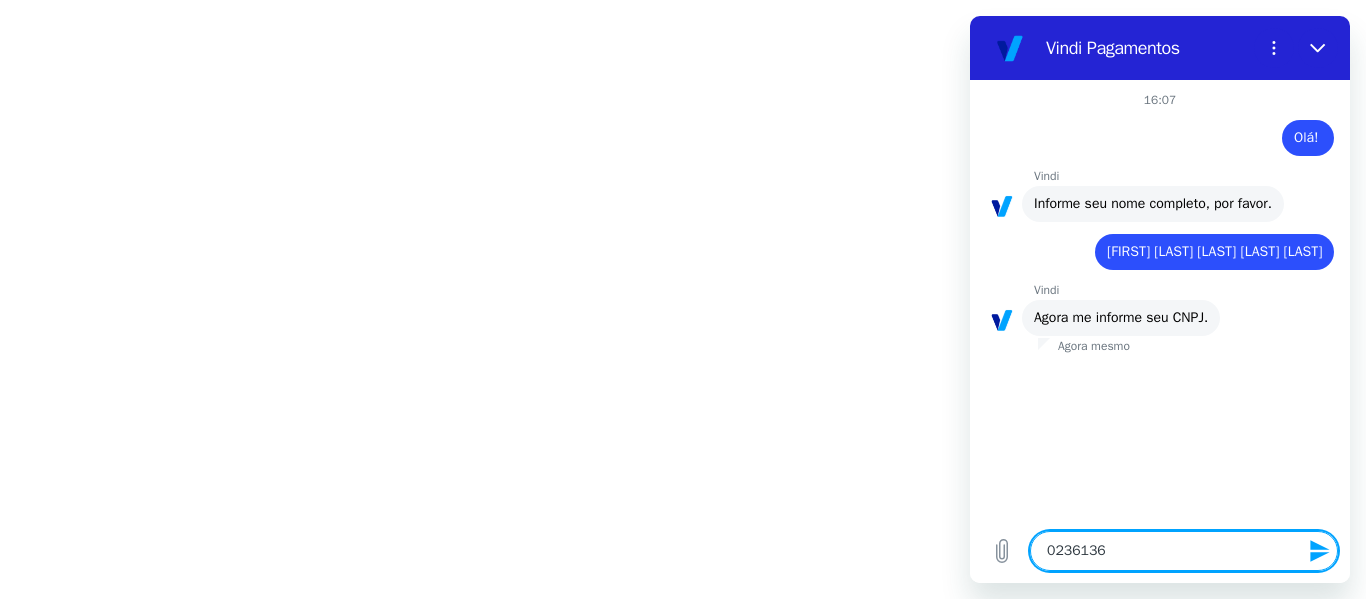 type on "02361366" 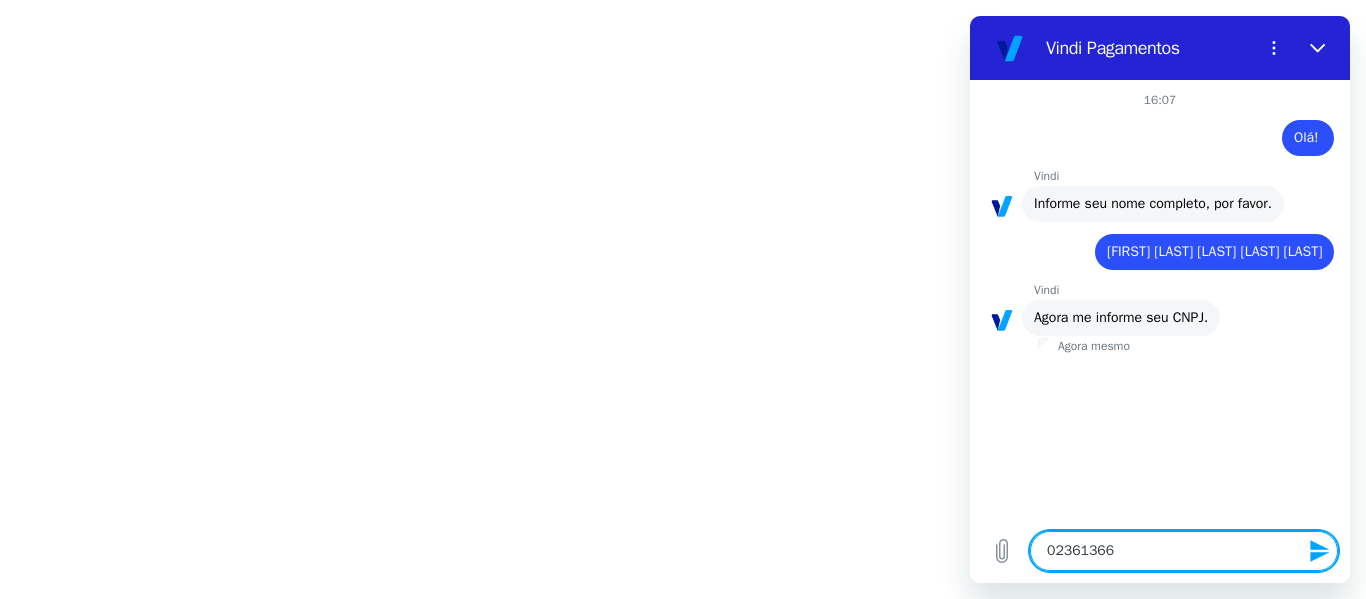 type on "023613667" 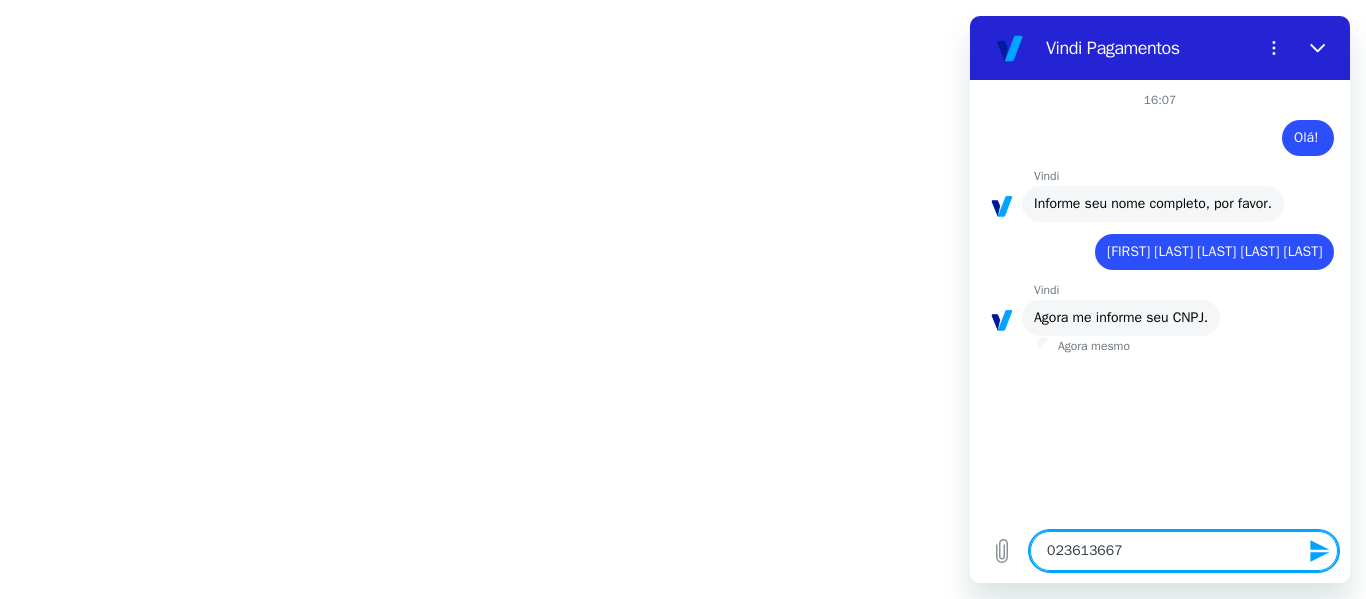 type on "0236136674" 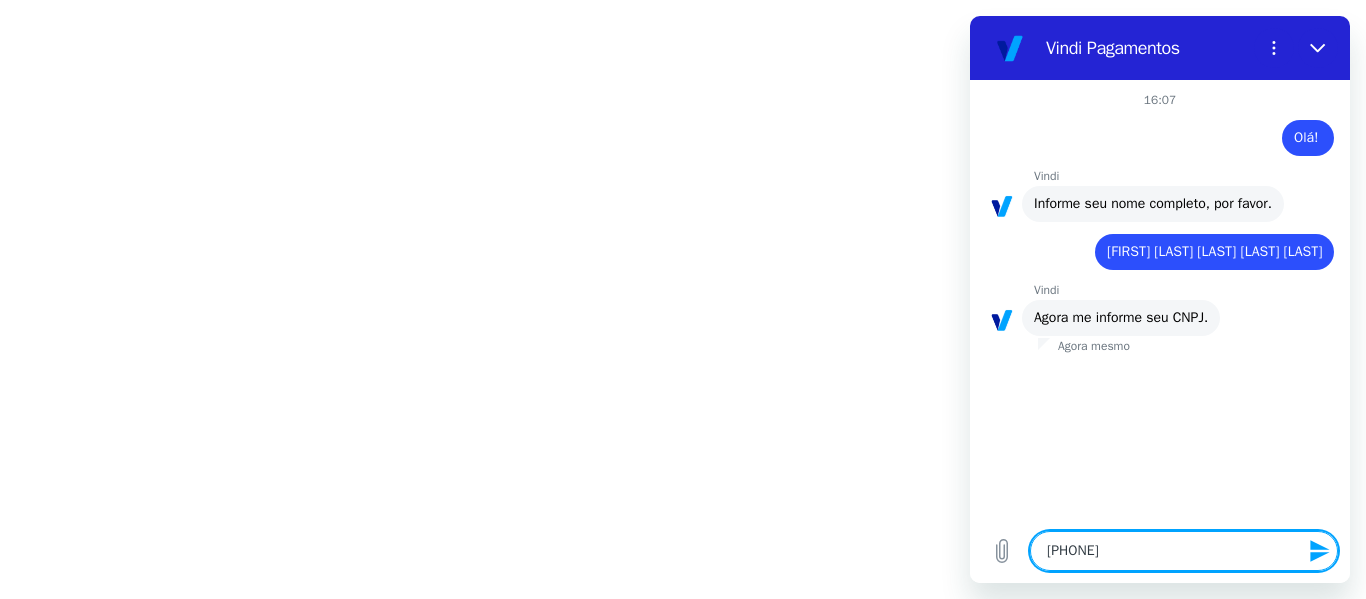 type on "02361366746" 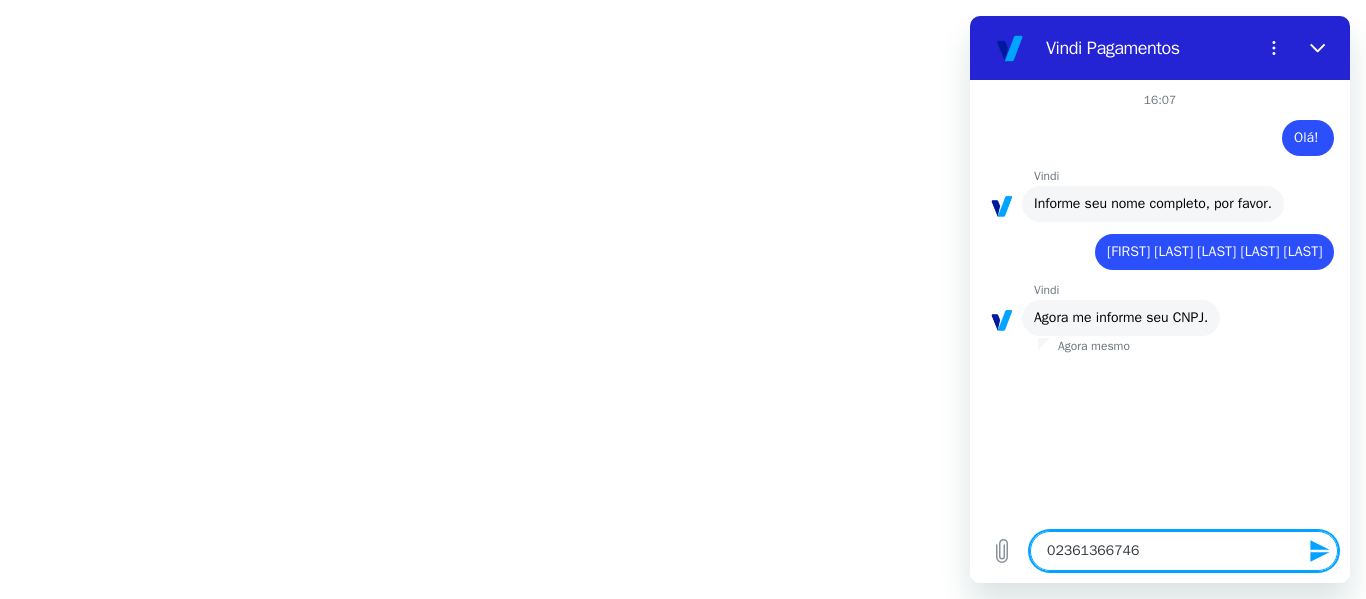 type on "02361366746" 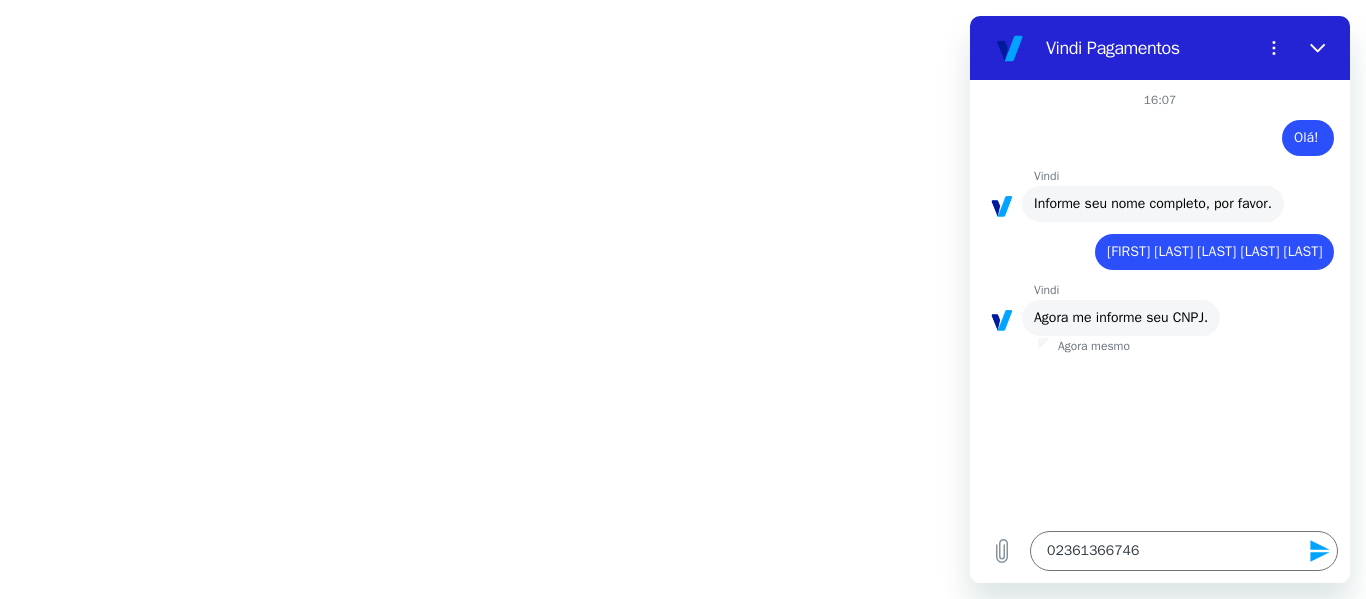 click 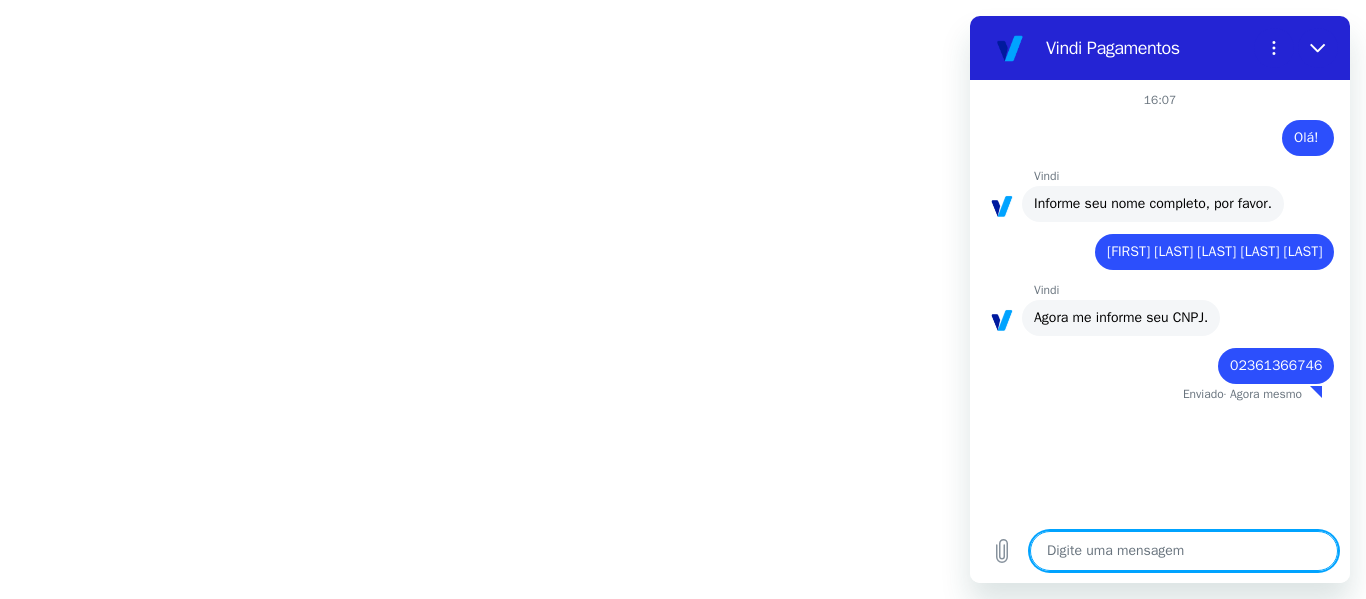 type on "x" 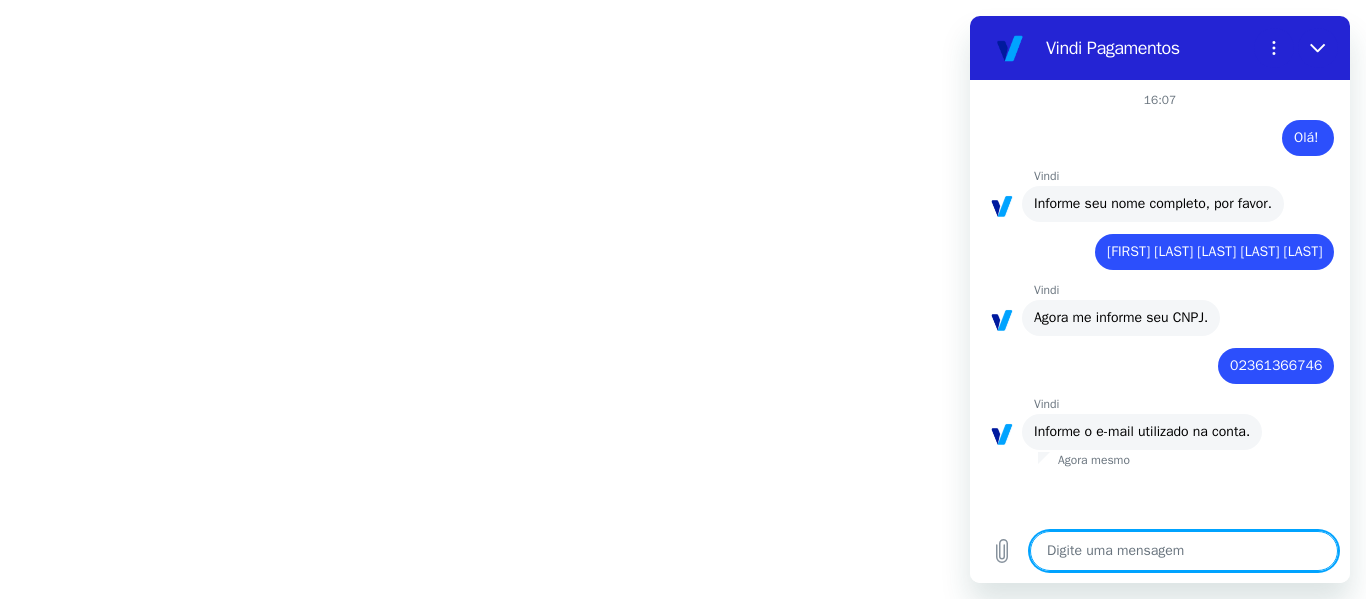 type on "p" 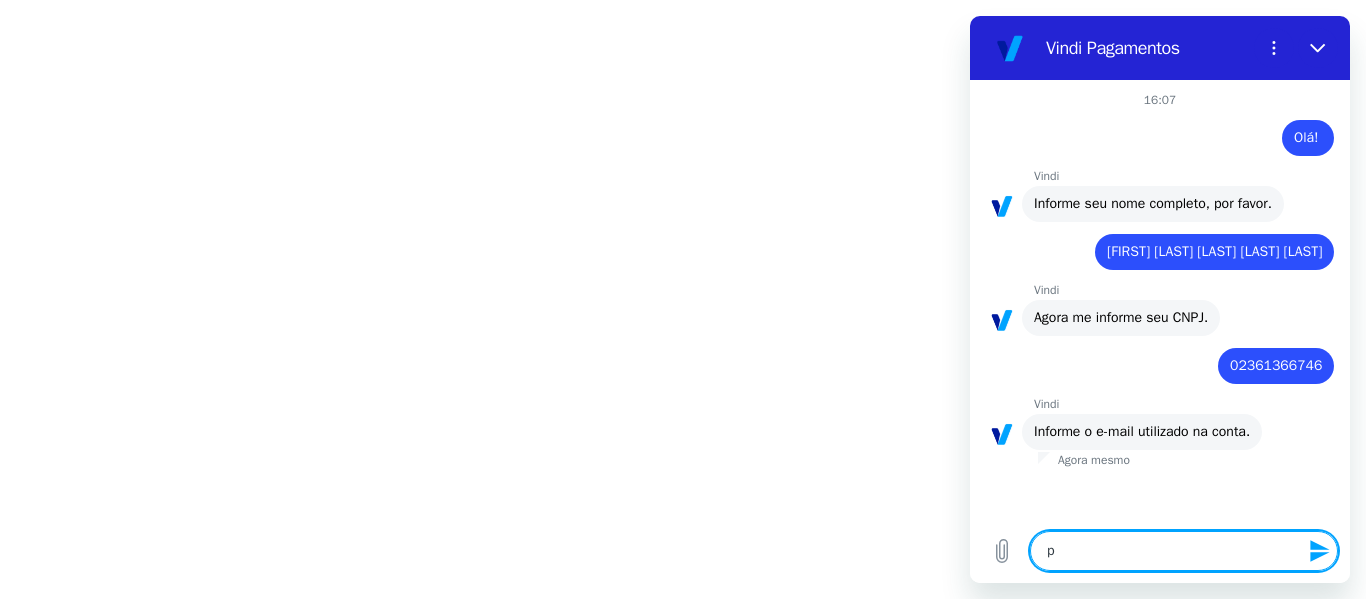 type on "pc" 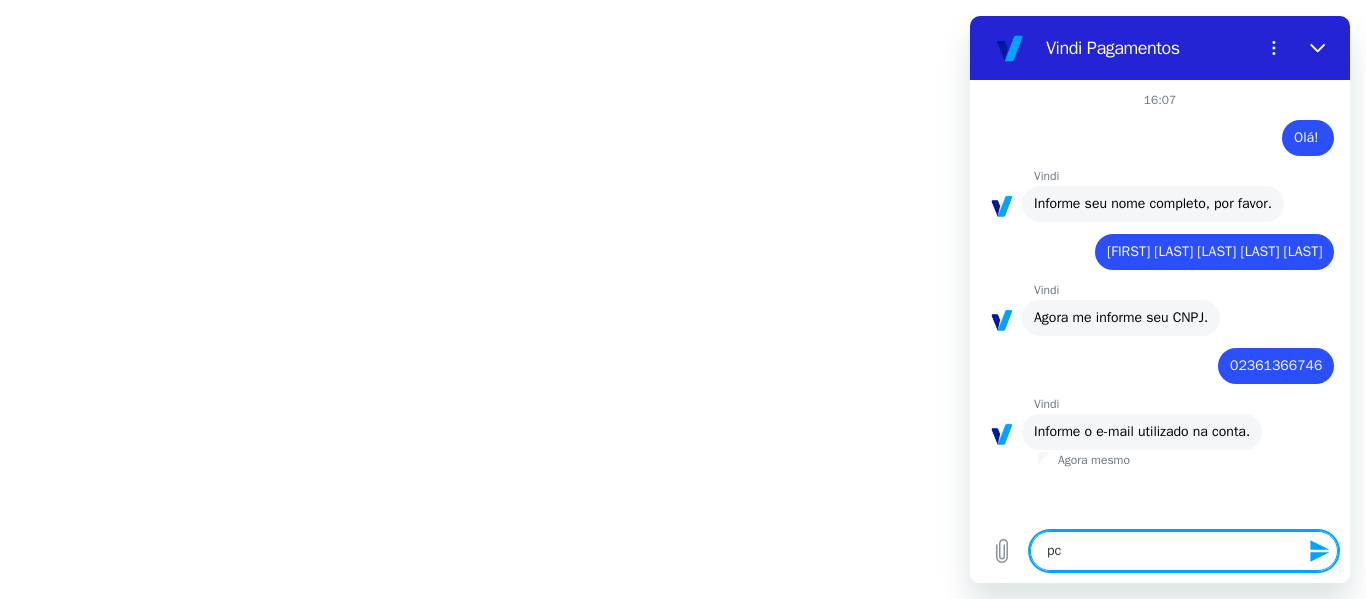 type on "pcb" 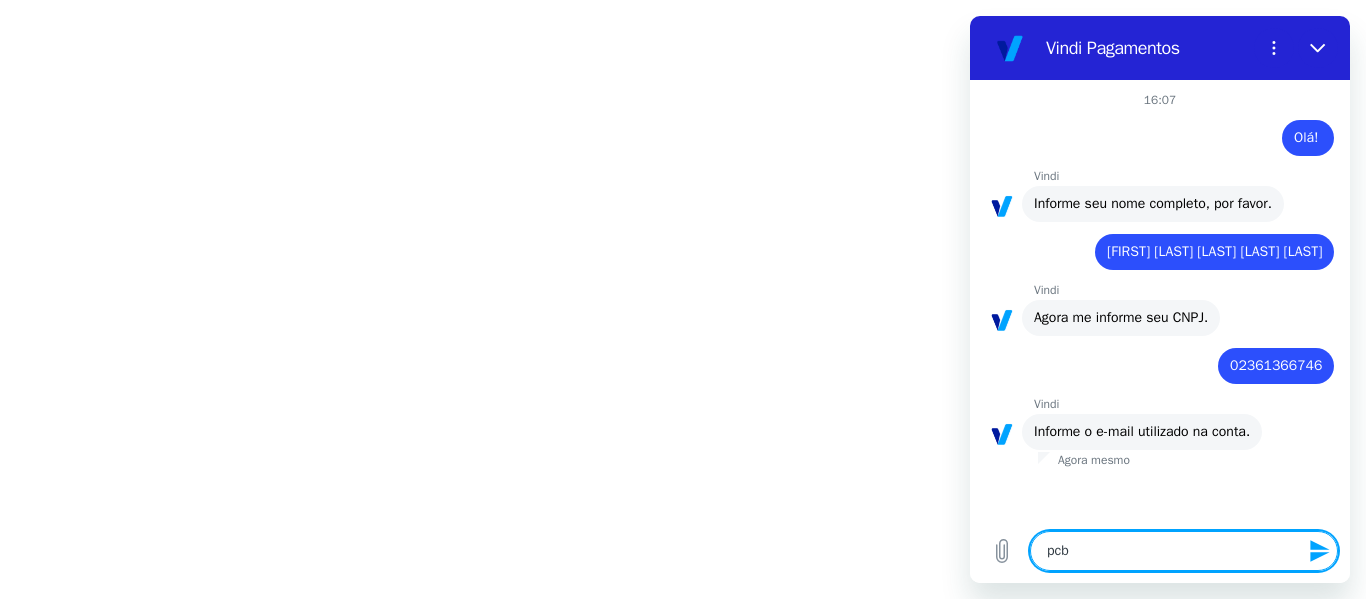 type on "pcbe" 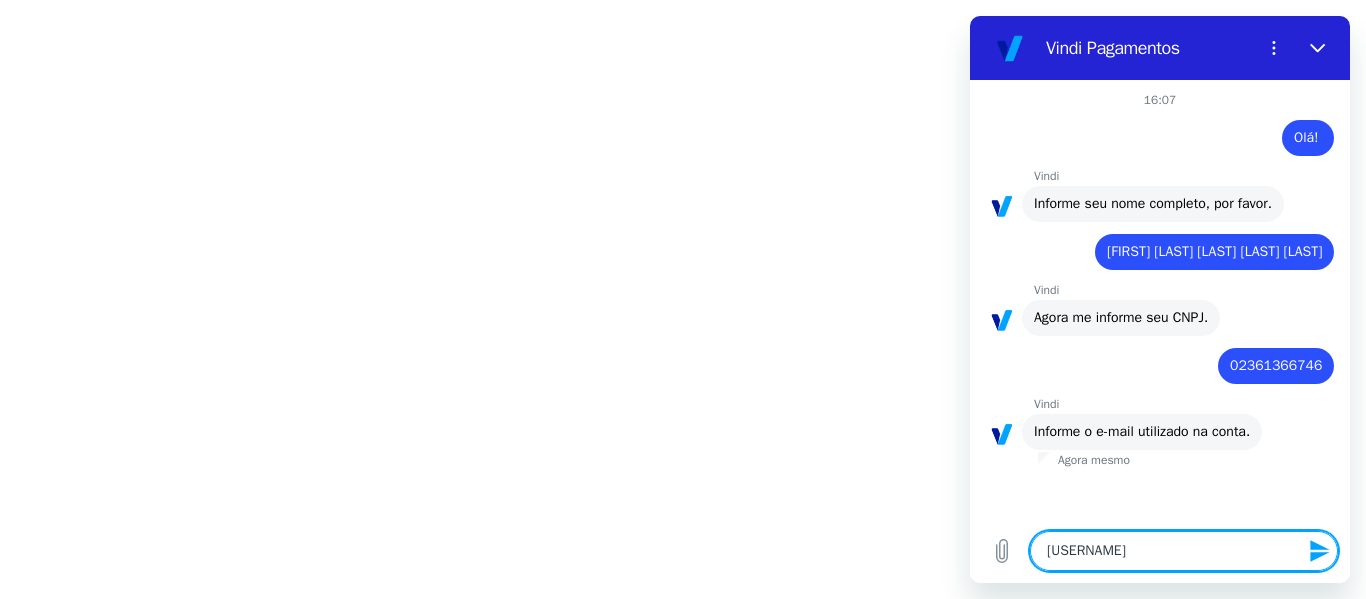 type on "pcber" 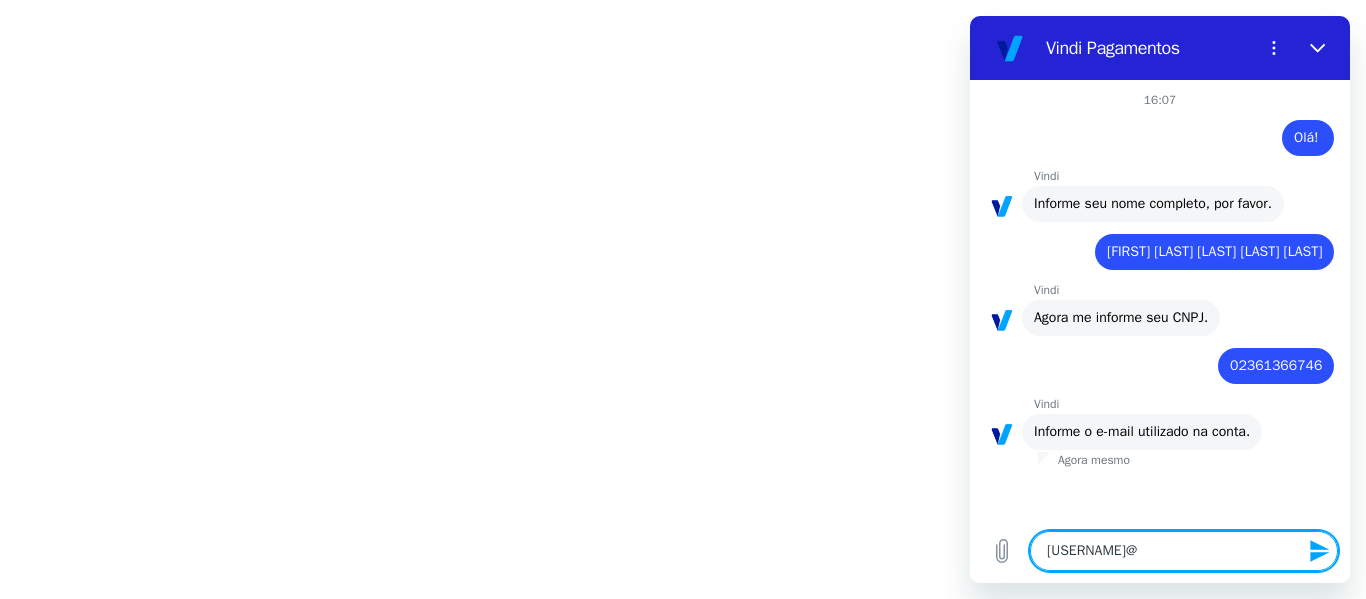 type on "pcbercot@g" 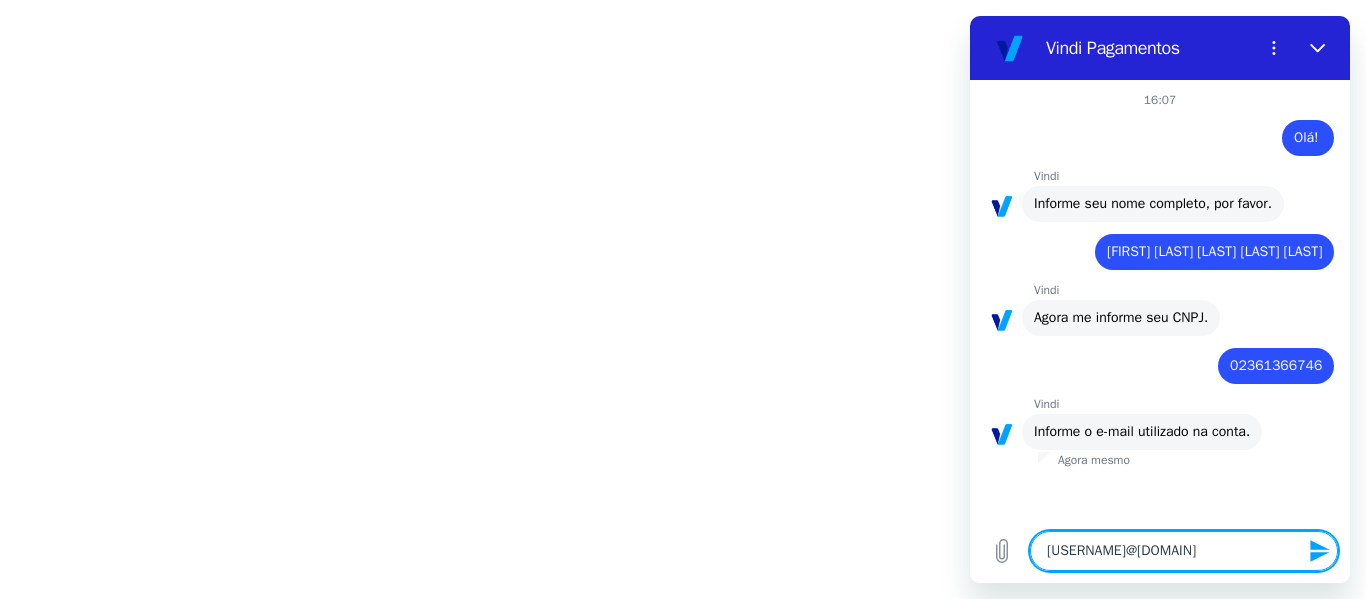 type on "pcbercot@gm" 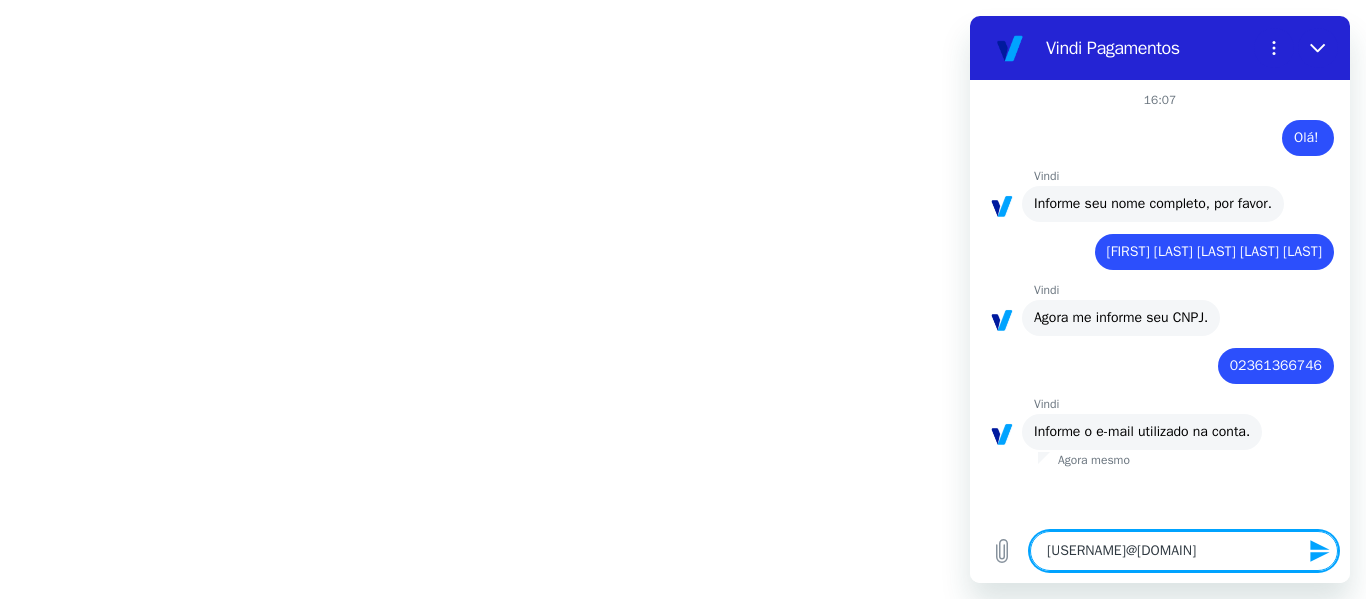 type 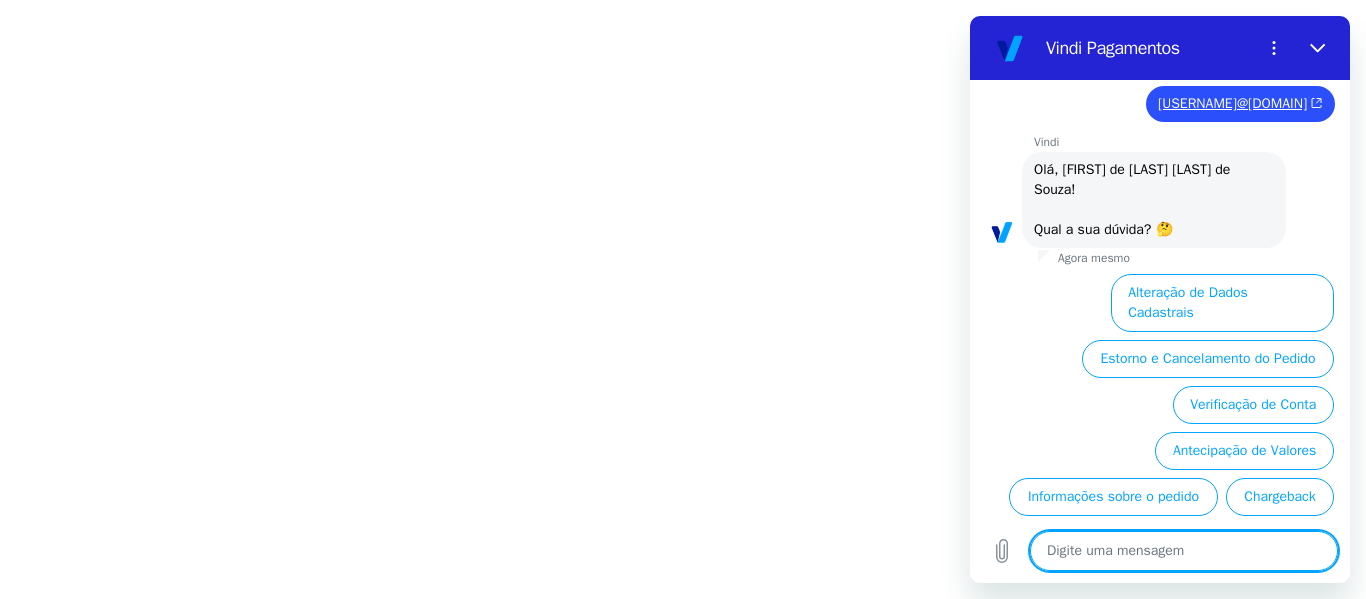 scroll, scrollTop: 516, scrollLeft: 0, axis: vertical 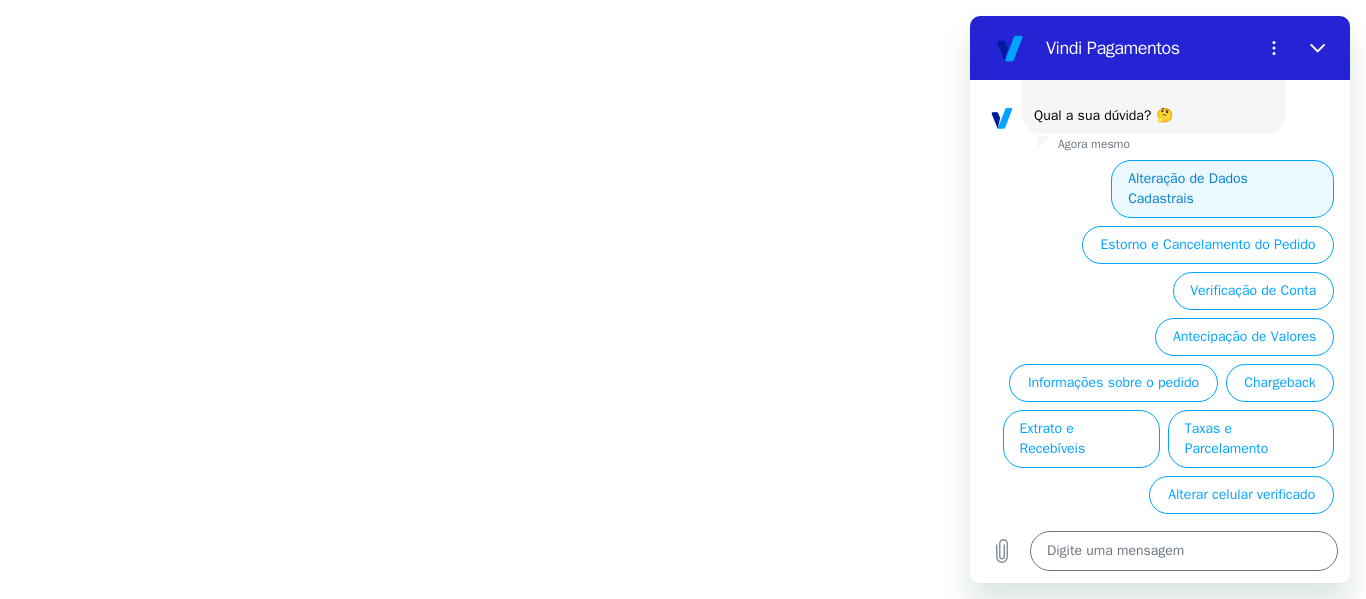 click on "Alteração de Dados Cadastrais" at bounding box center [1222, 189] 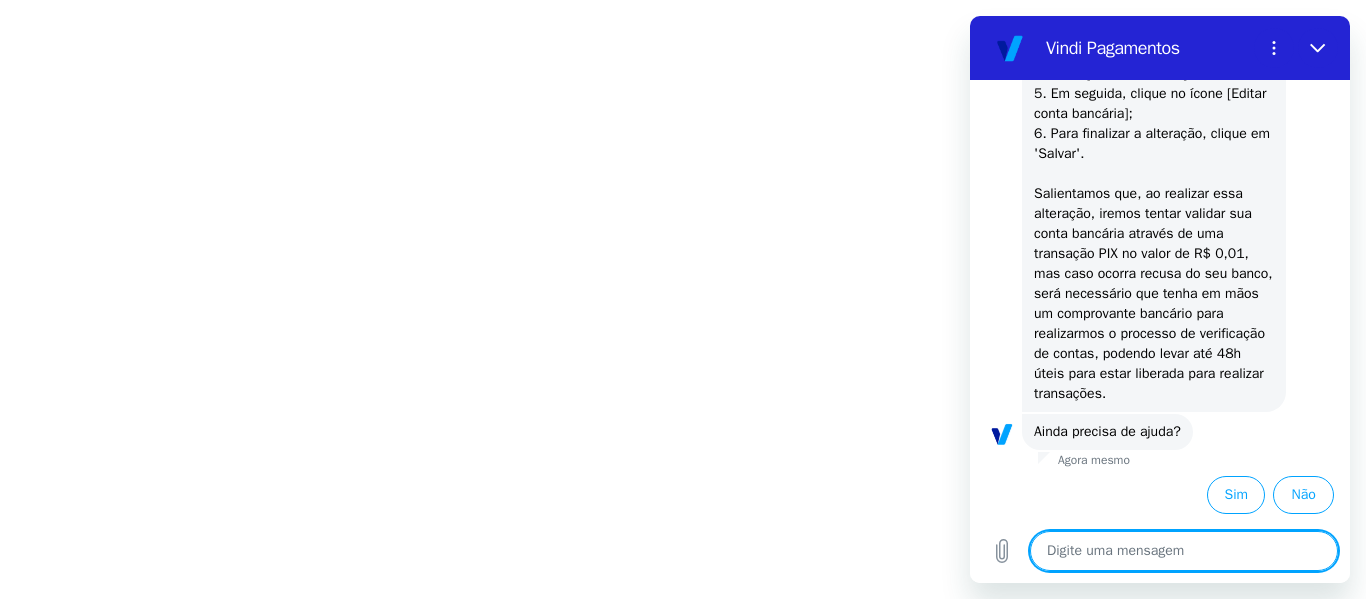 scroll, scrollTop: 886, scrollLeft: 0, axis: vertical 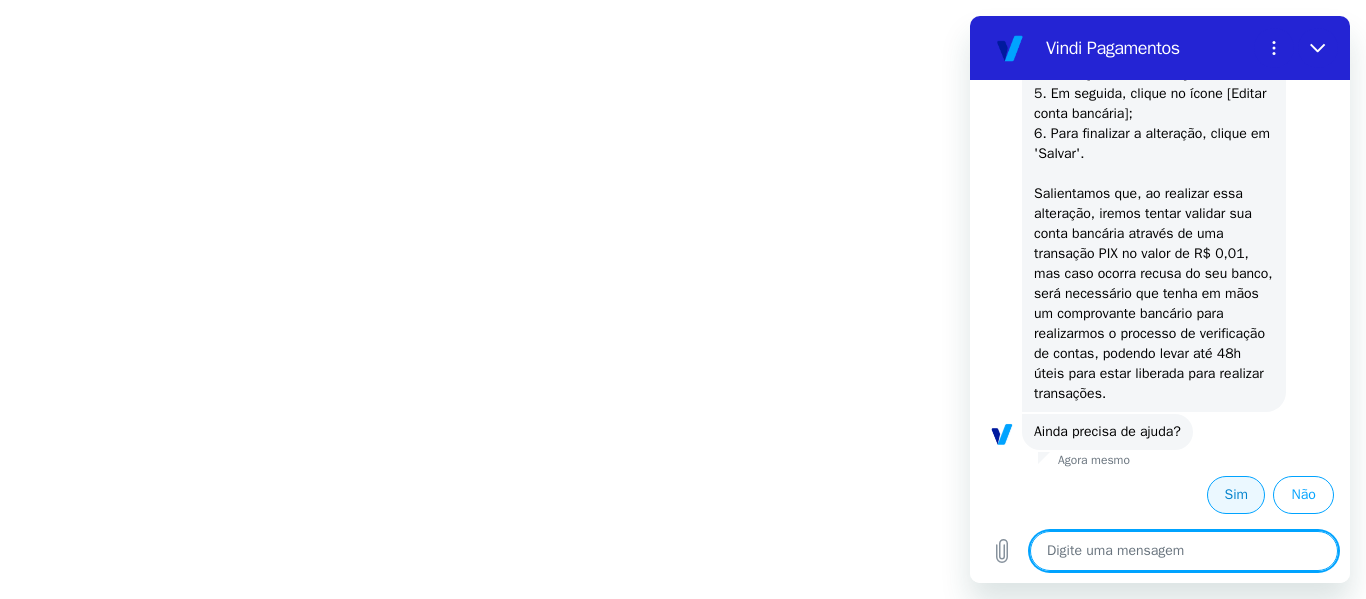 click on "Sim" at bounding box center [1236, 495] 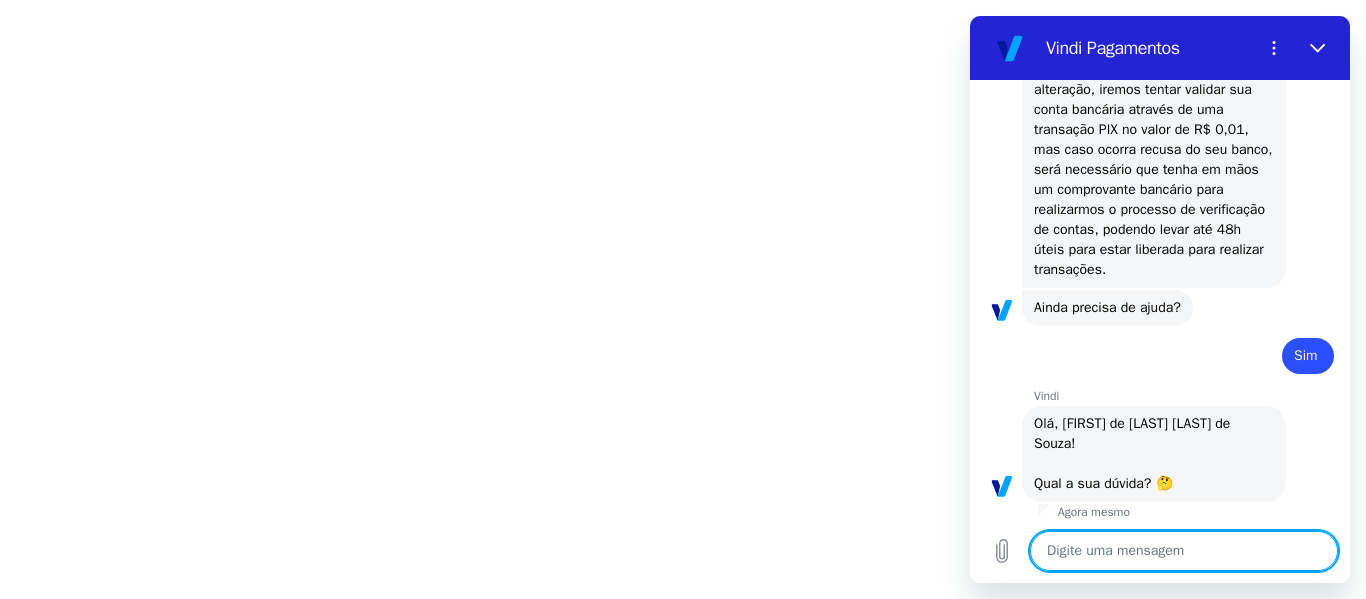 type on "x" 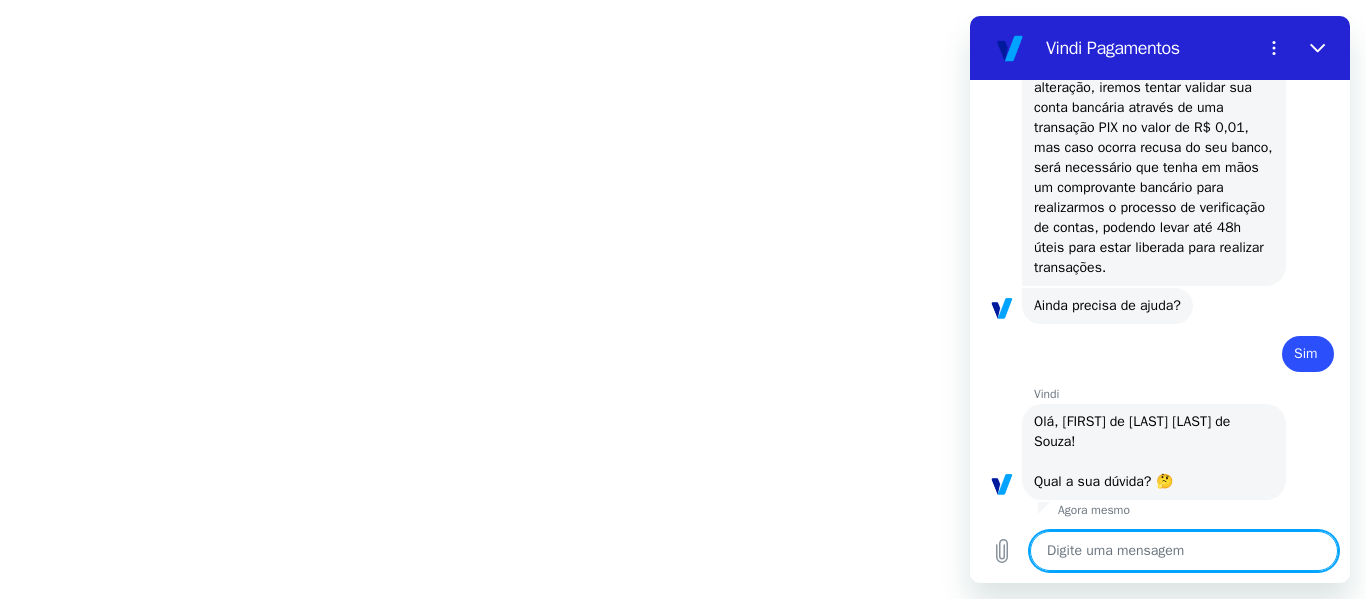 type on "C" 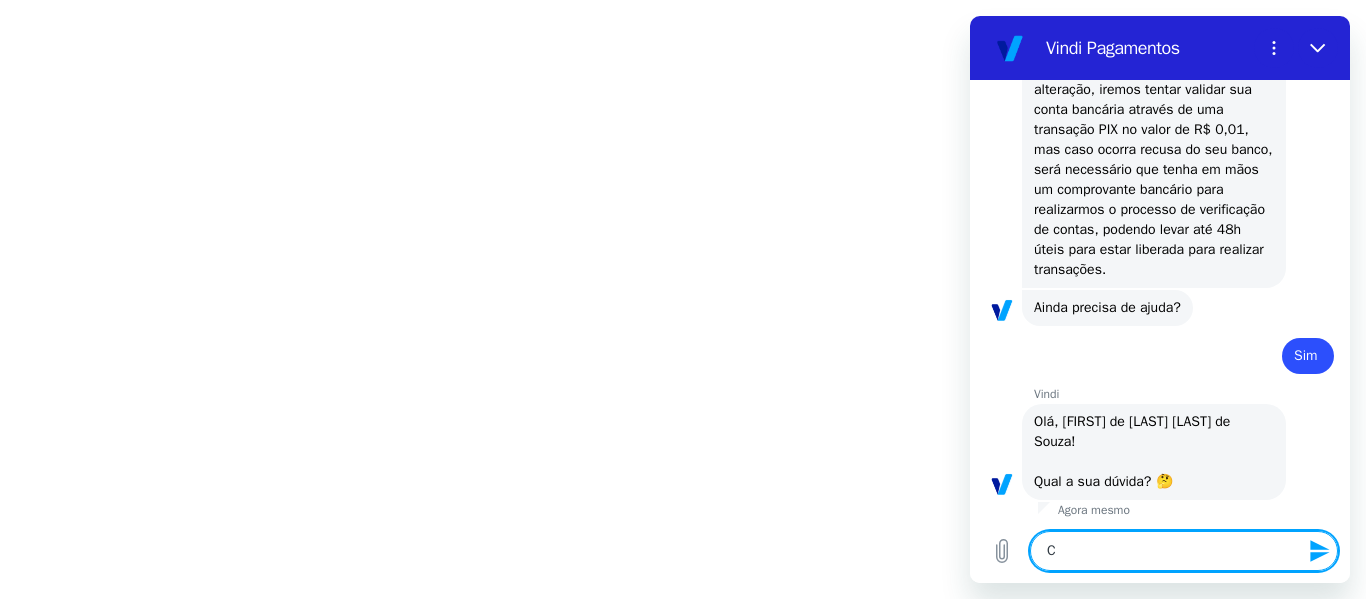 type on "Ca" 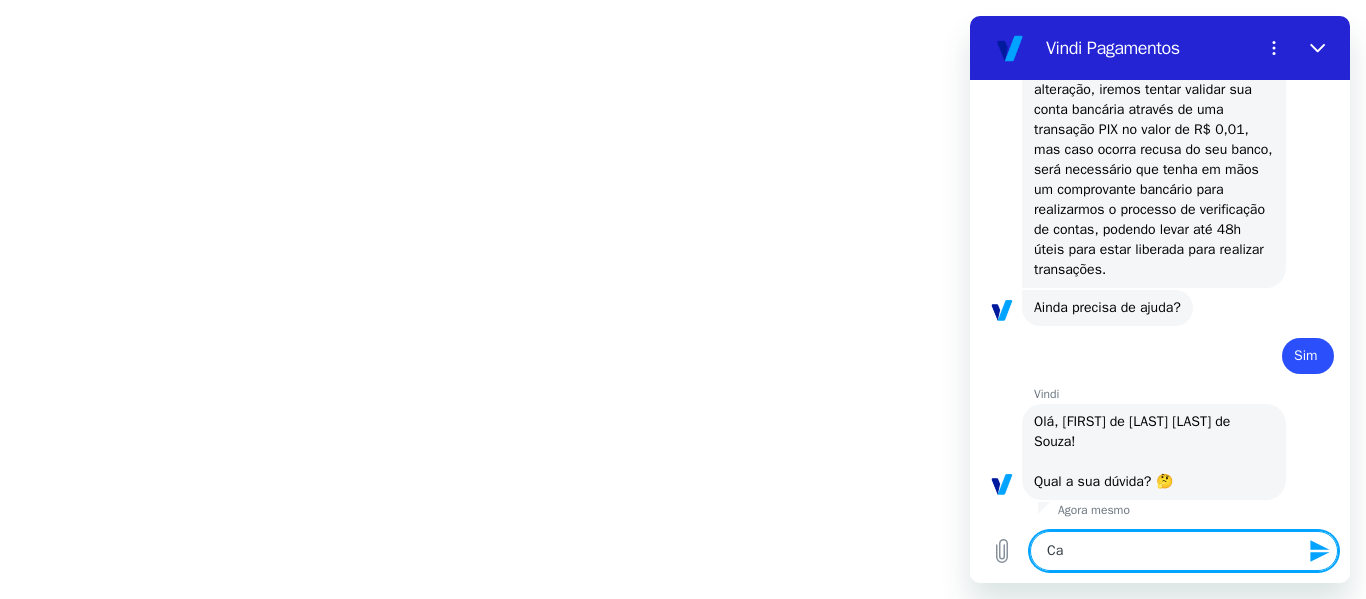type on "Can" 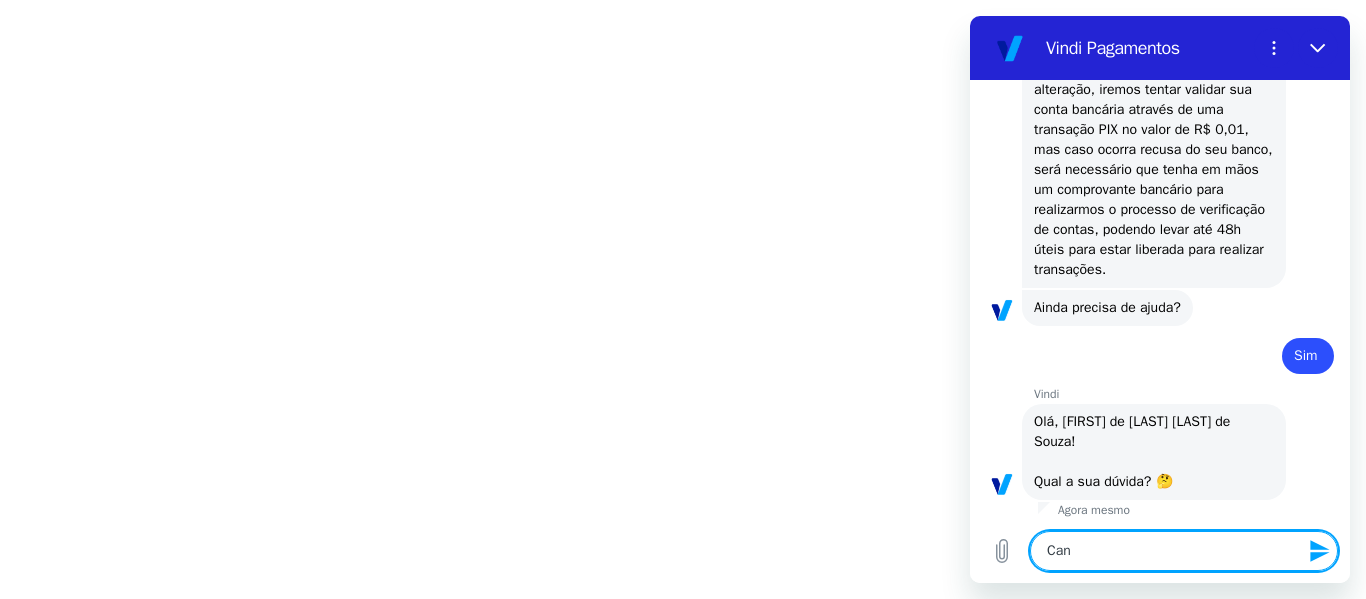 type on "x" 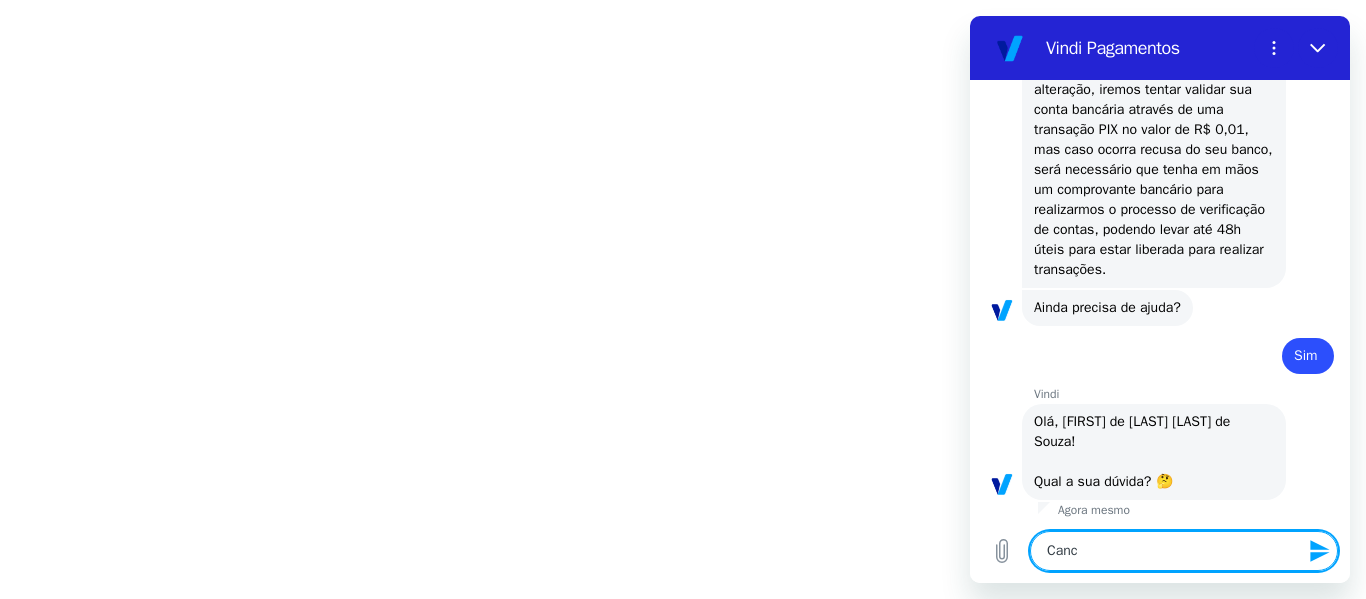 type on "Cance" 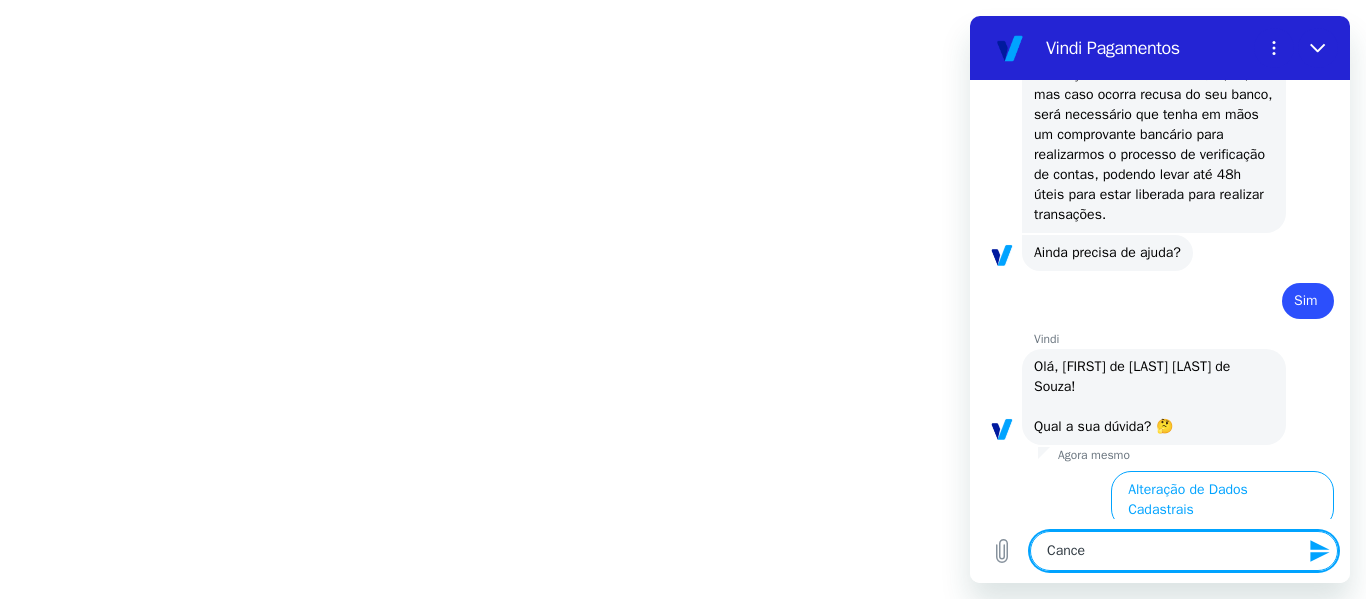 type on "Cancel" 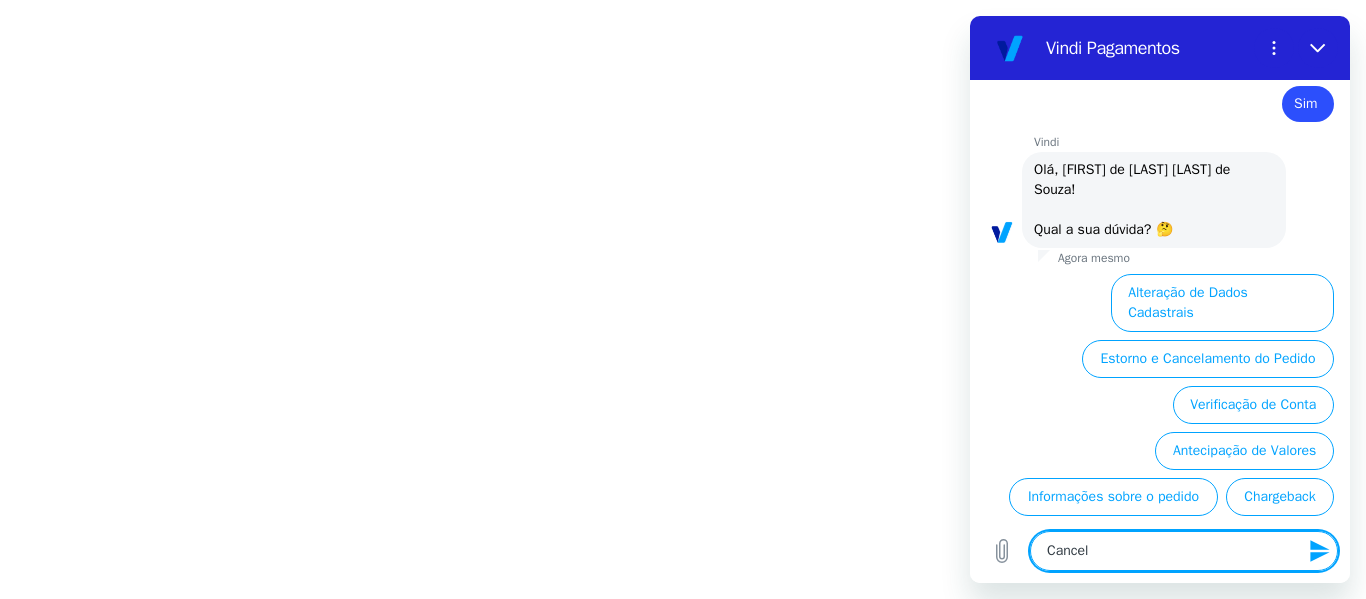 type on "Cancela" 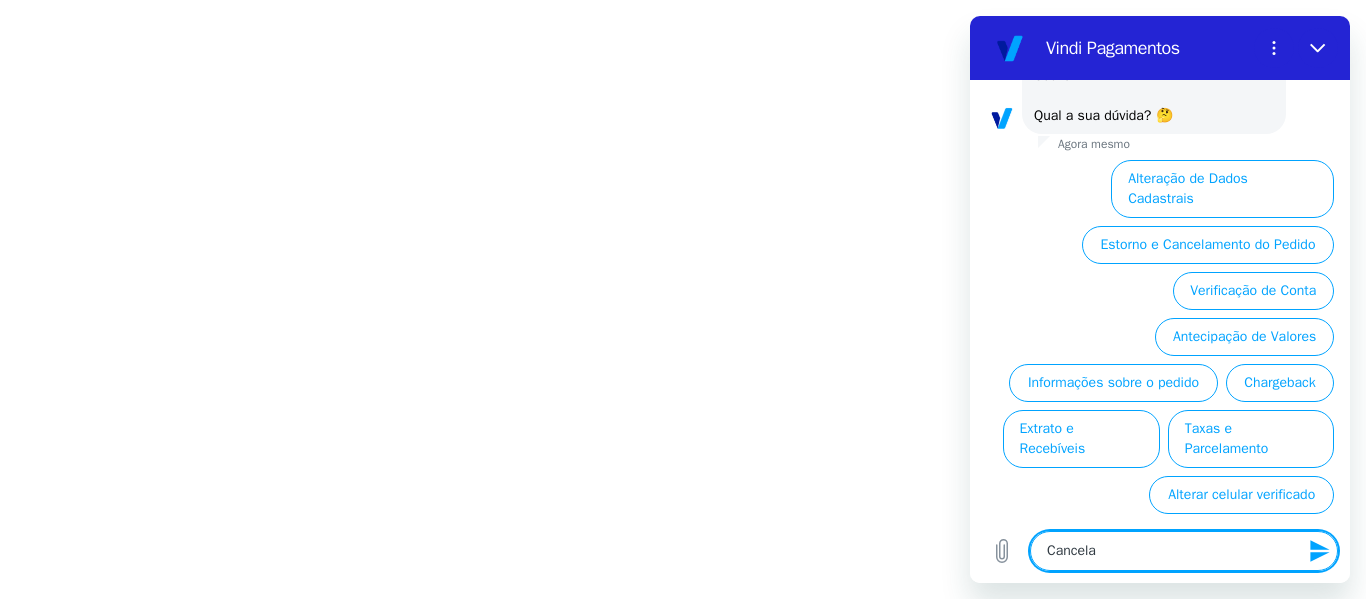 type on "Cancelar" 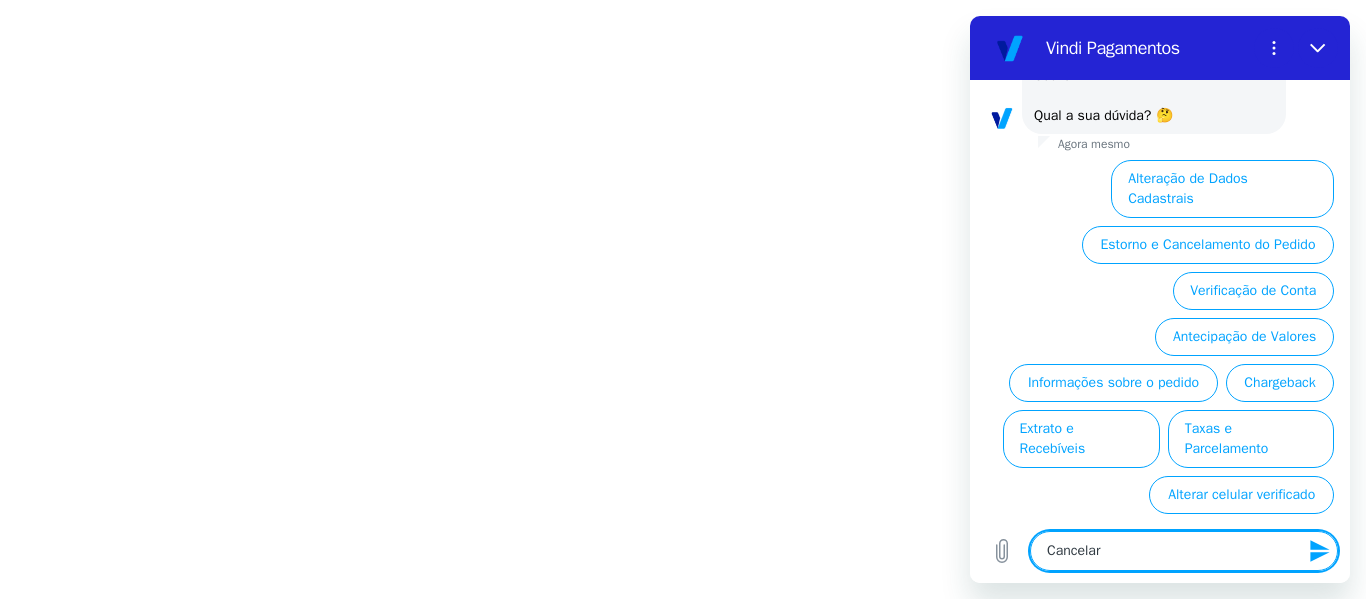 scroll, scrollTop: 1382, scrollLeft: 0, axis: vertical 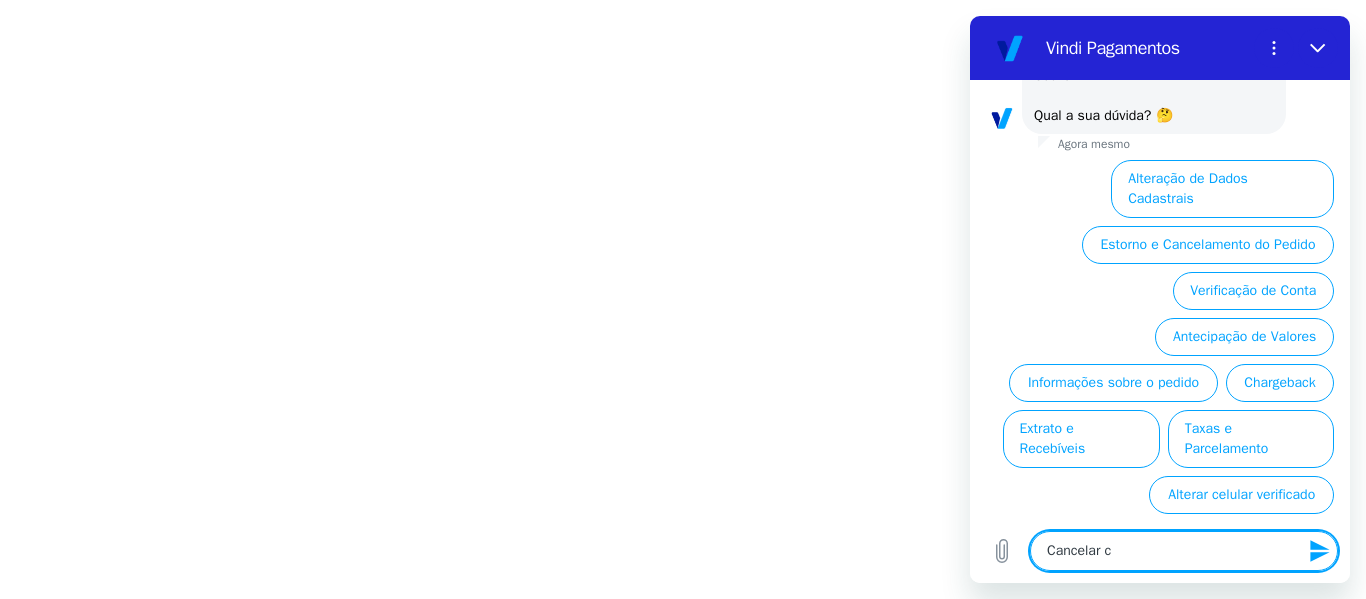 type on "Cancelar co" 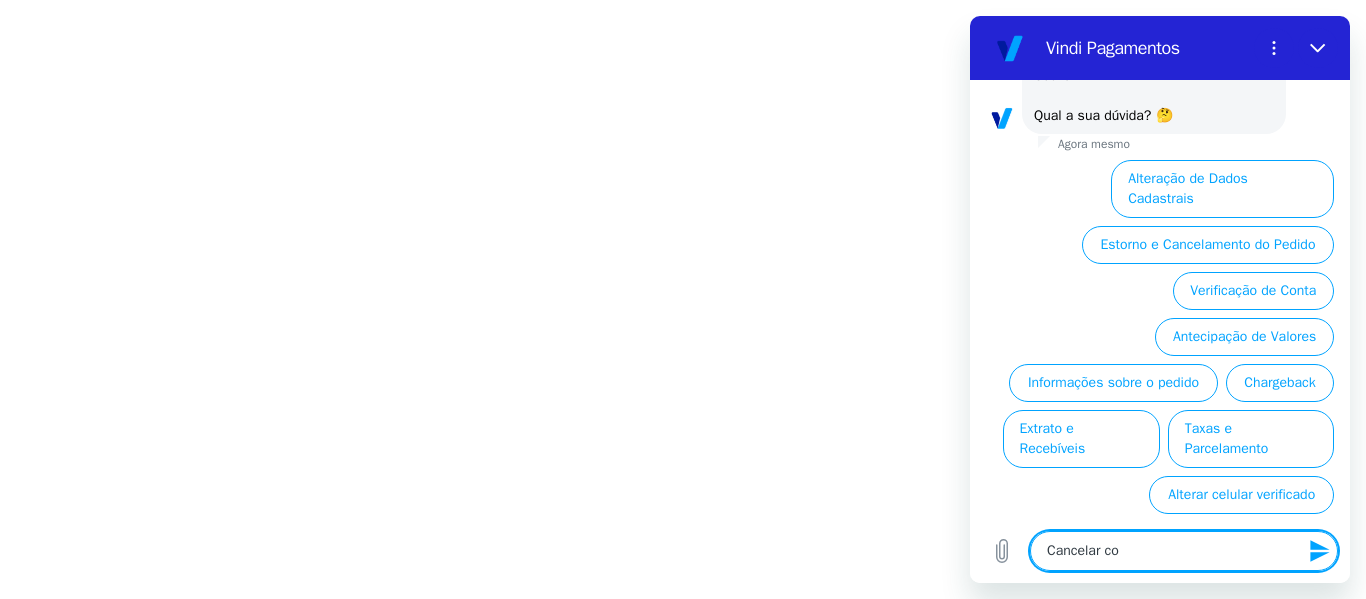 type on "Cancelar con" 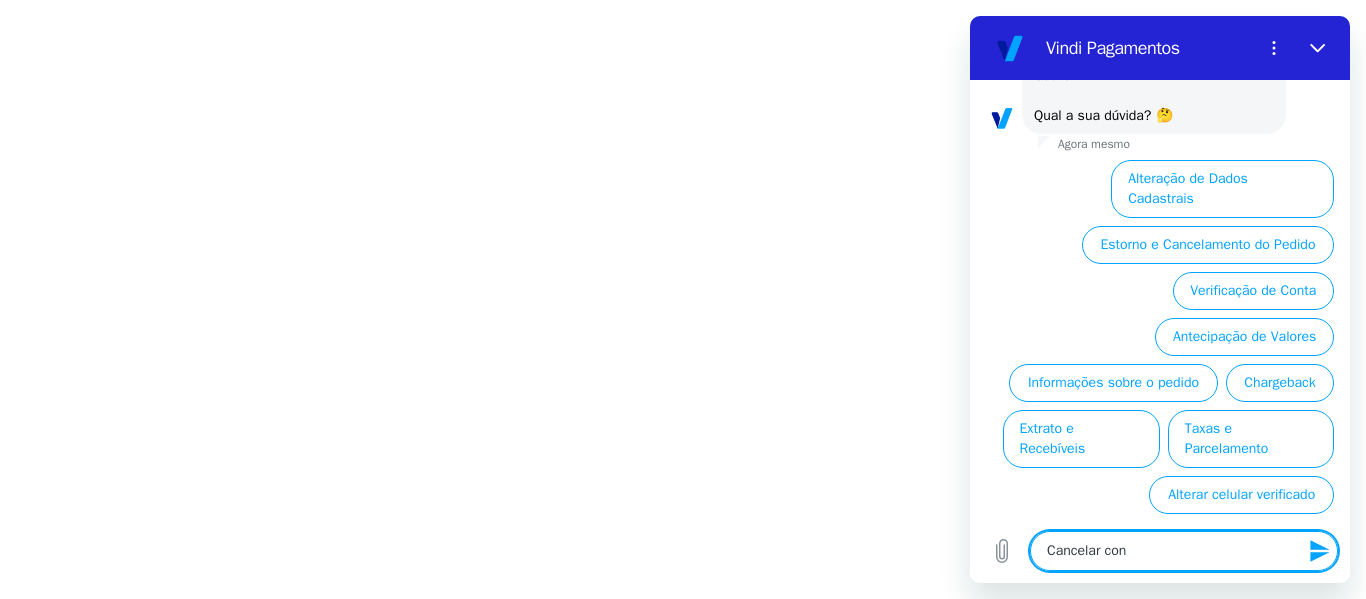 type on "Cancelar cont" 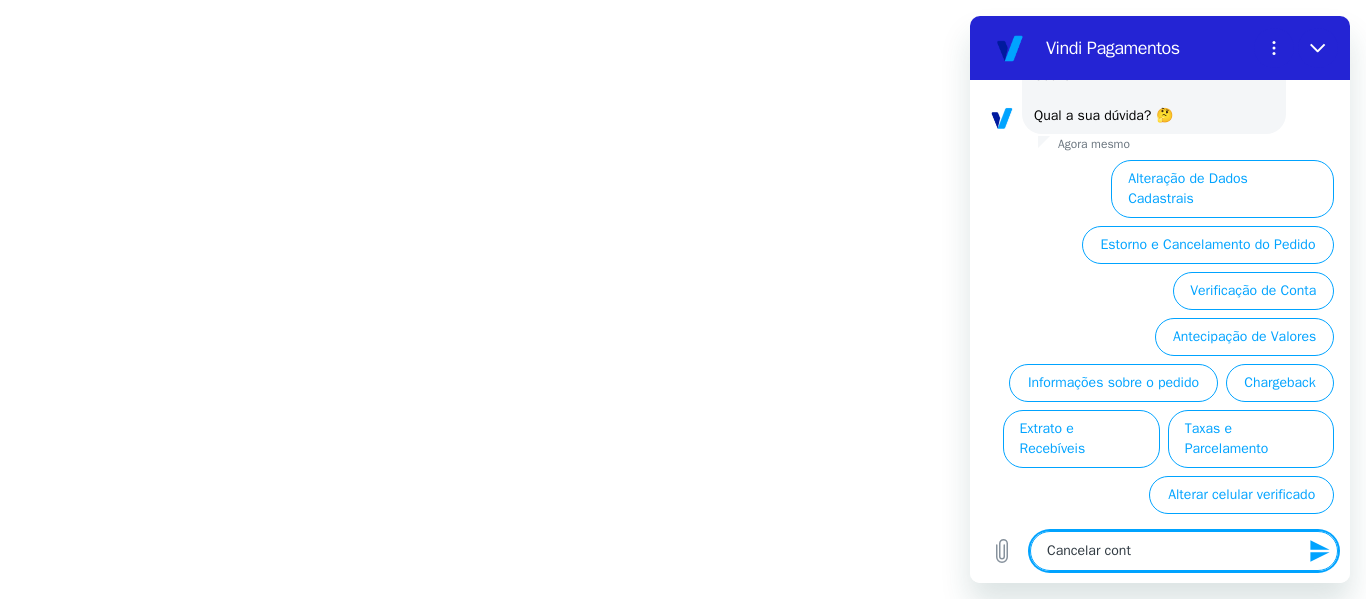 type on "x" 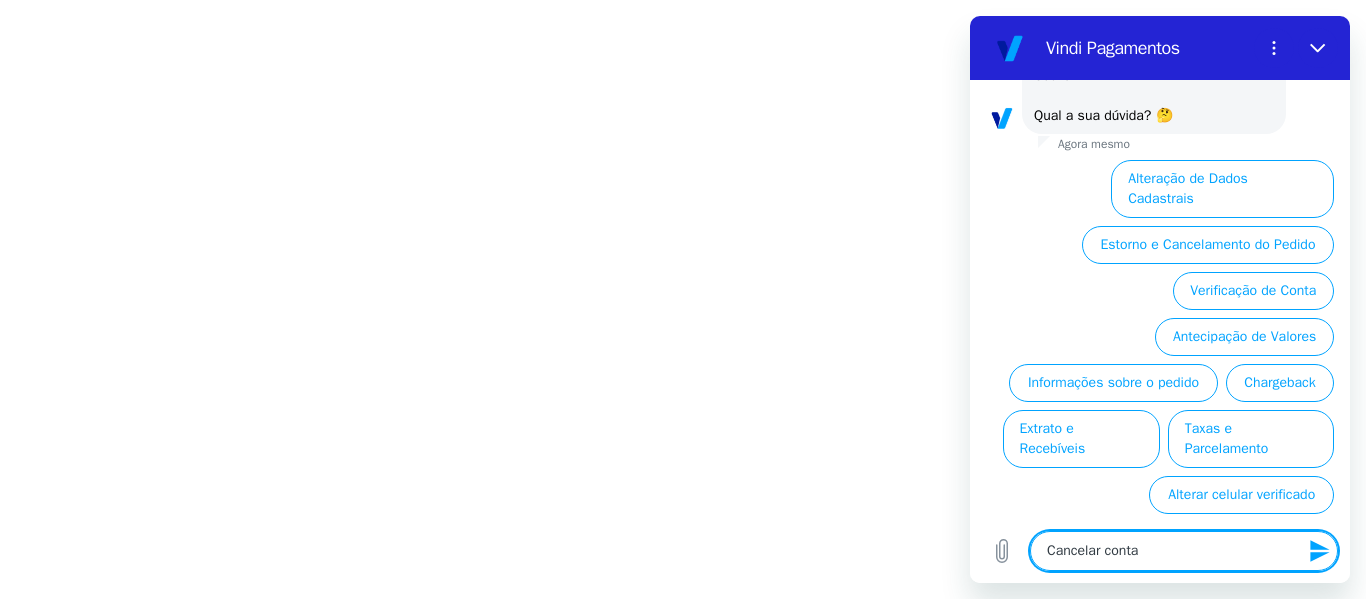 type on "Cancelar cont" 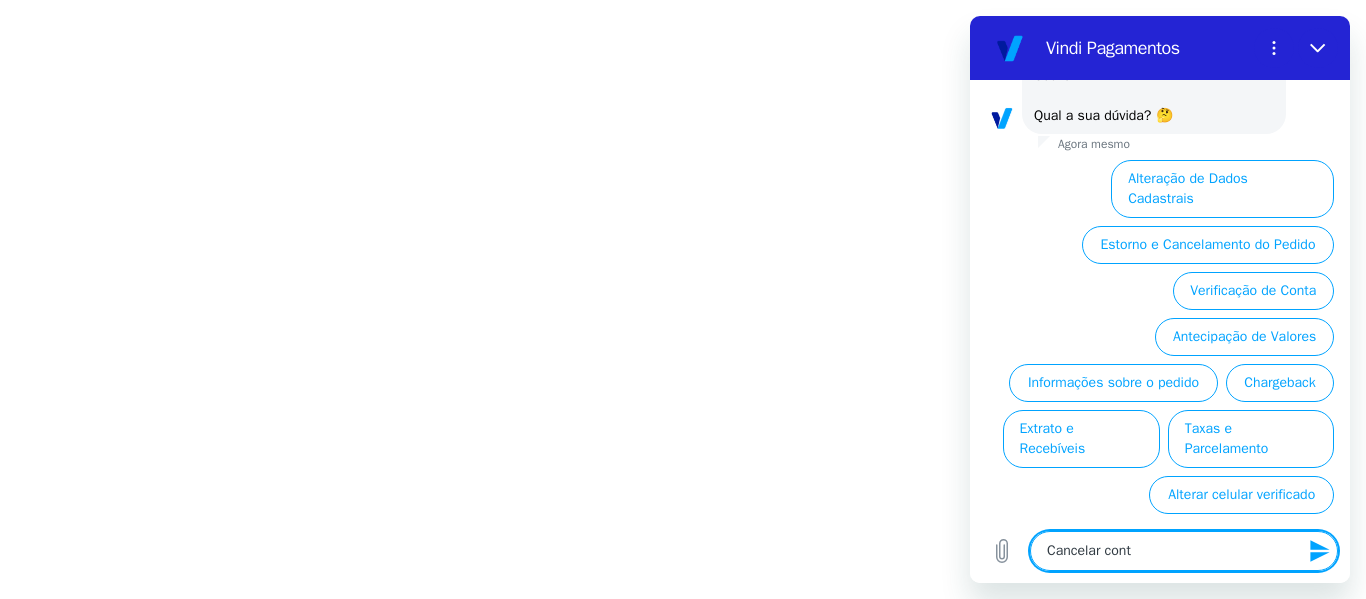 type on "Cancelar con" 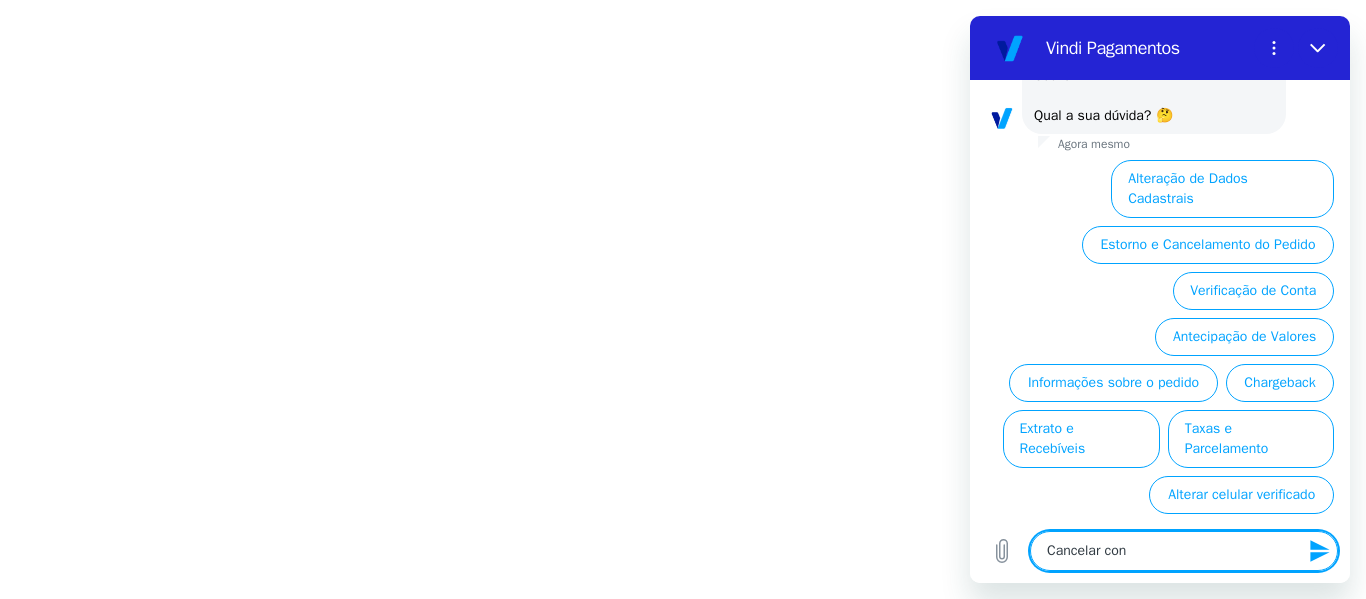 type on "Cancelar co" 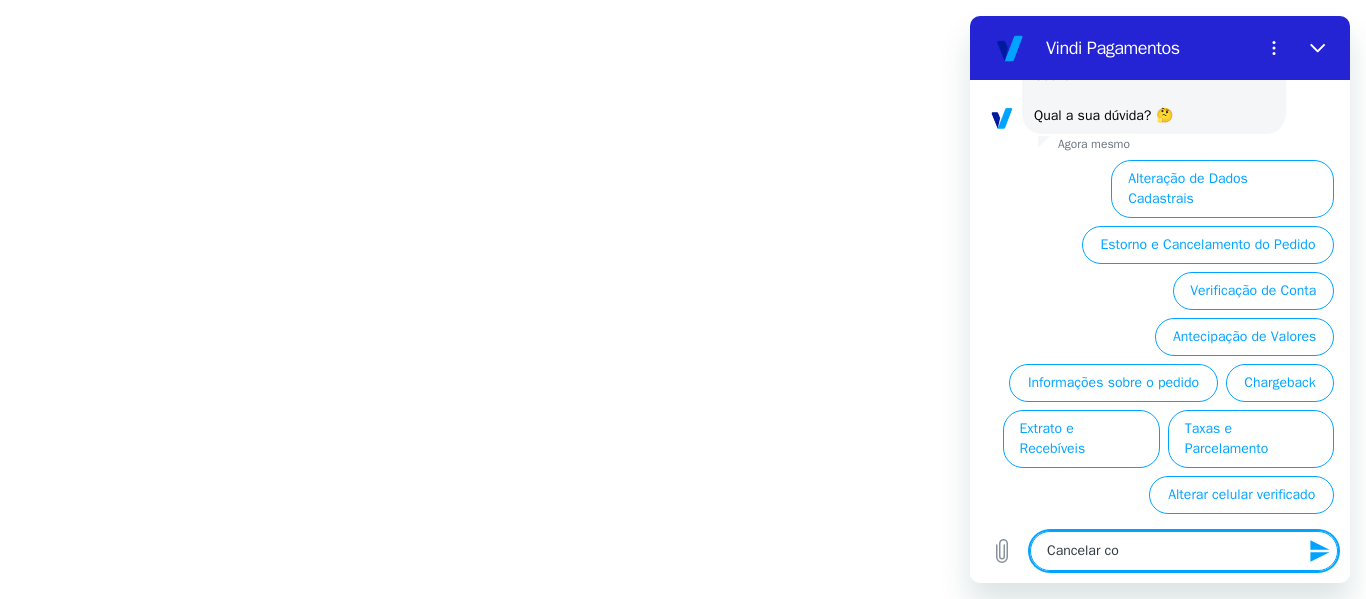 type on "Cancelar c" 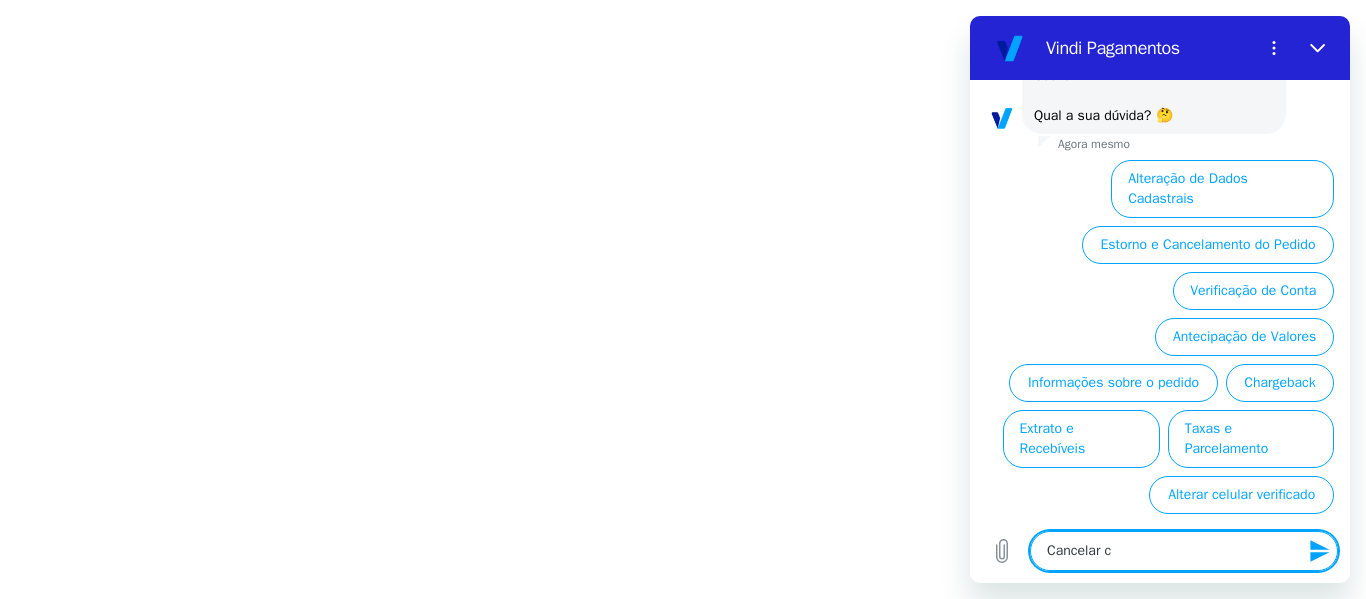 type on "Cancelar" 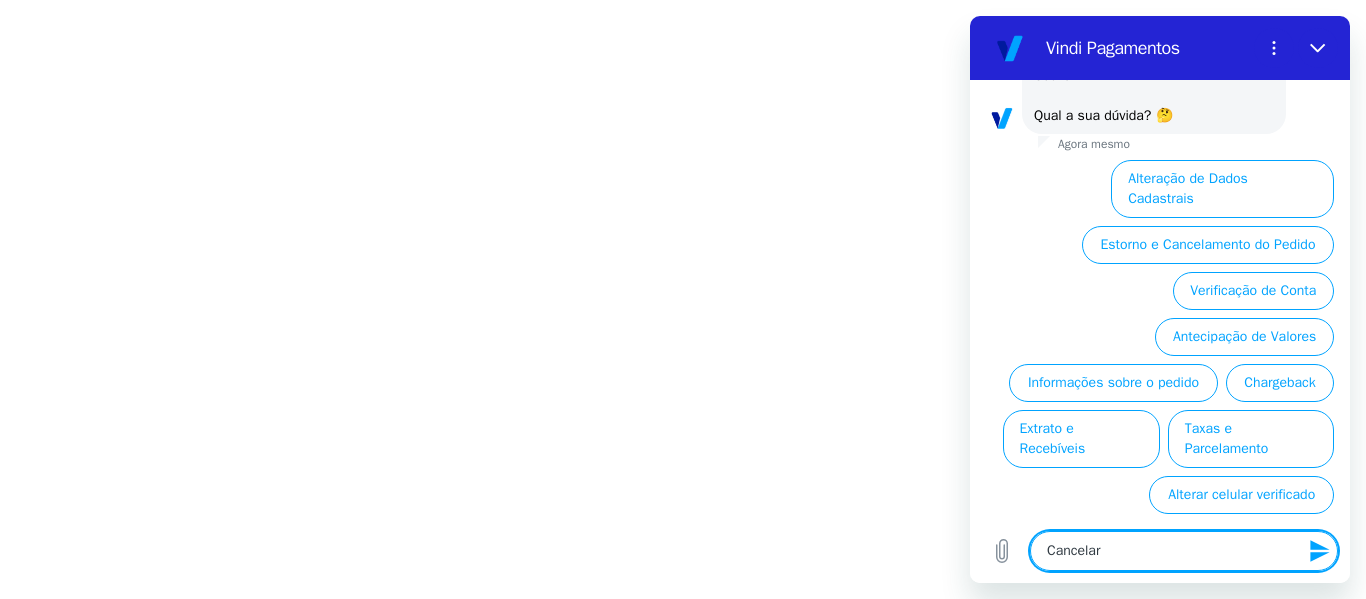 type on "Cancelar" 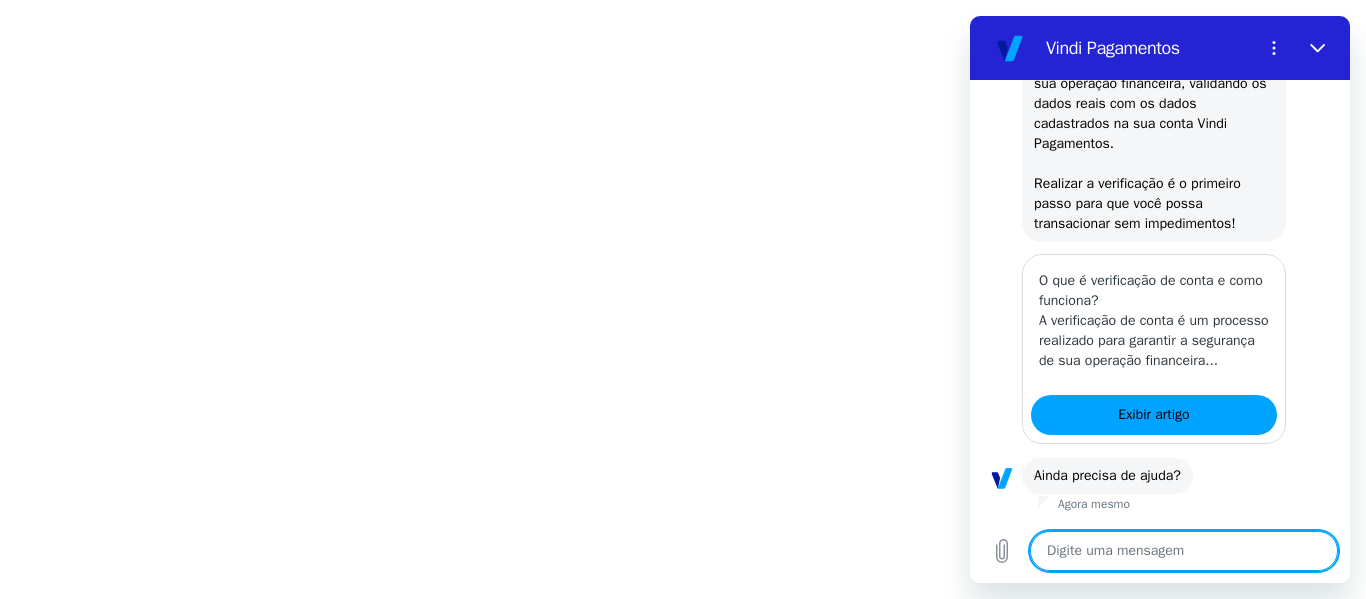 scroll, scrollTop: 1626, scrollLeft: 0, axis: vertical 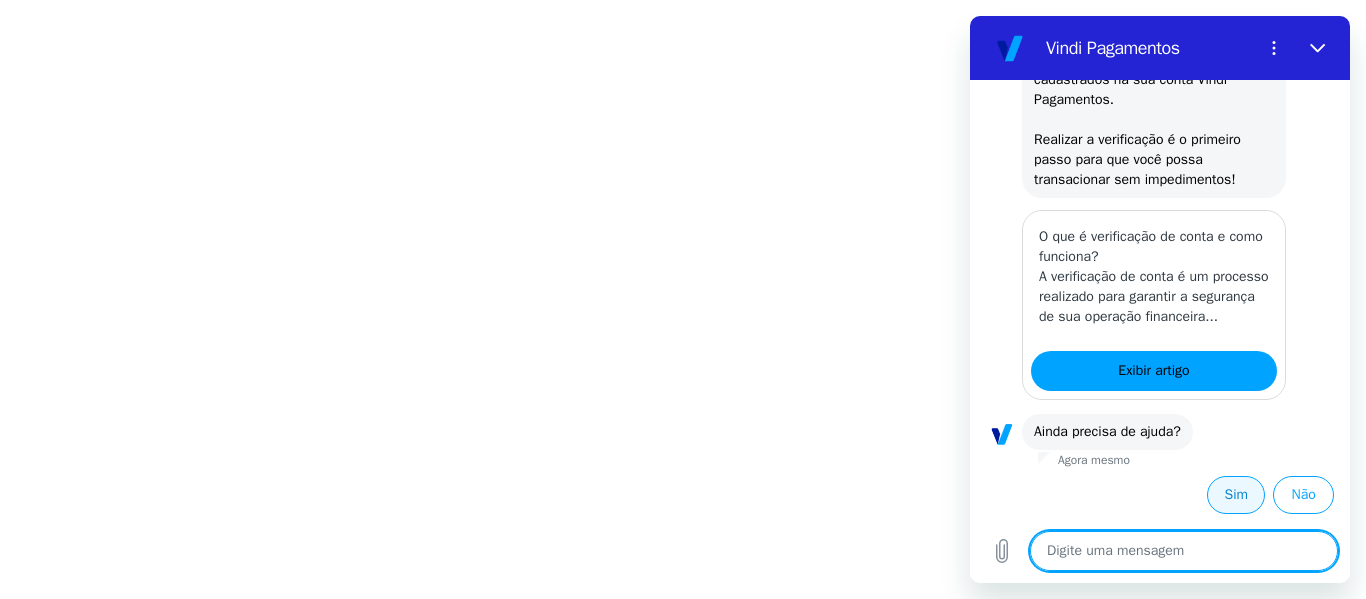 click on "Sim" at bounding box center (1236, 495) 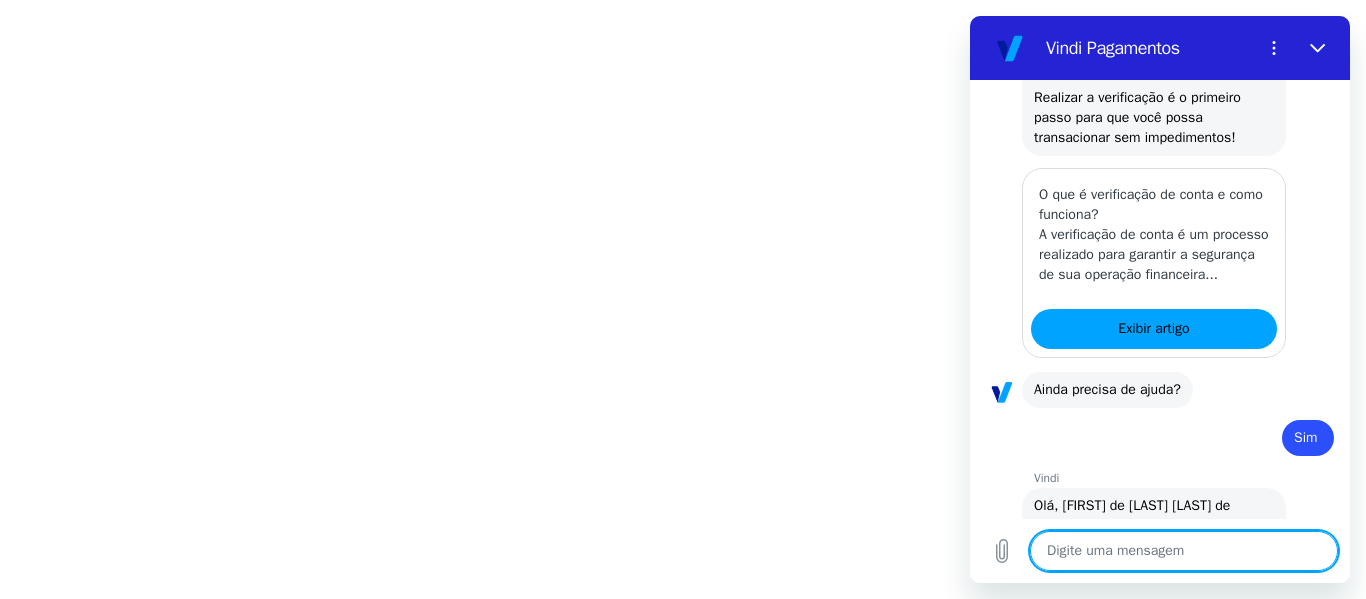 click at bounding box center [1184, 551] 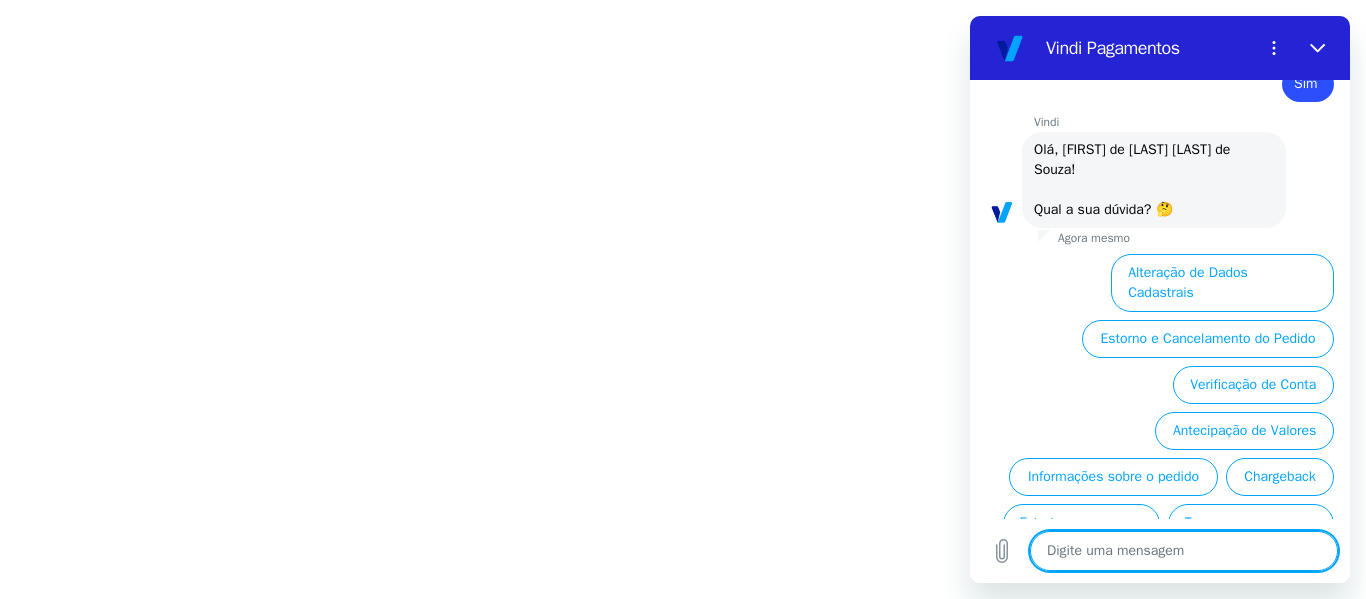 scroll, scrollTop: 2122, scrollLeft: 0, axis: vertical 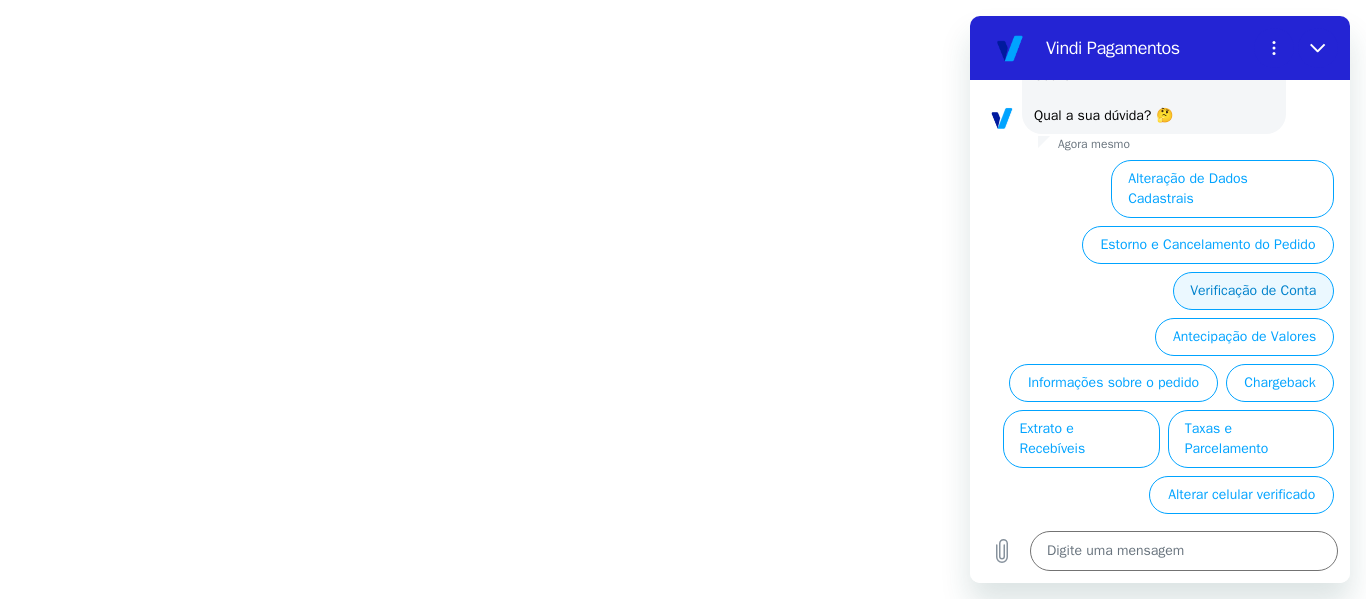 click on "Verificação de Conta" at bounding box center [1253, 291] 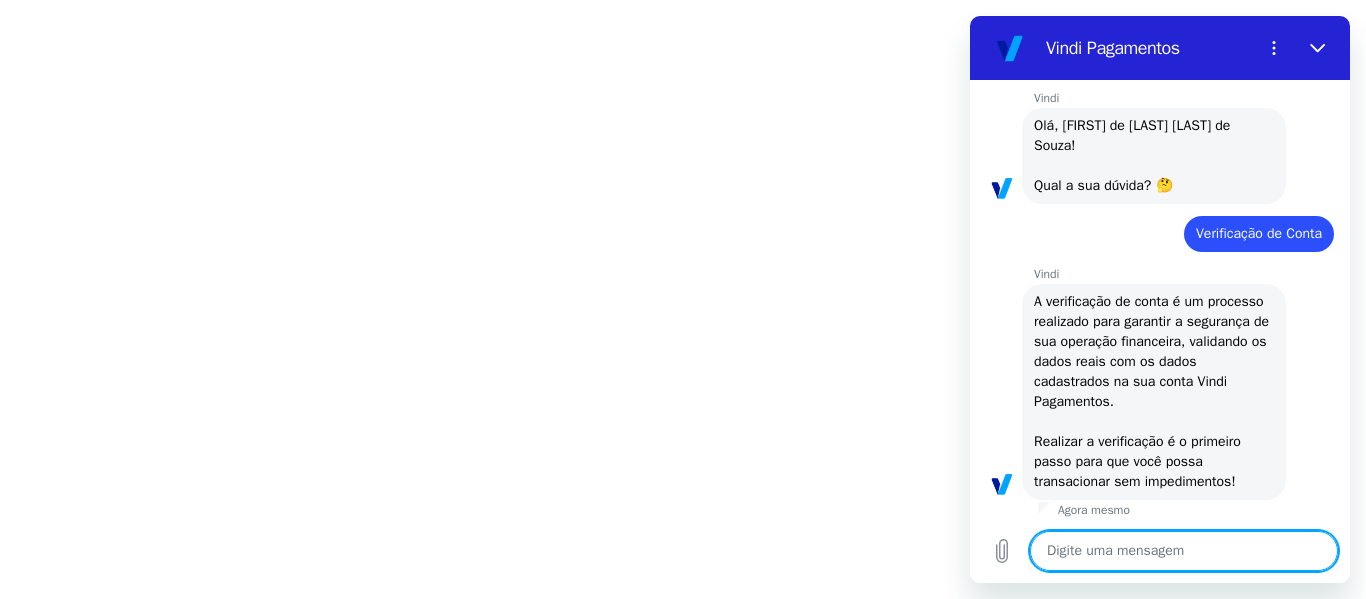 click at bounding box center [1184, 551] 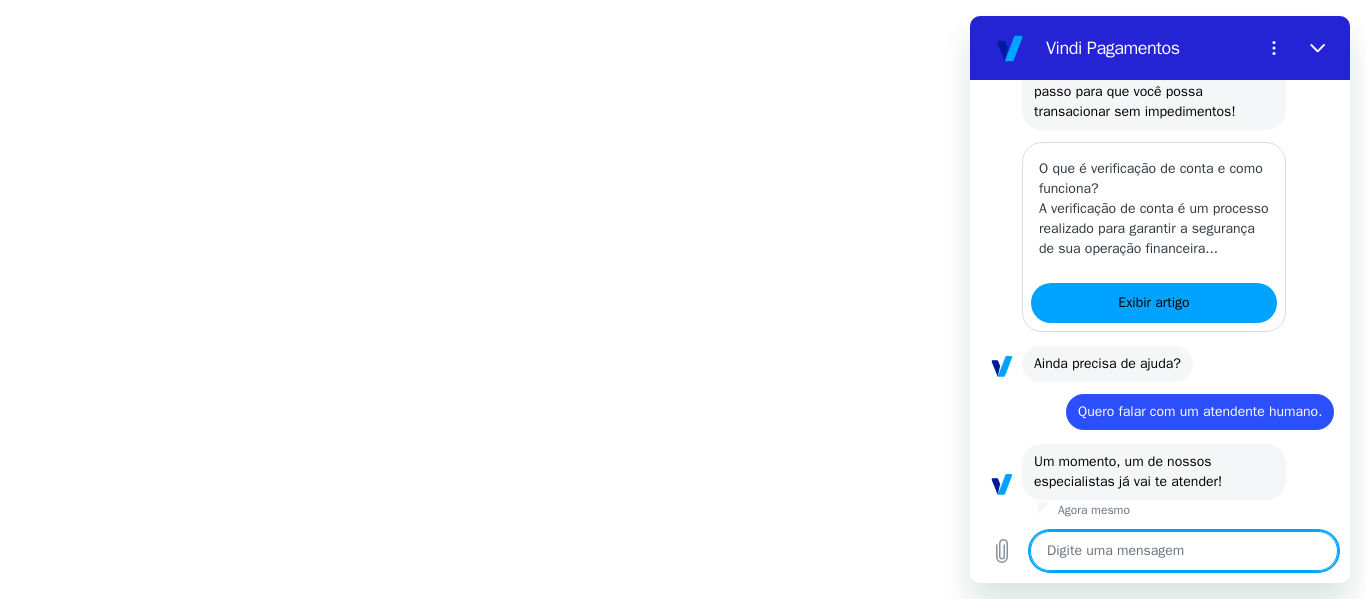 scroll, scrollTop: 2458, scrollLeft: 0, axis: vertical 